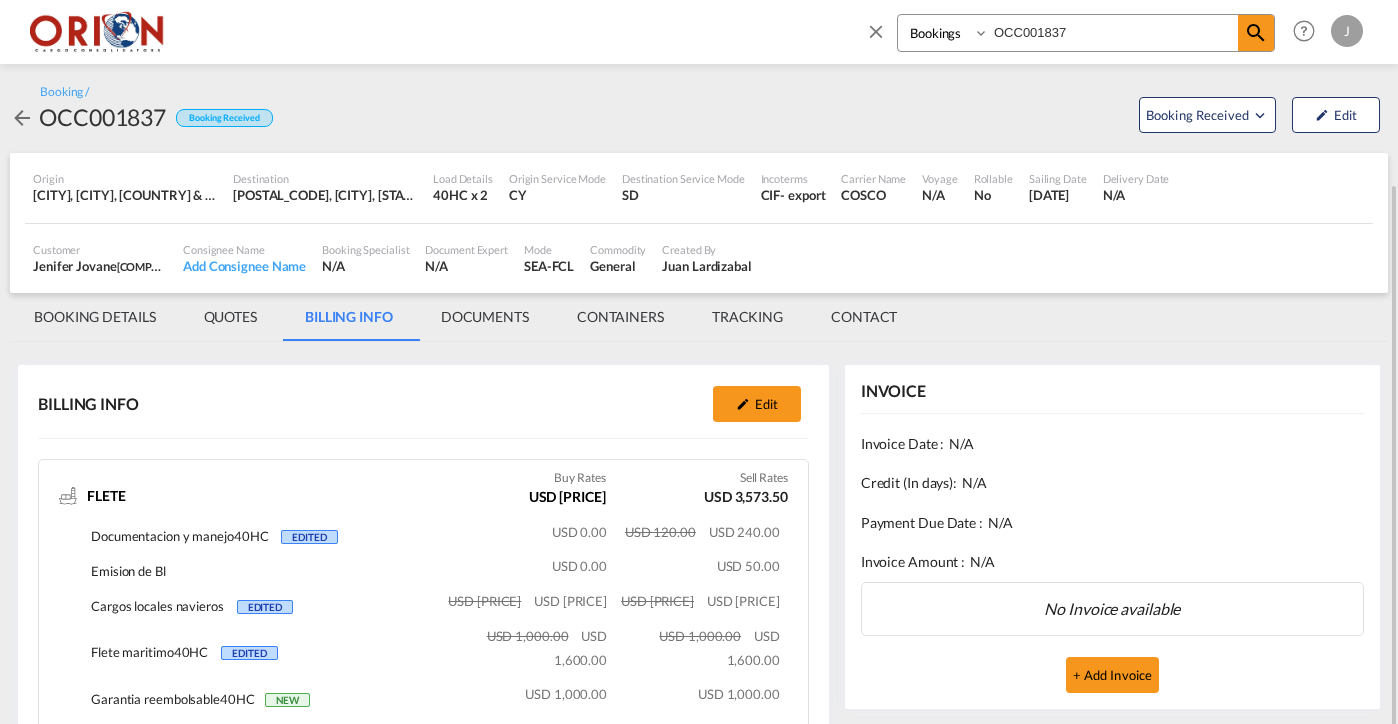 scroll, scrollTop: 0, scrollLeft: 0, axis: both 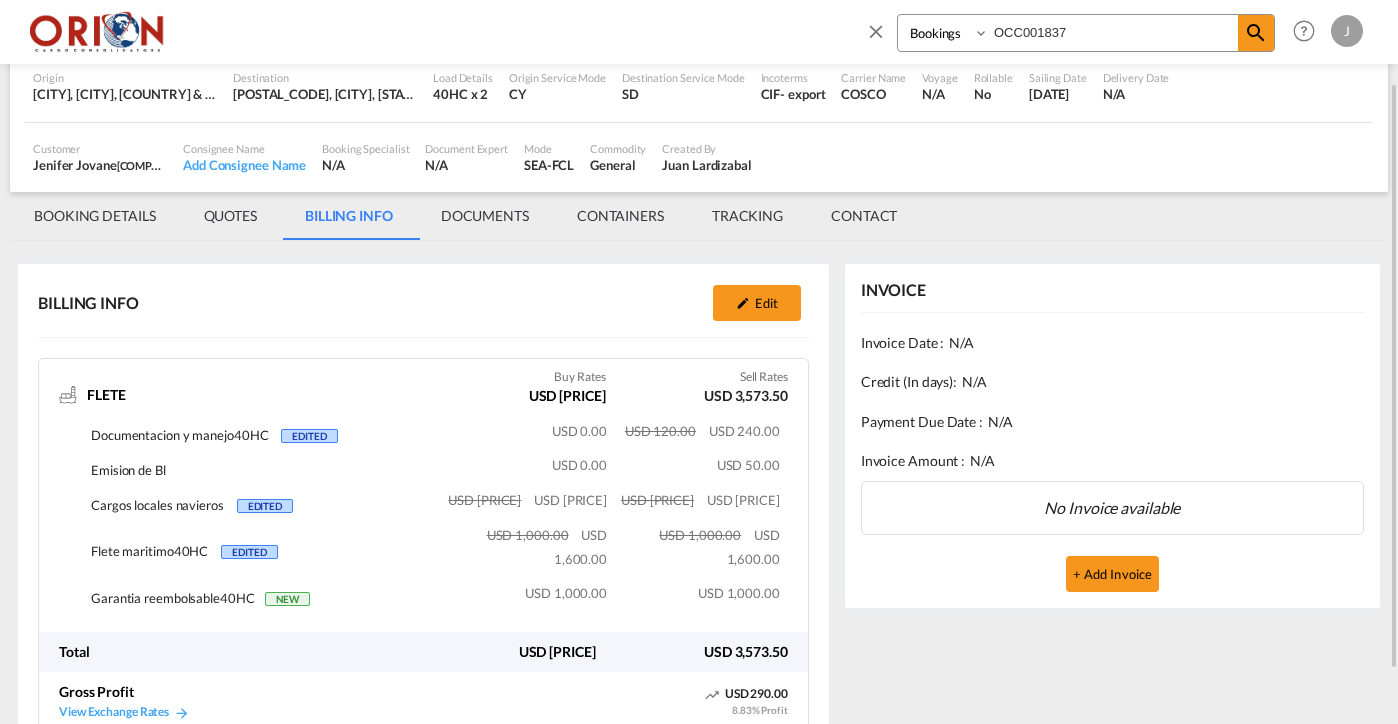 click at bounding box center (876, 31) 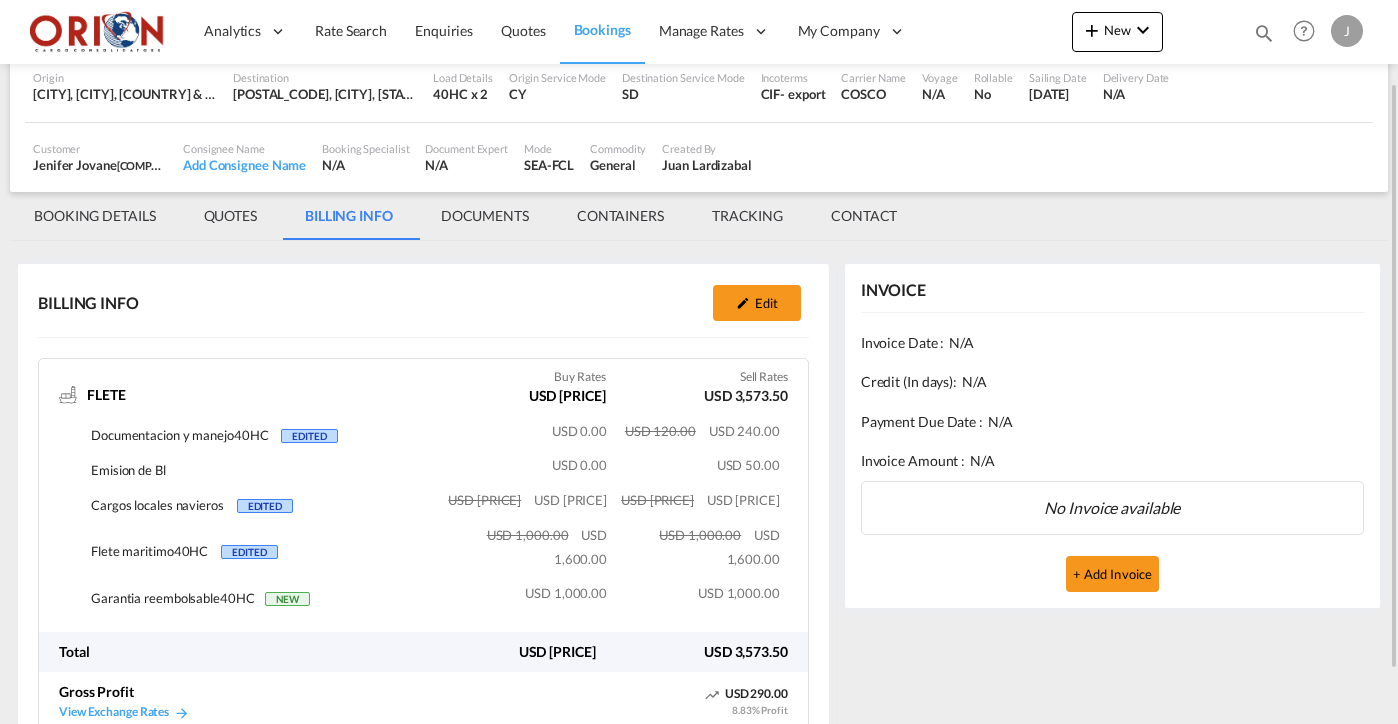 scroll, scrollTop: 0, scrollLeft: 0, axis: both 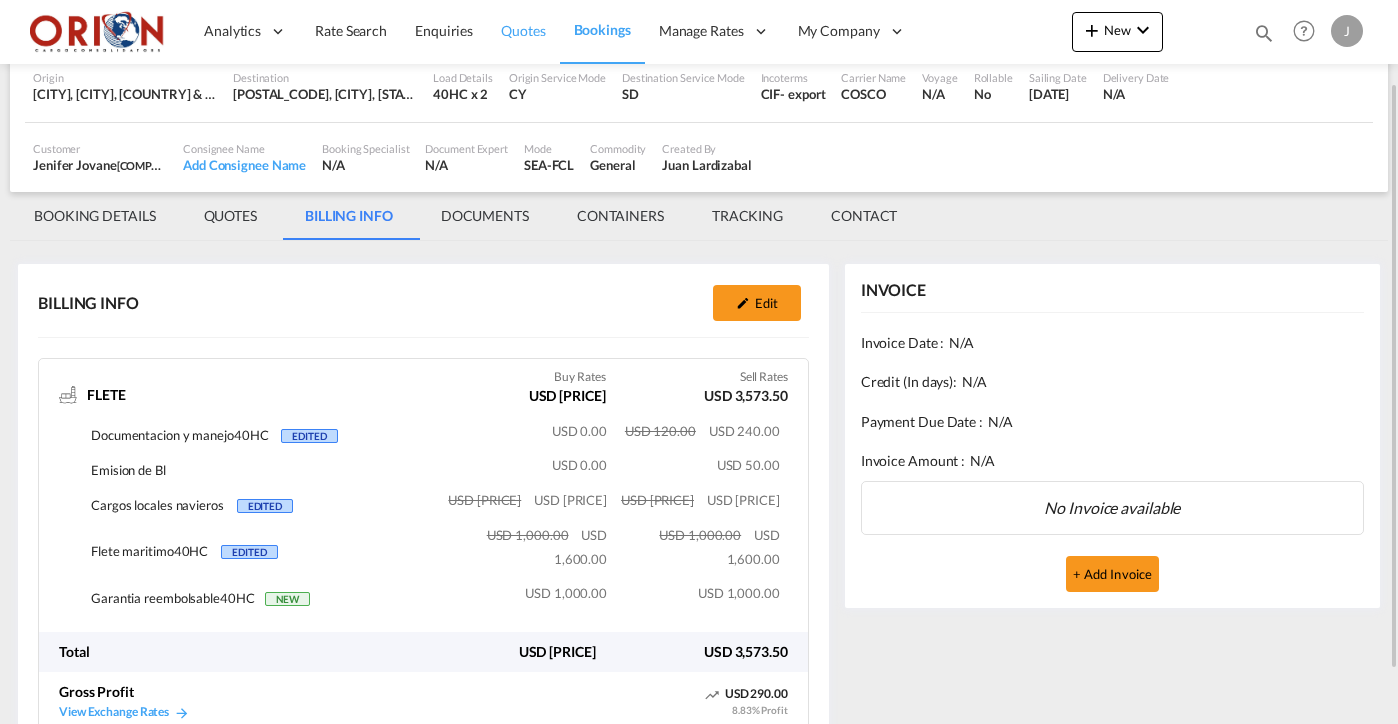 click on "Quotes" at bounding box center [523, 30] 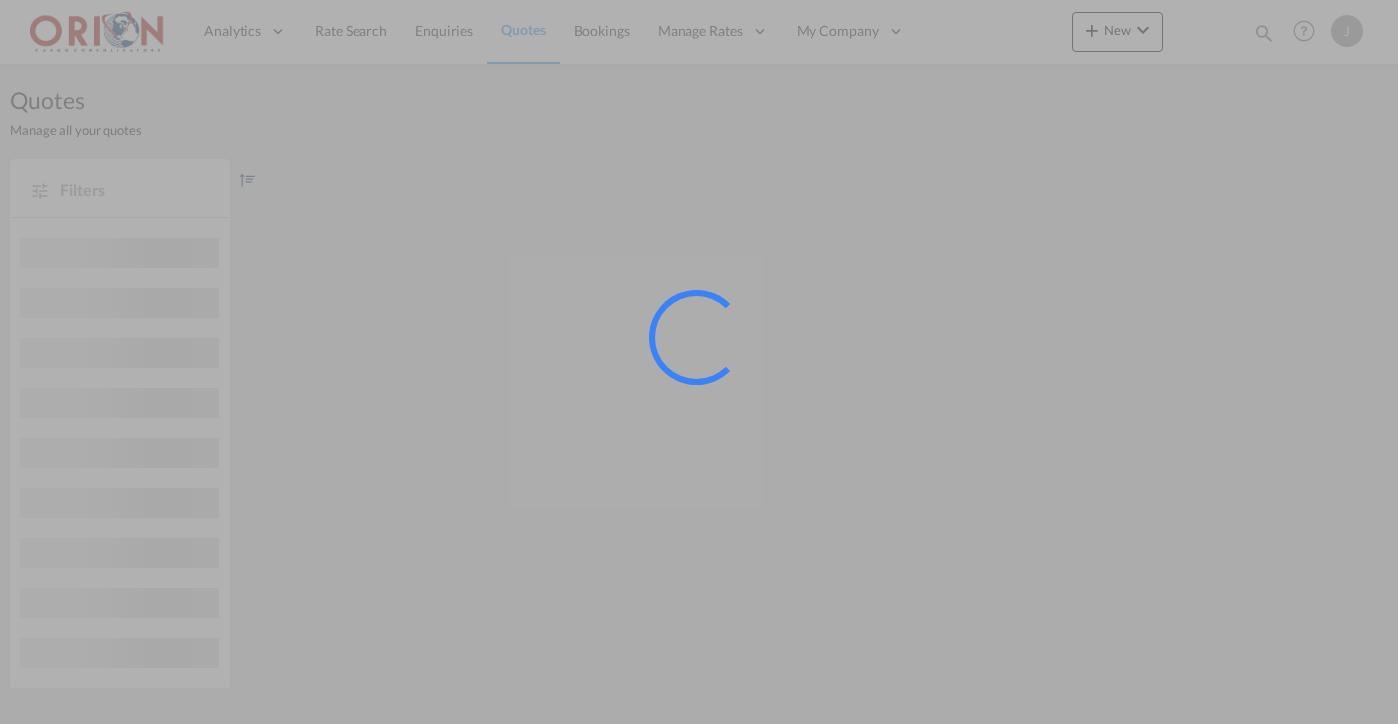 scroll, scrollTop: 0, scrollLeft: 0, axis: both 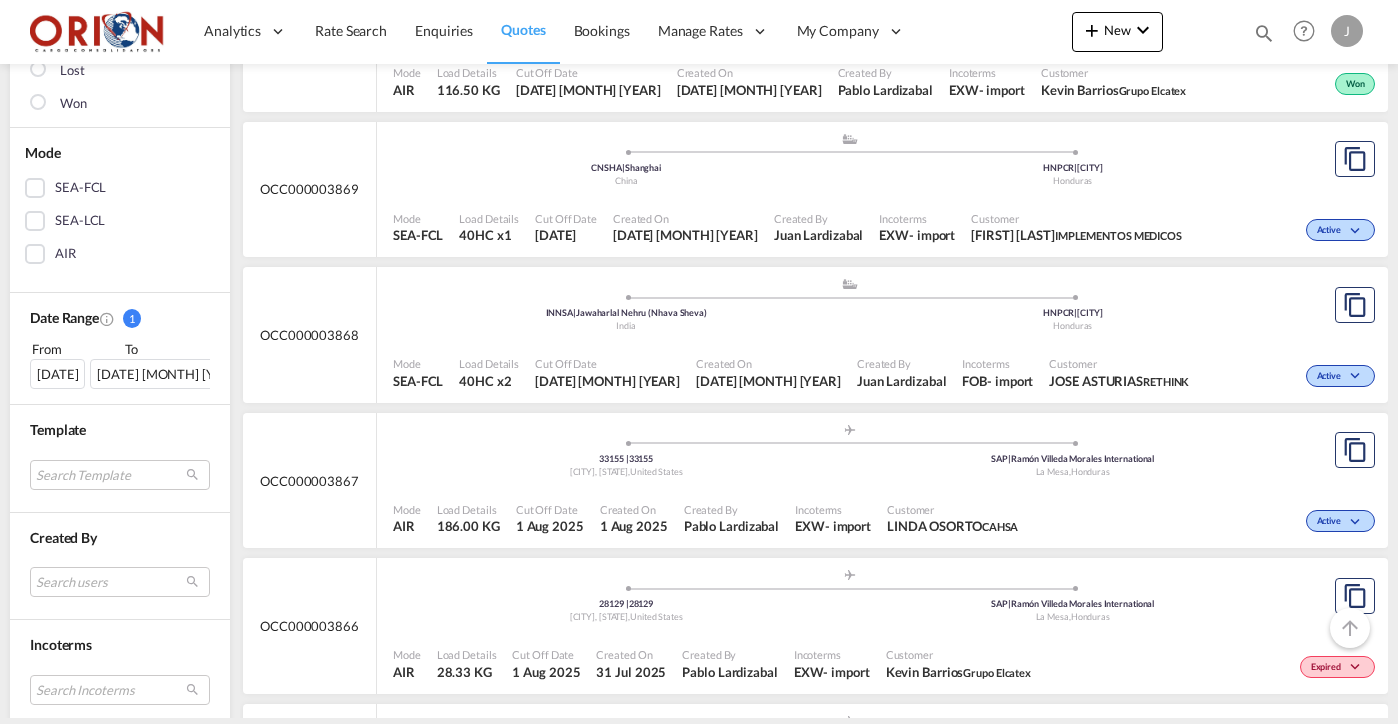 click on "From" at bounding box center (74, 349) 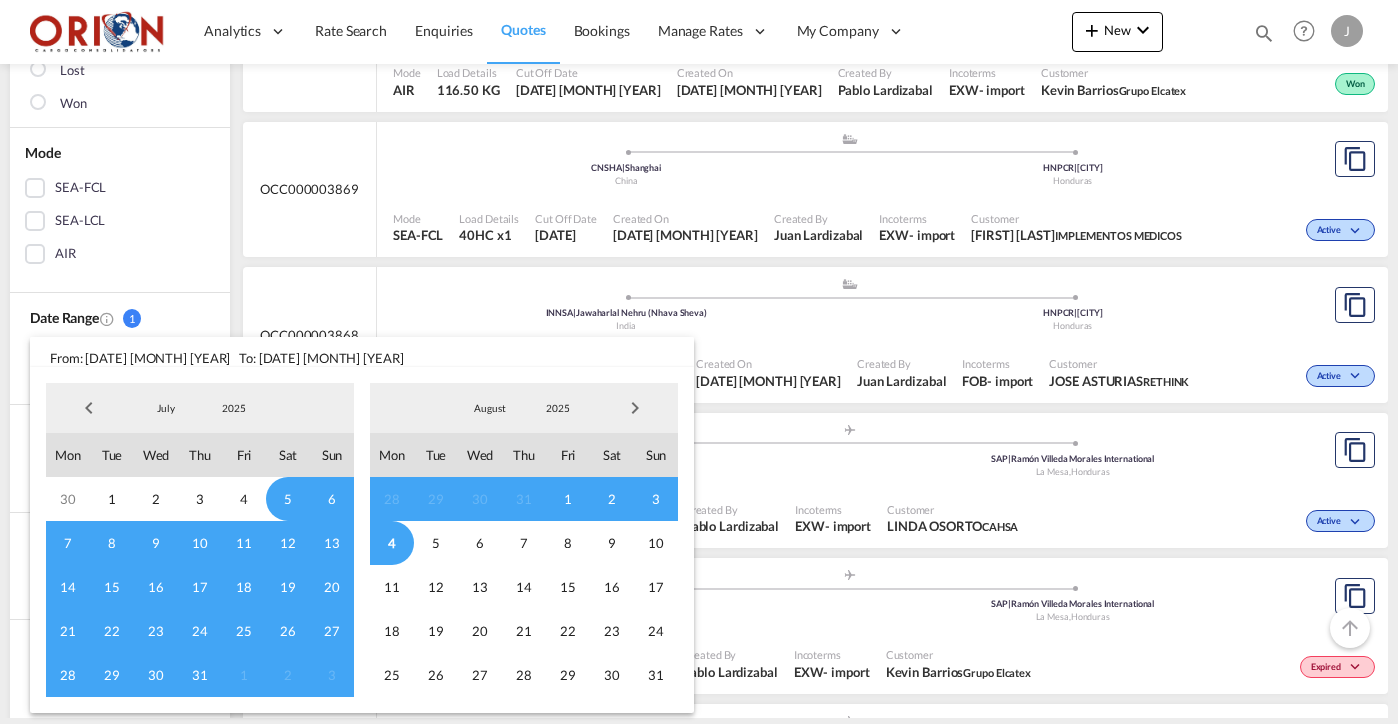 click at bounding box center (89, 408) 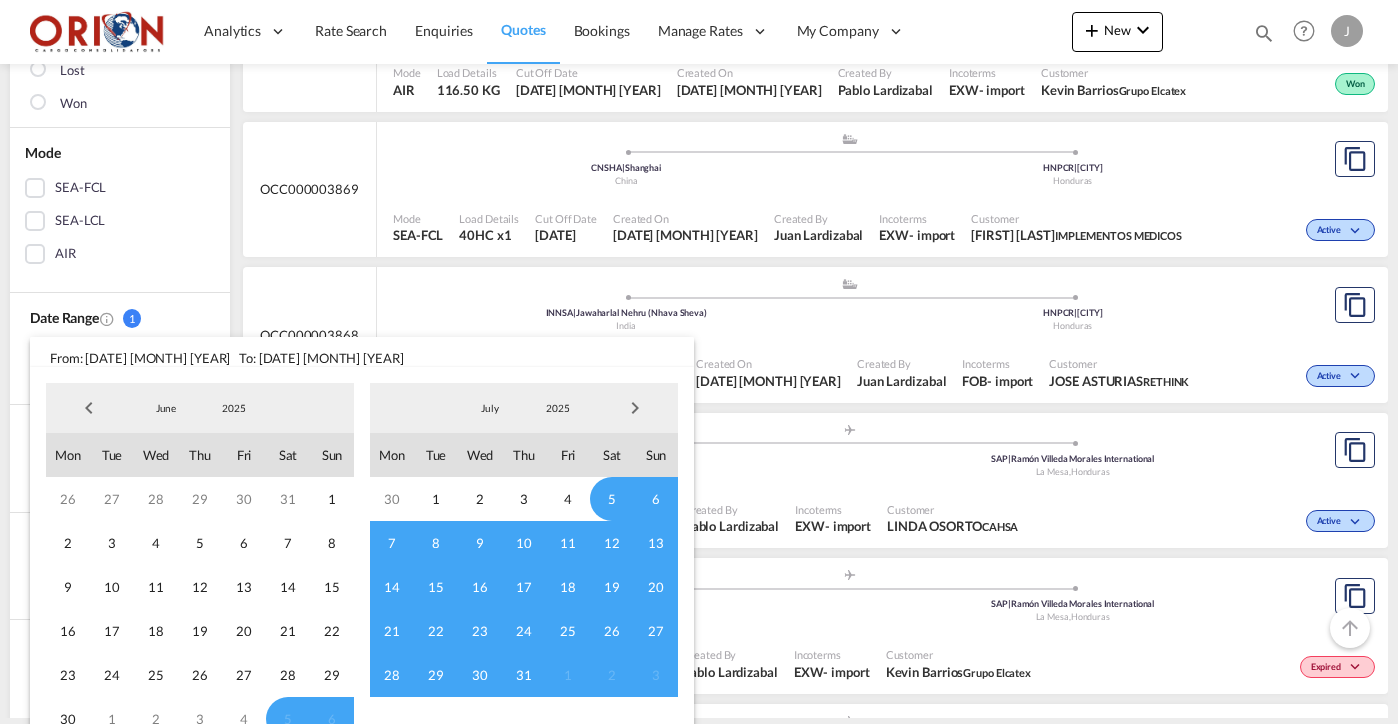 click at bounding box center [89, 408] 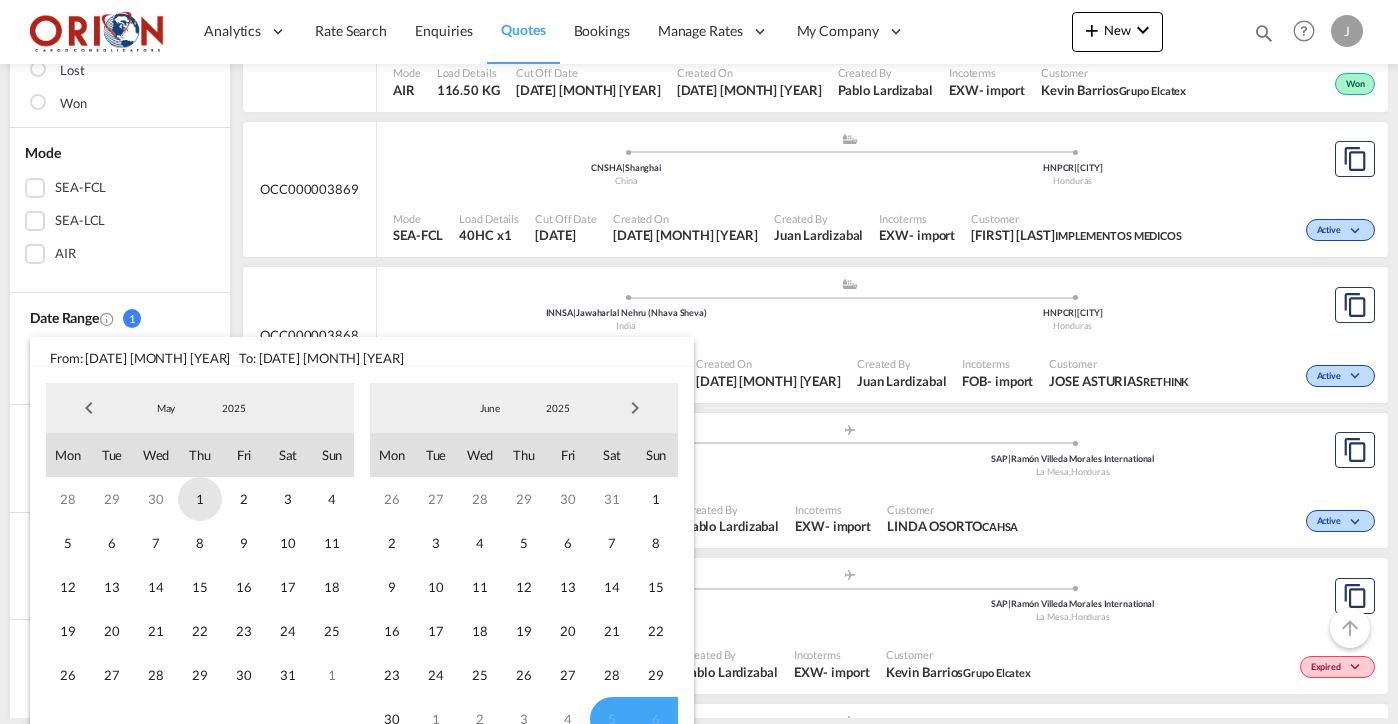 click on "1" at bounding box center (200, 499) 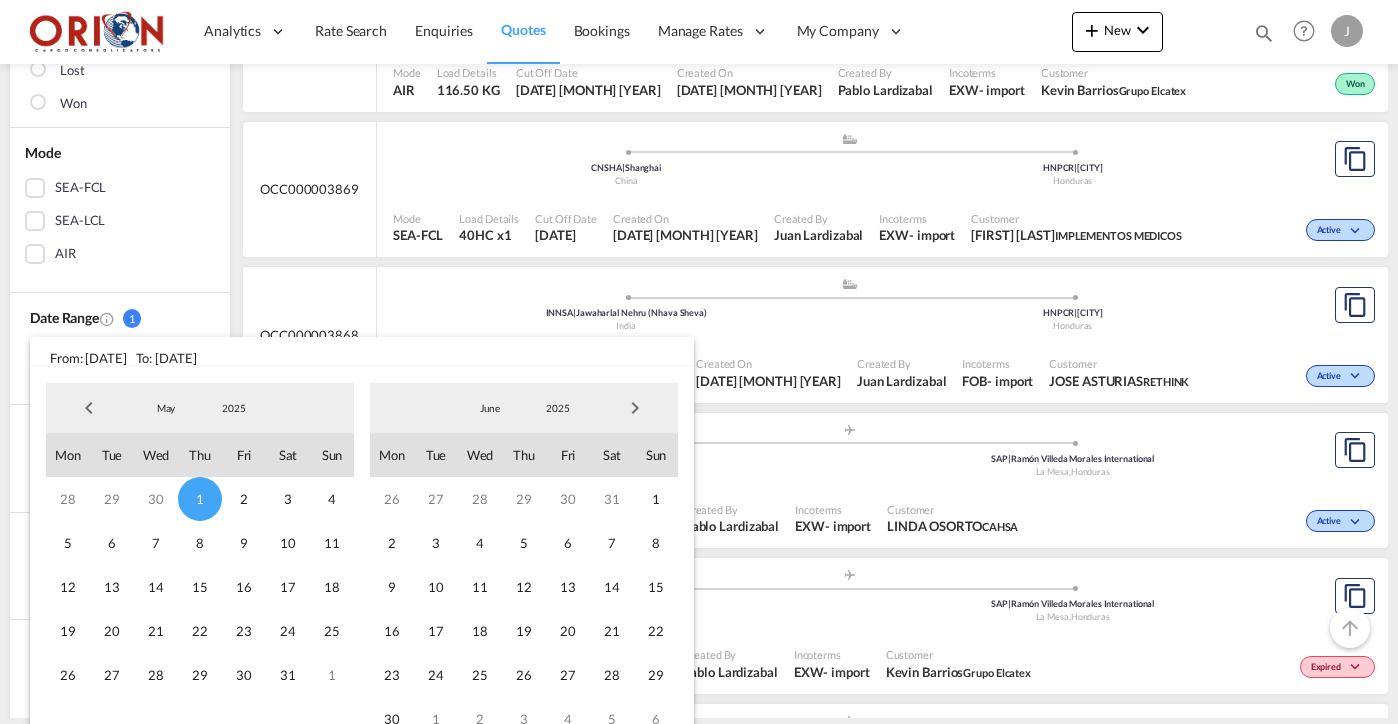 click at bounding box center [635, 408] 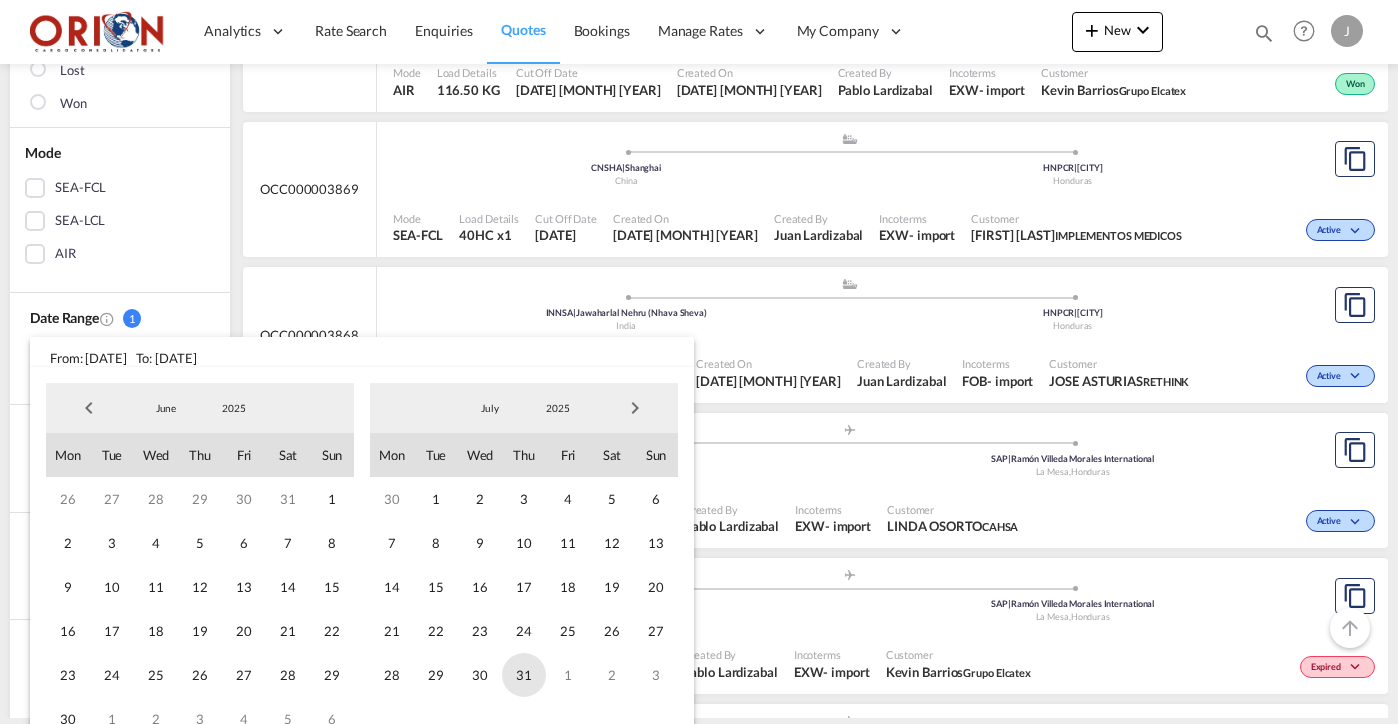 click on "31" at bounding box center [524, 675] 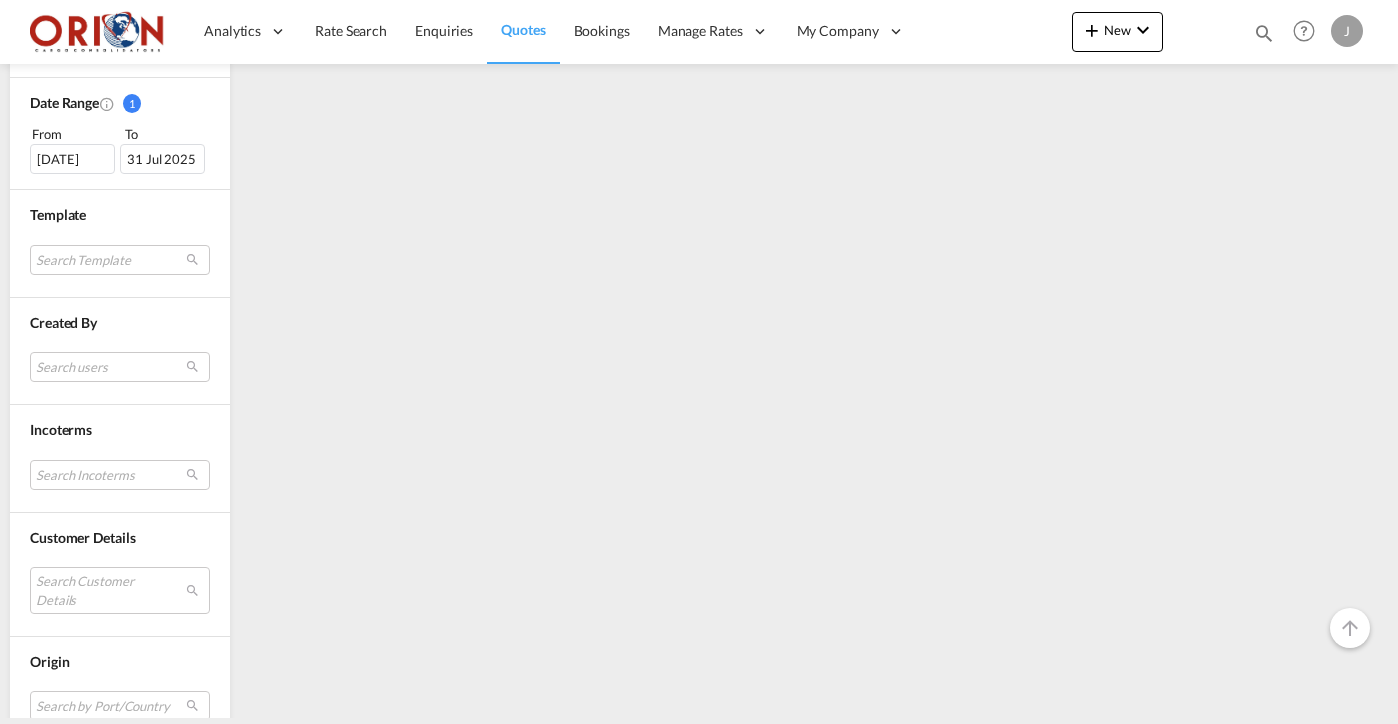 scroll, scrollTop: 593, scrollLeft: 0, axis: vertical 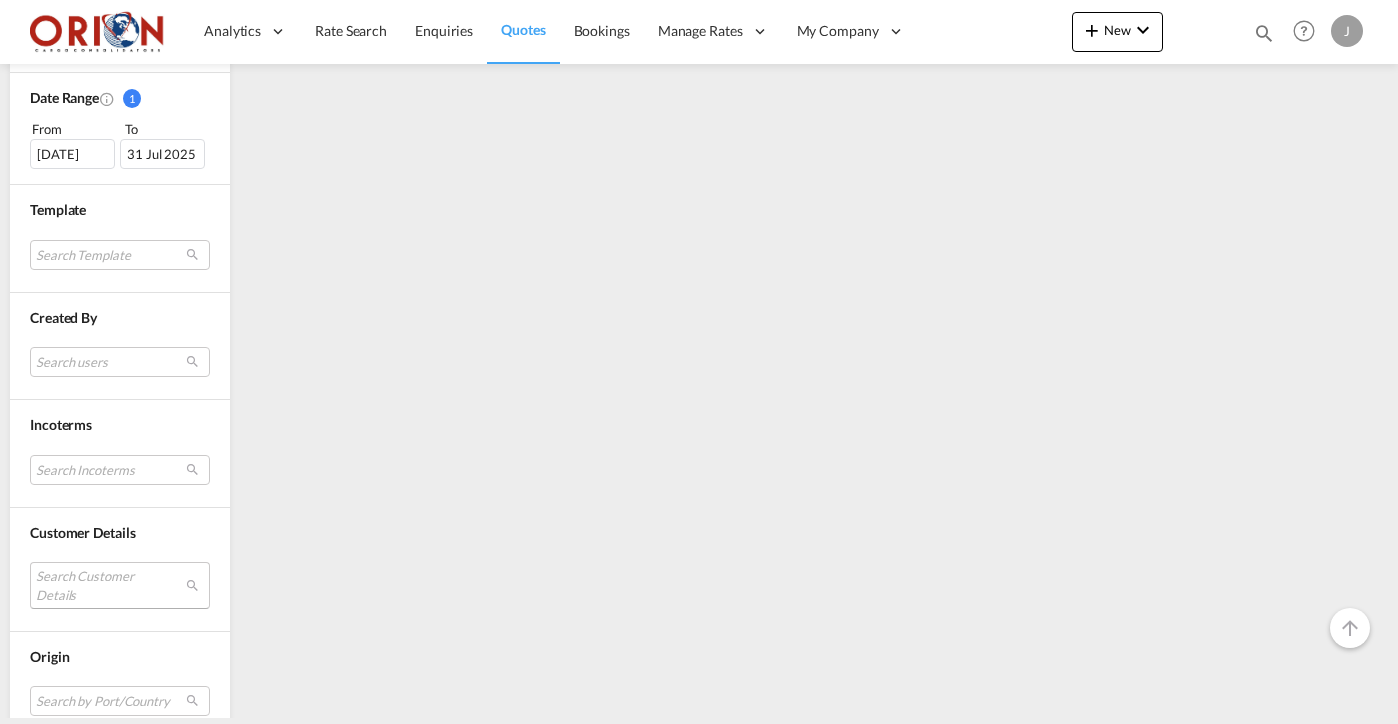 click on "Search Customer Details user name
user [FIRST] [LAST] [EMAIL] | [COMPANY]
user [FIRST] [LAST] [EMAIL] | [COMPANY]
user [FIRST] [LAST] [EMAIL] | [COMPANY]
user [FIRST] [LAST] [EMAIL] | [COMPANY]
user [FIRST] [LAST] [EMAIL] | [COMPANY]
user [FIRST] [LAST] [EMAIL] | [COMPANY]
user [FIRST] [LAST] [EMAIL] | [COMPANY]
user [FIRST] [LAST] [EMAIL] | [COMPANY]
user [FIRST] [LAST] [EMAIL] | [COMPANY]
user [FIRST] [LAST] [EMAIL] | [COMPANY]
user [FIRST] [LAST] [EMAIL] | [COMPANY]
user [FIRST] [LAST] [EMAIL] | [COMPANY]
user [FIRST] [LAST] [EMAIL] | [COMPANY]
user [FIRST] [LAST] | [COMPANY]" at bounding box center (120, 585) 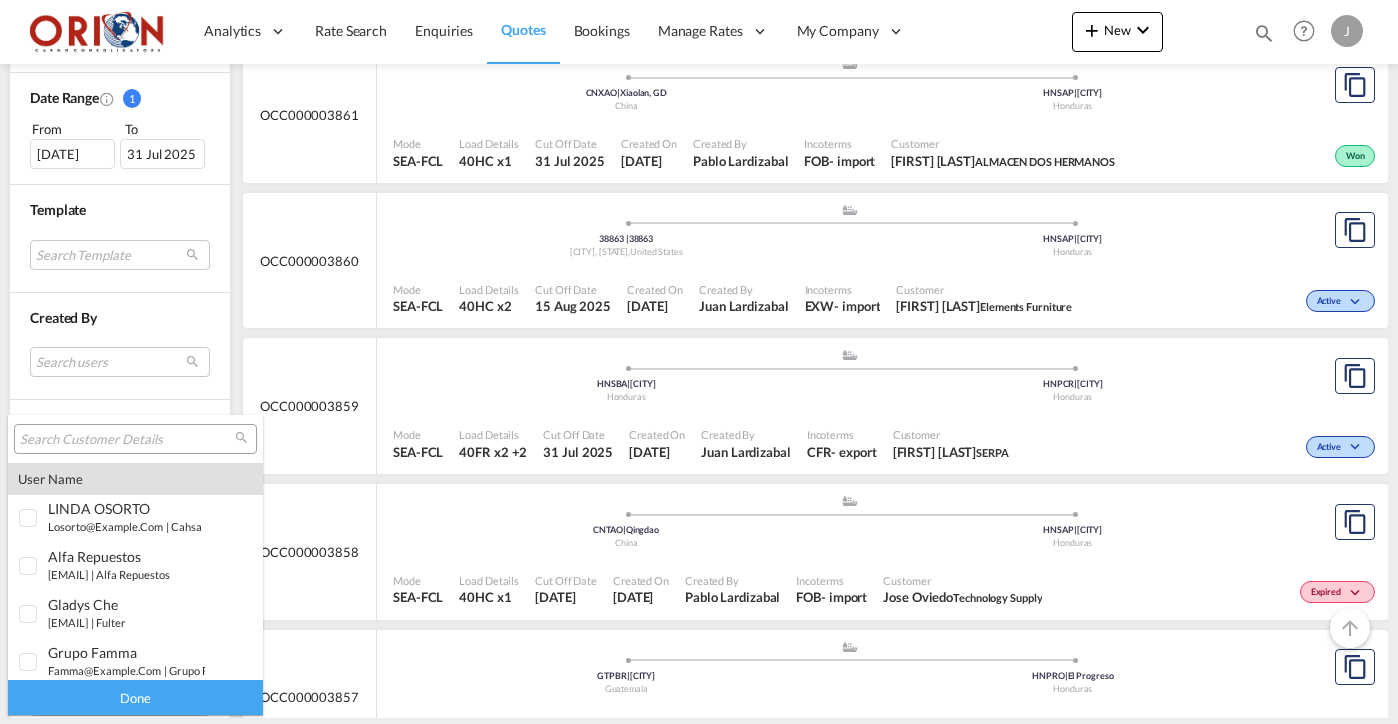 click at bounding box center [127, 440] 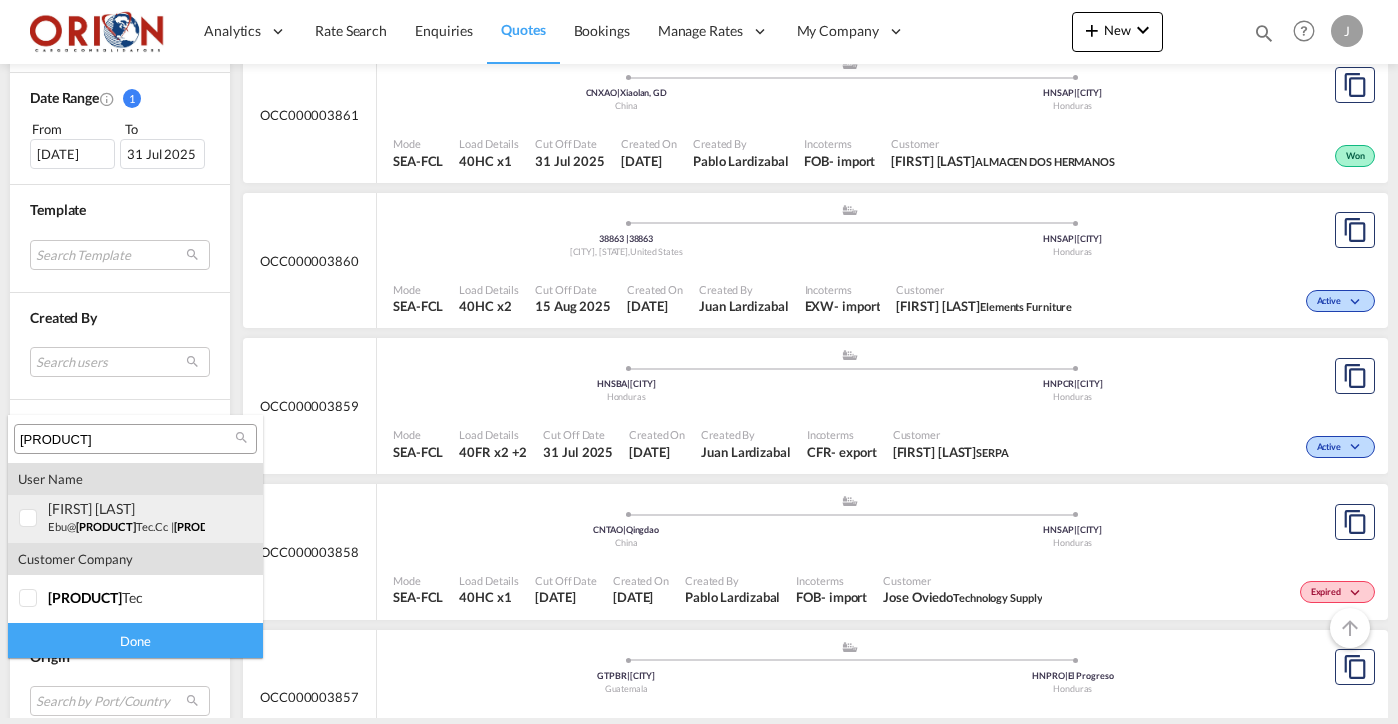 type on "[PRODUCT]" 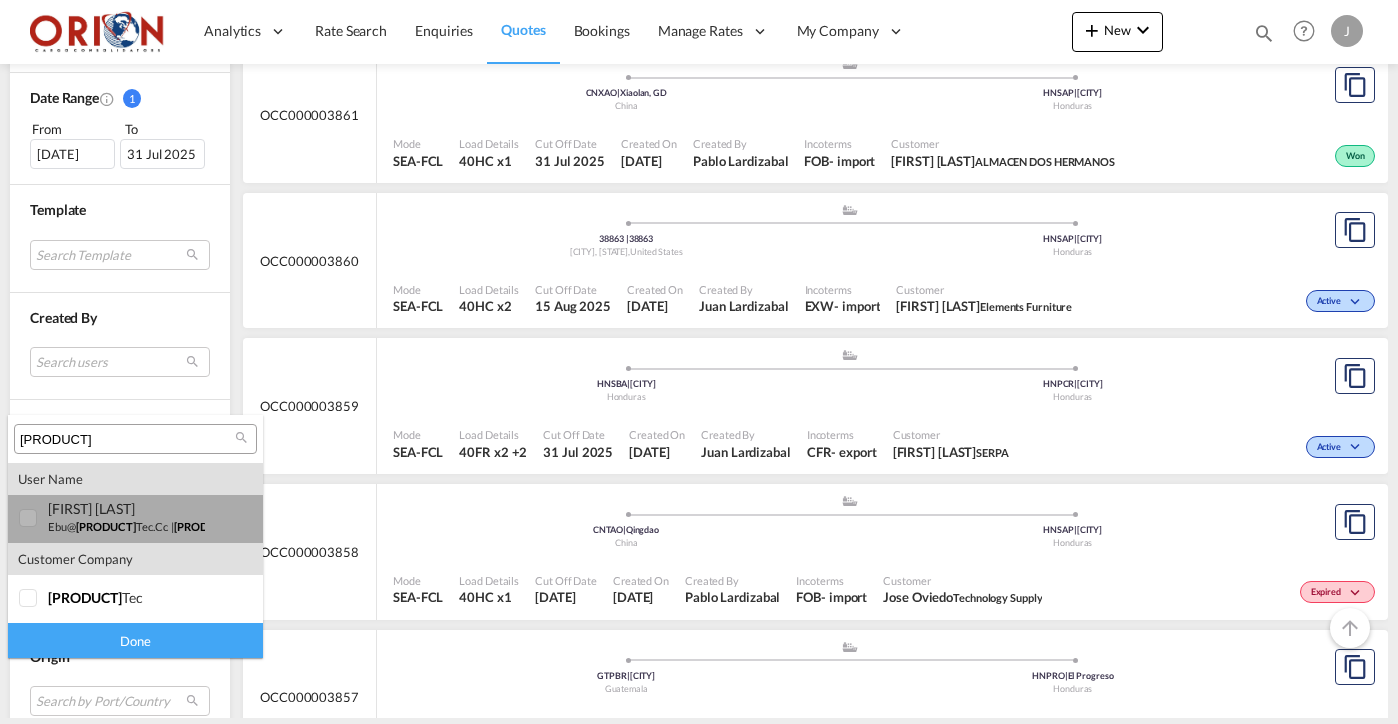 click on "[FIRST] [LAST] | [COMPANY]" at bounding box center [126, 517] 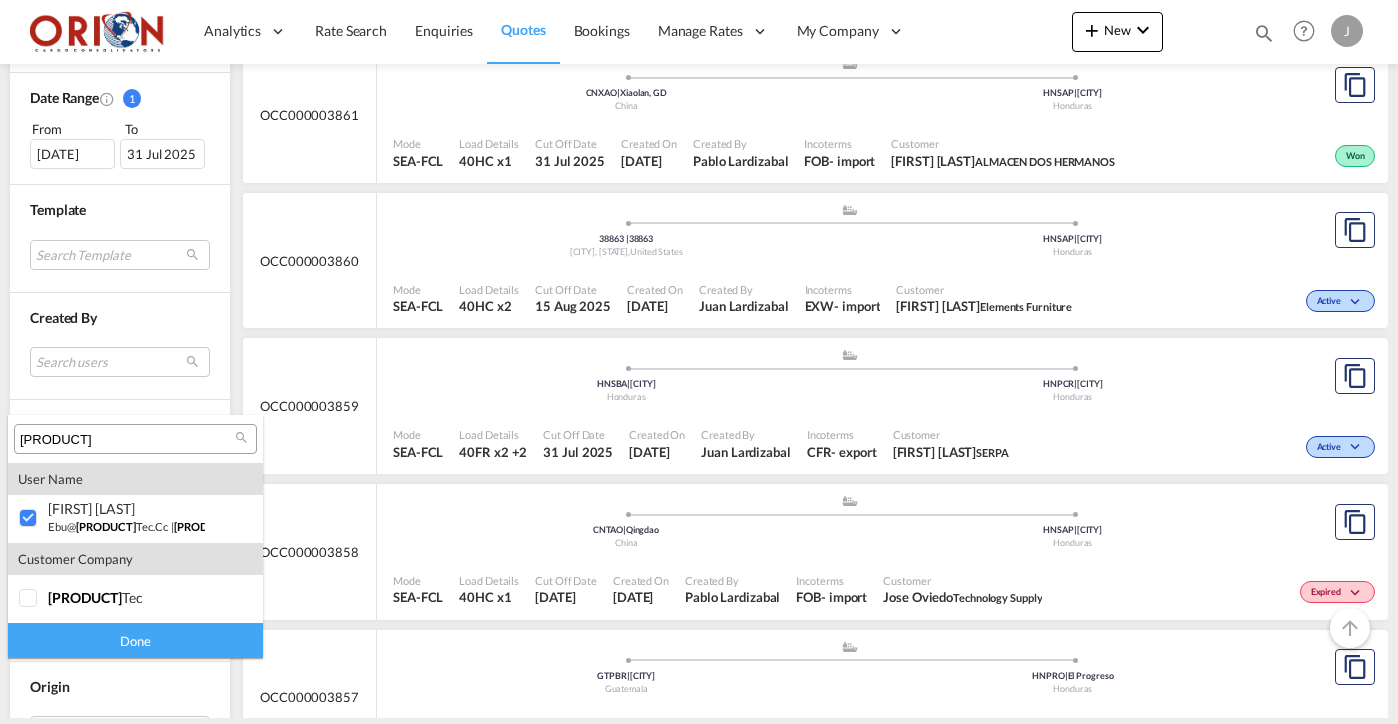 click on "Done" at bounding box center [135, 640] 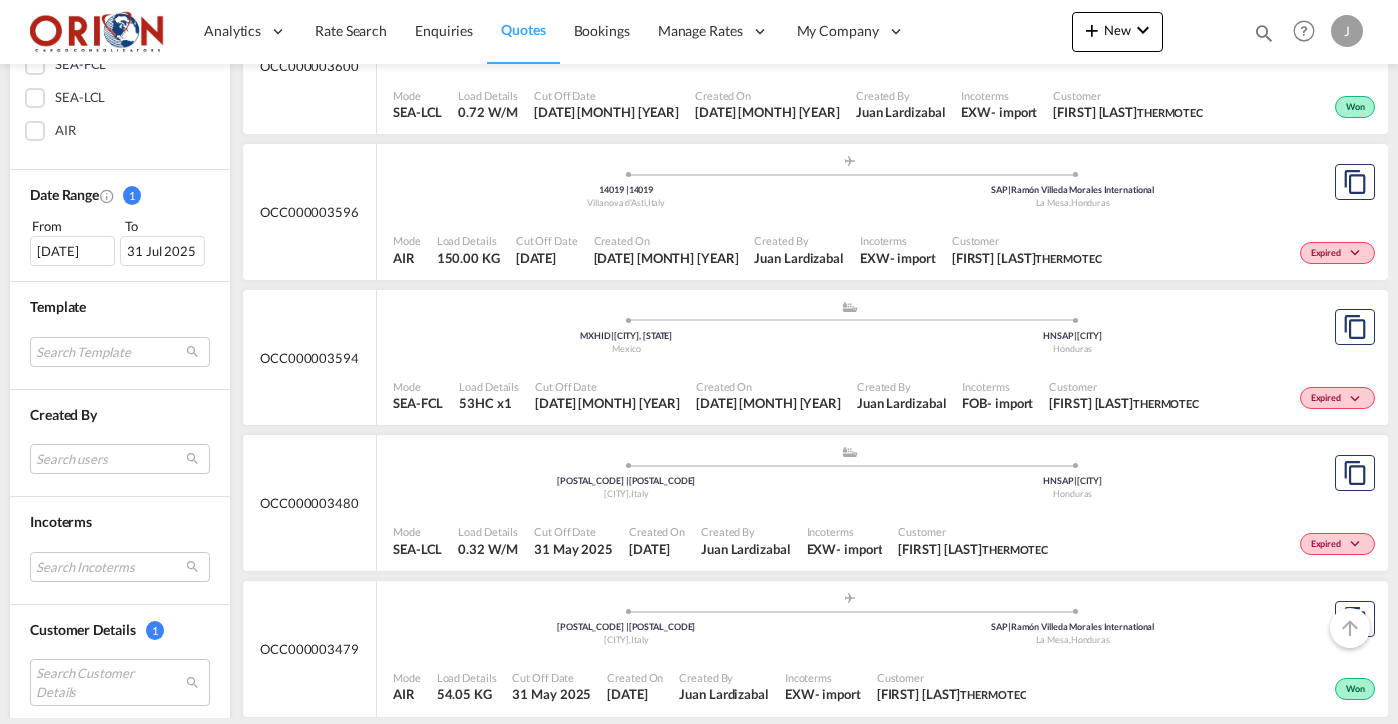 scroll, scrollTop: 497, scrollLeft: 0, axis: vertical 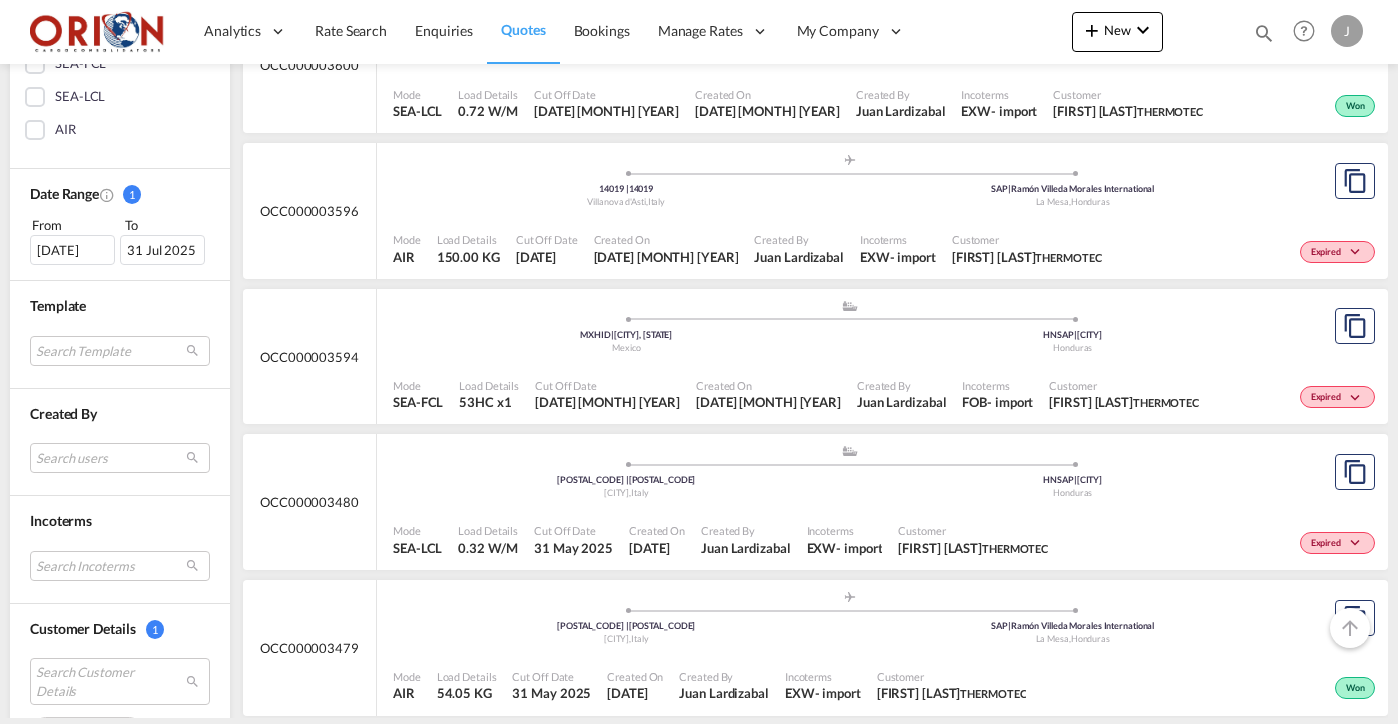 click on "Created By" at bounding box center (902, 385) 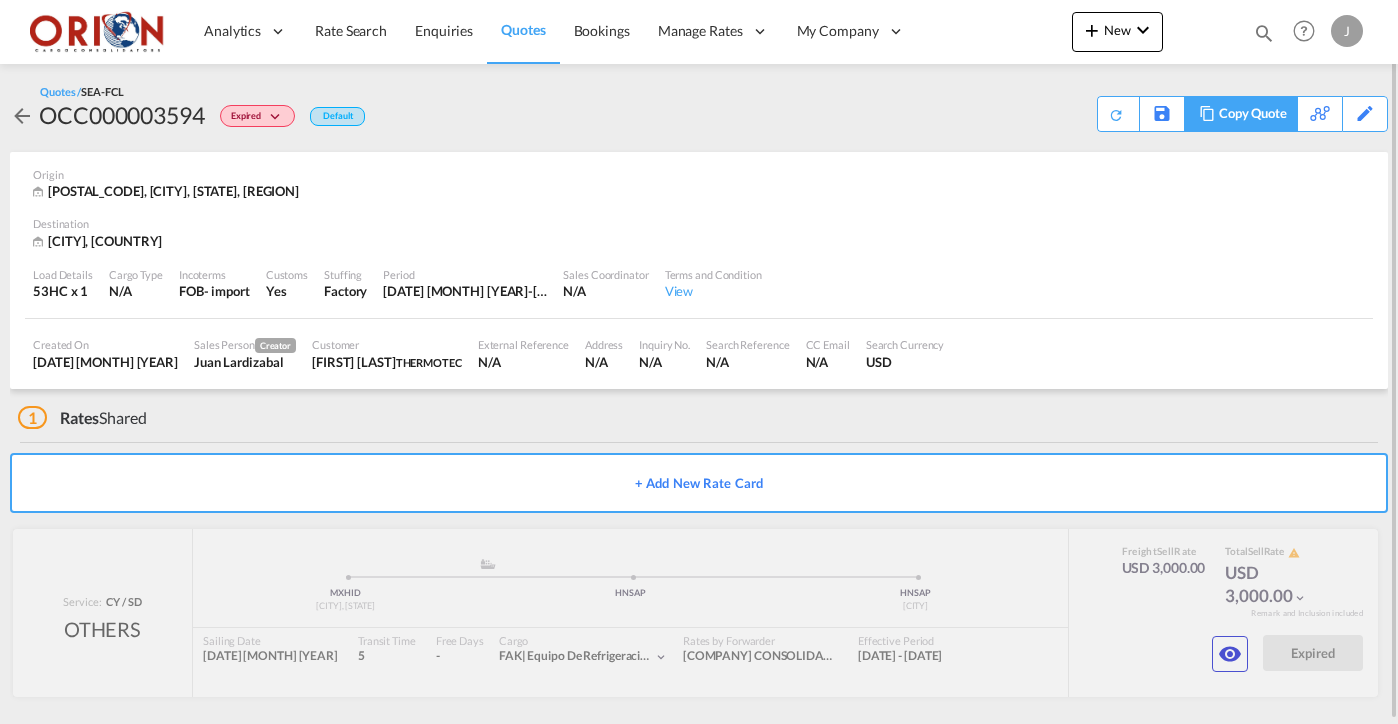 click on "Copy Quote" at bounding box center (1253, 114) 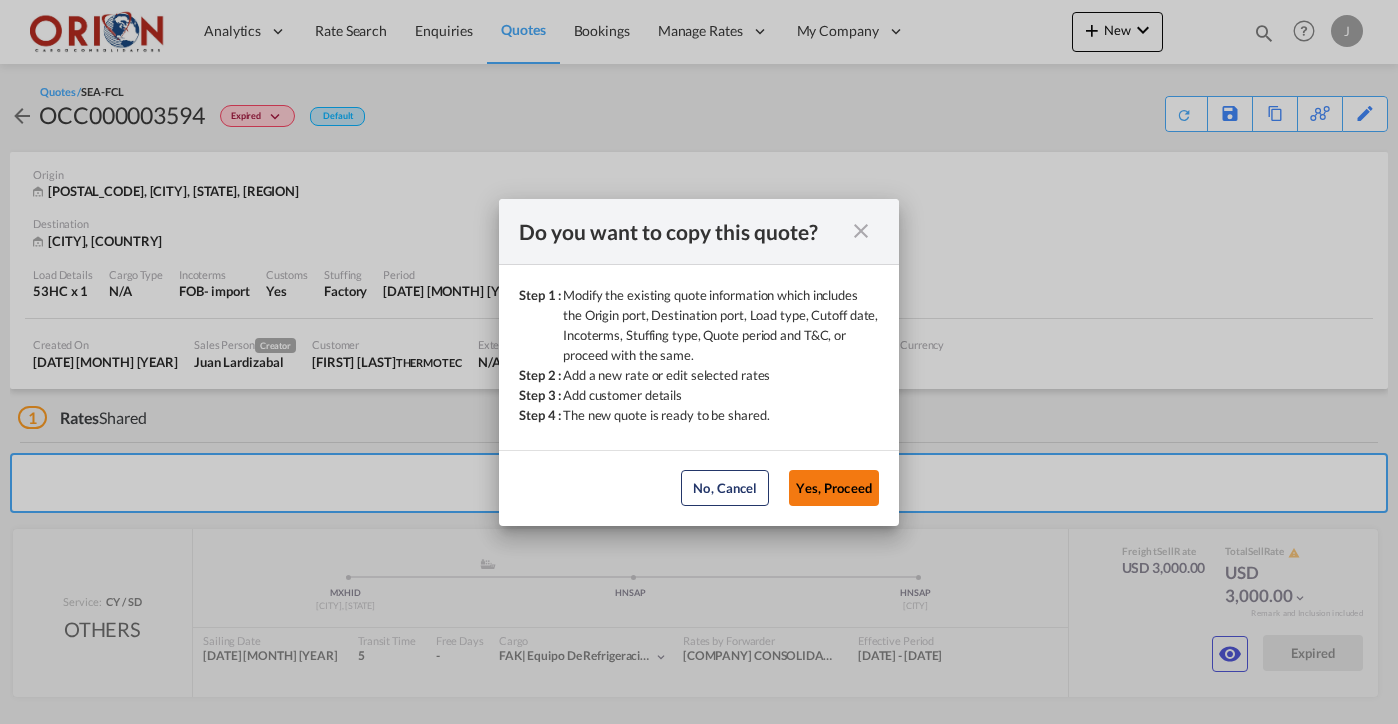 click on "Yes, Proceed" 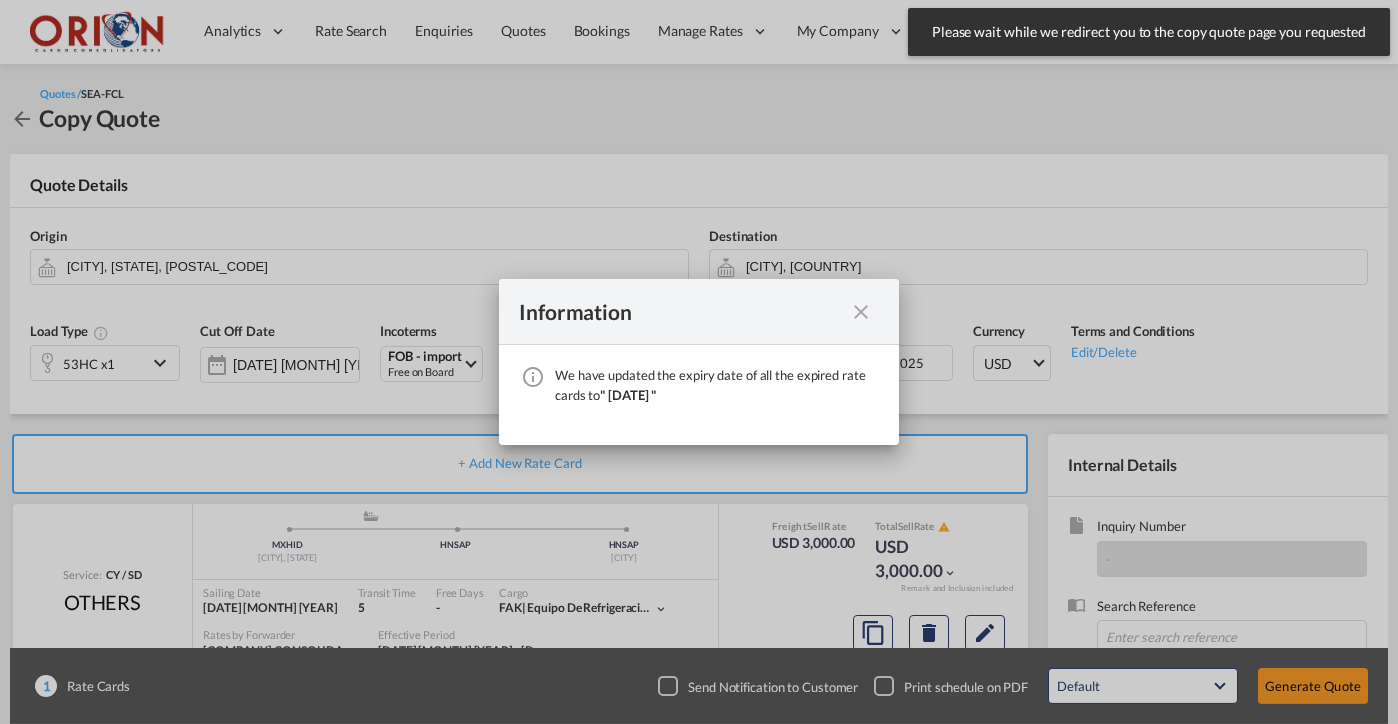 click at bounding box center (861, 312) 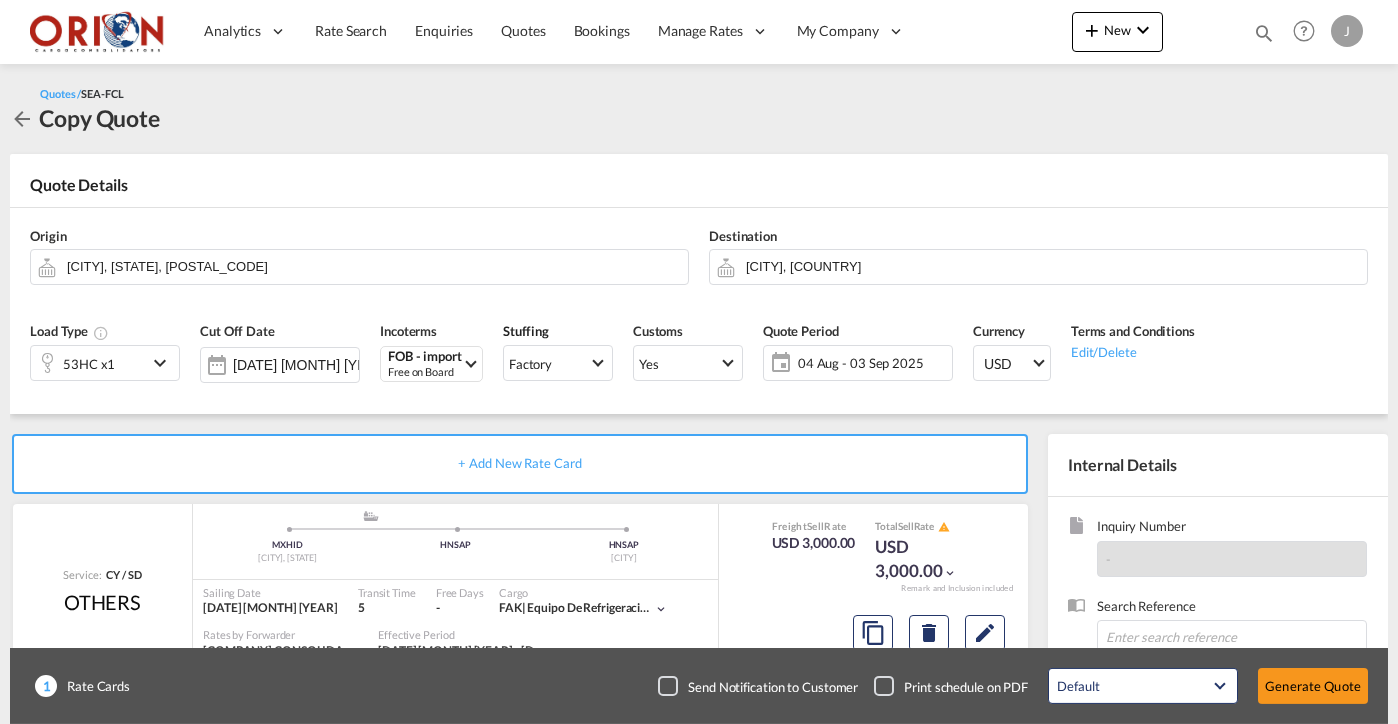 click on "04 Aug - 03 Sep 2025" 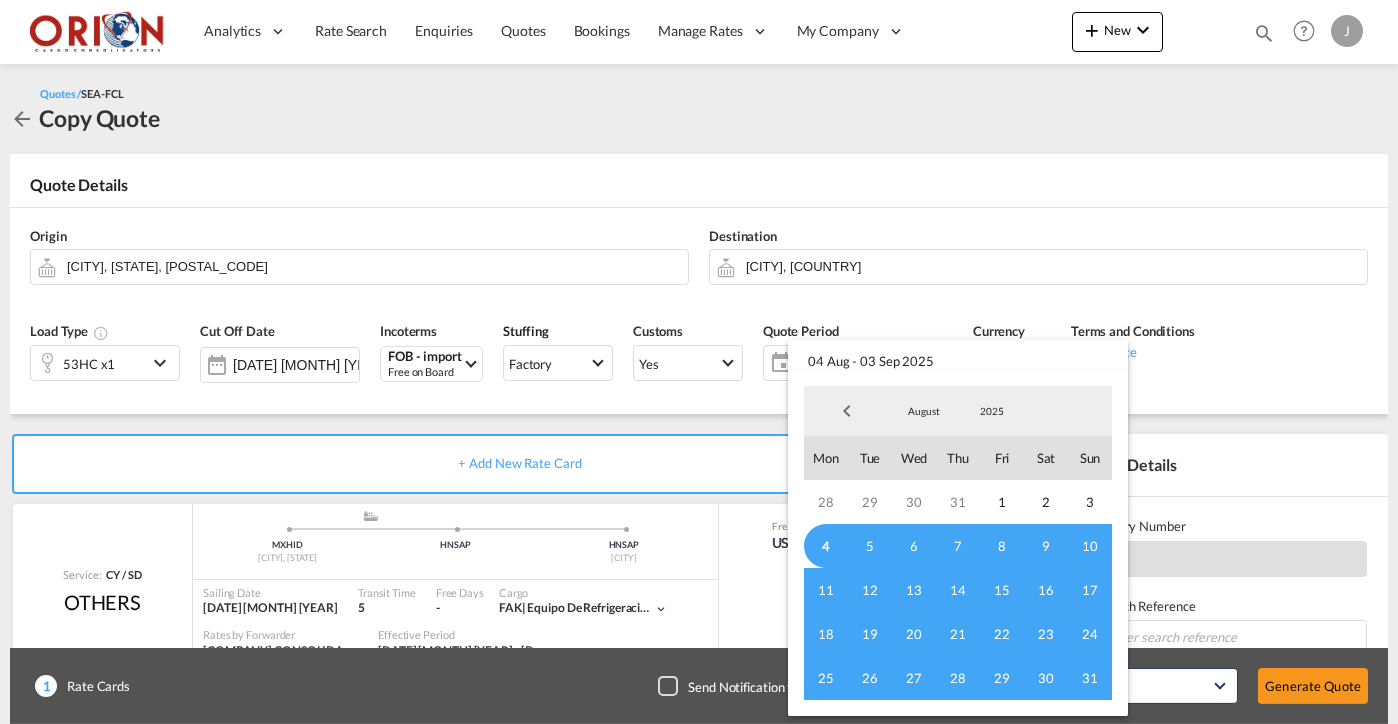 click on "4" at bounding box center [826, 546] 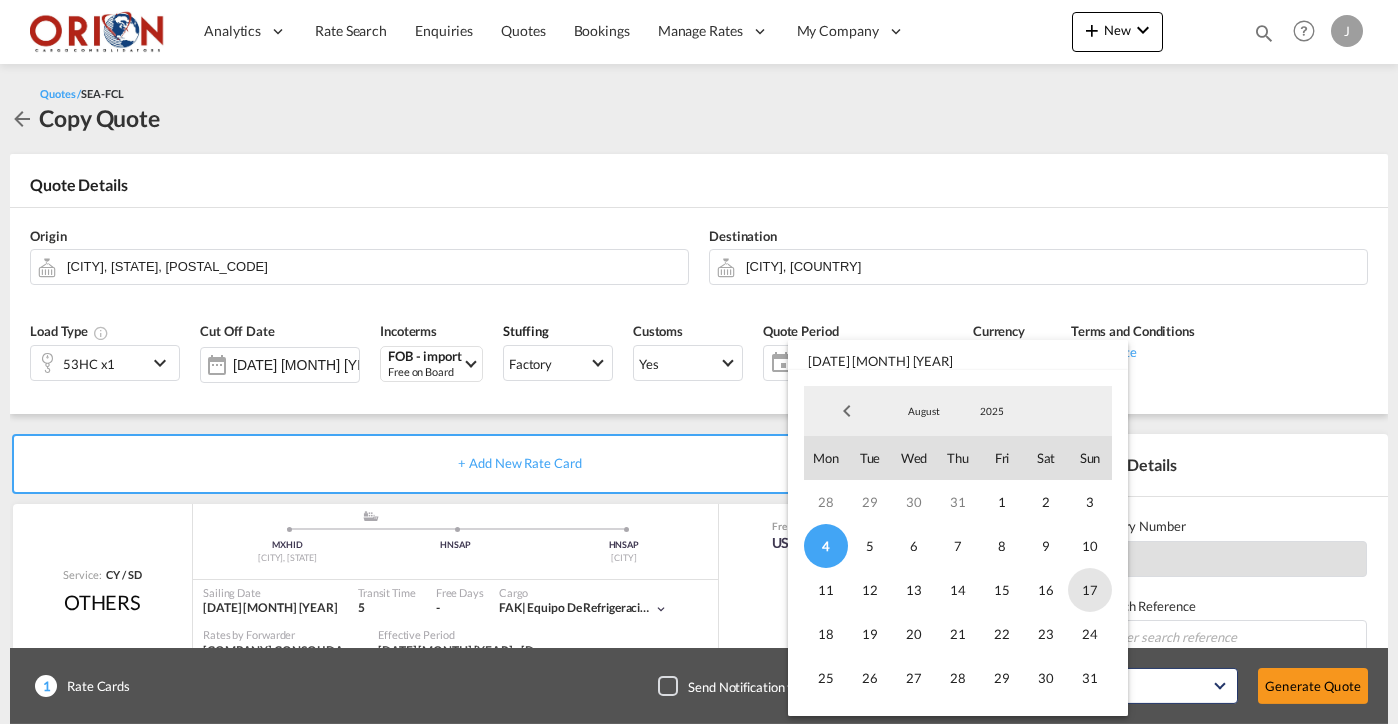click on "17" at bounding box center (1090, 590) 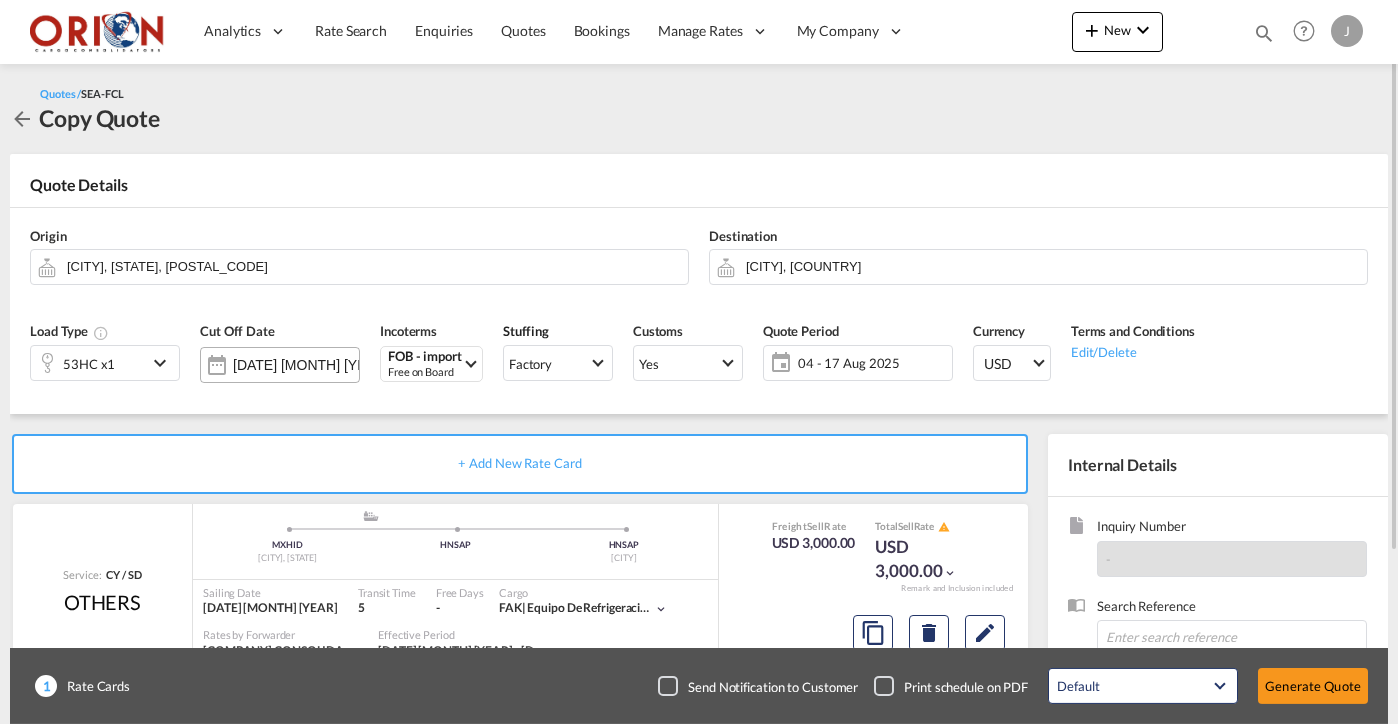 click on "[DATE] [MONTH] [YEAR]" at bounding box center [280, 365] 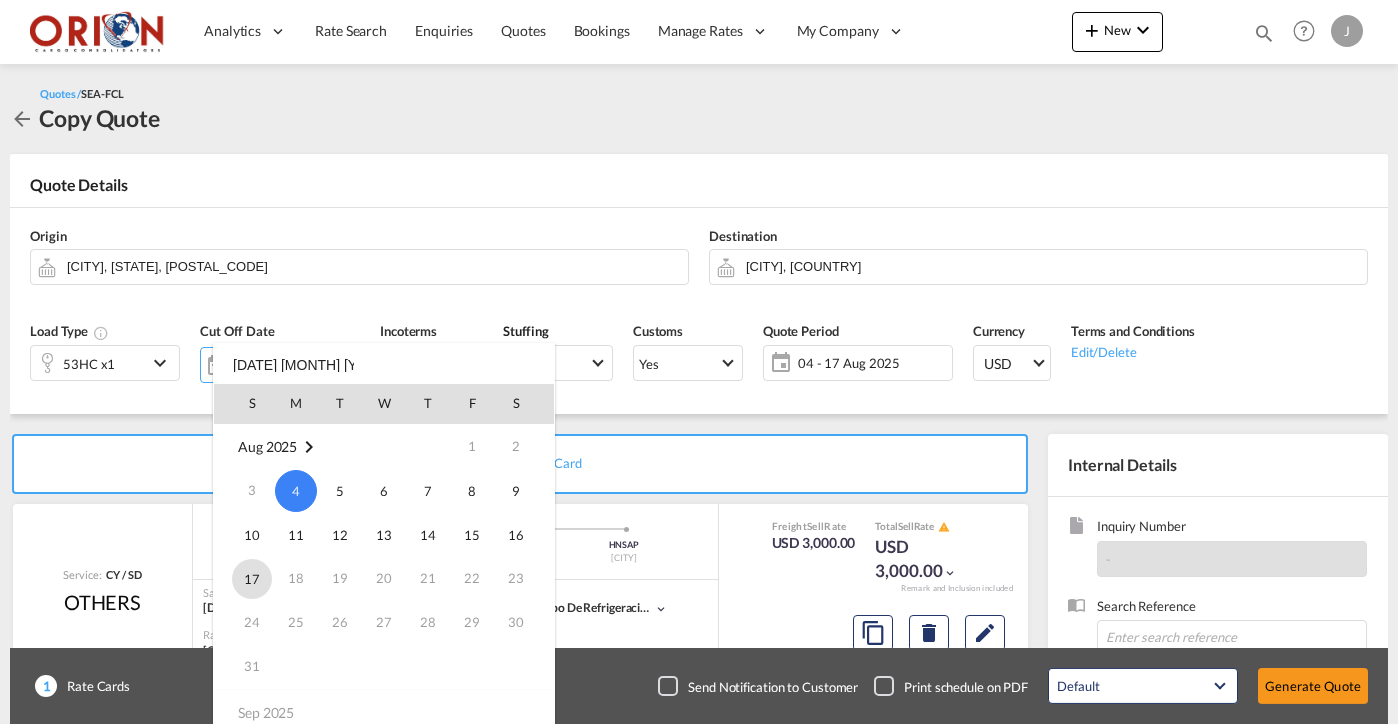 click on "17" at bounding box center (252, 579) 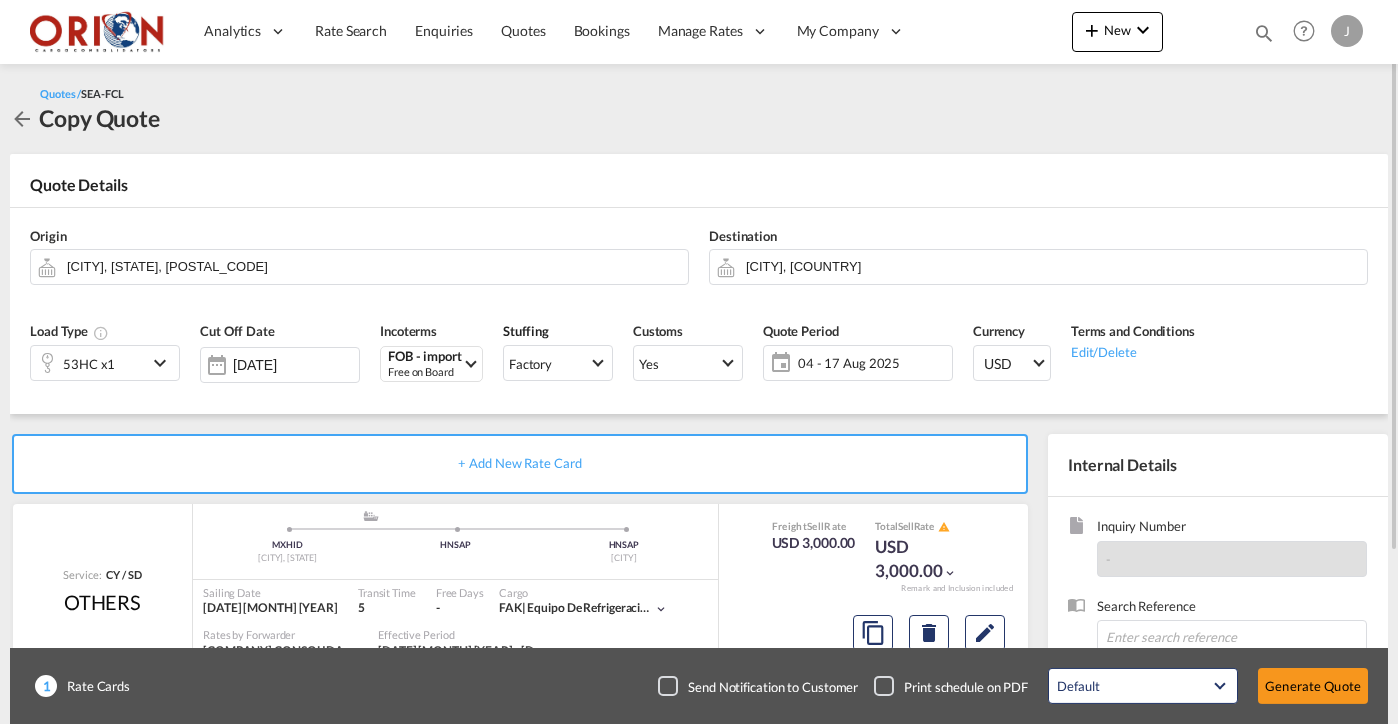 click at bounding box center [163, 363] 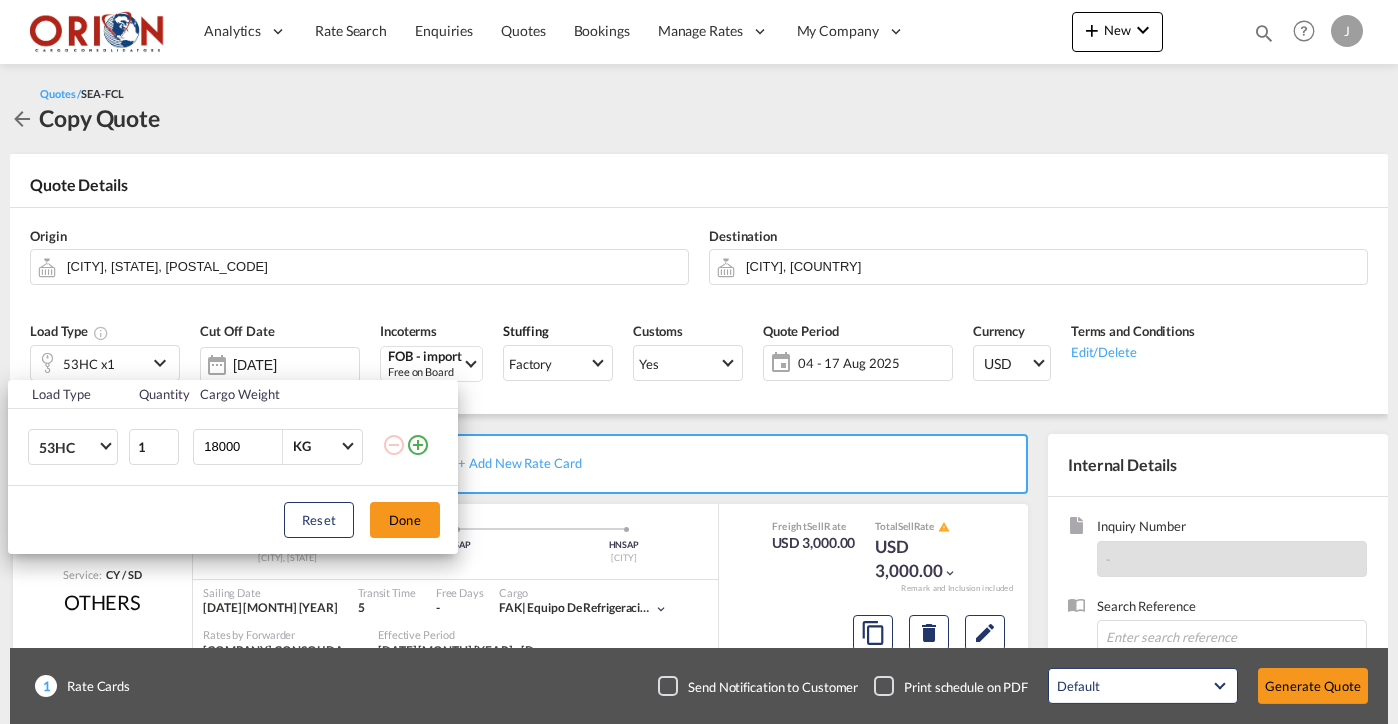click on "Load Type
Quantity Cargo Weight
53HC
20GP
40GP
40HC
45HC
20RE
40RE
40HR
20OT
40OT
20FR
40FR
40NR
20NR
45S
20TK
40TK
OTHR
53HC
20HC
20FX
1 18000 KG KG
Load type addition is restricted to 4 Reset Done" at bounding box center [699, 362] 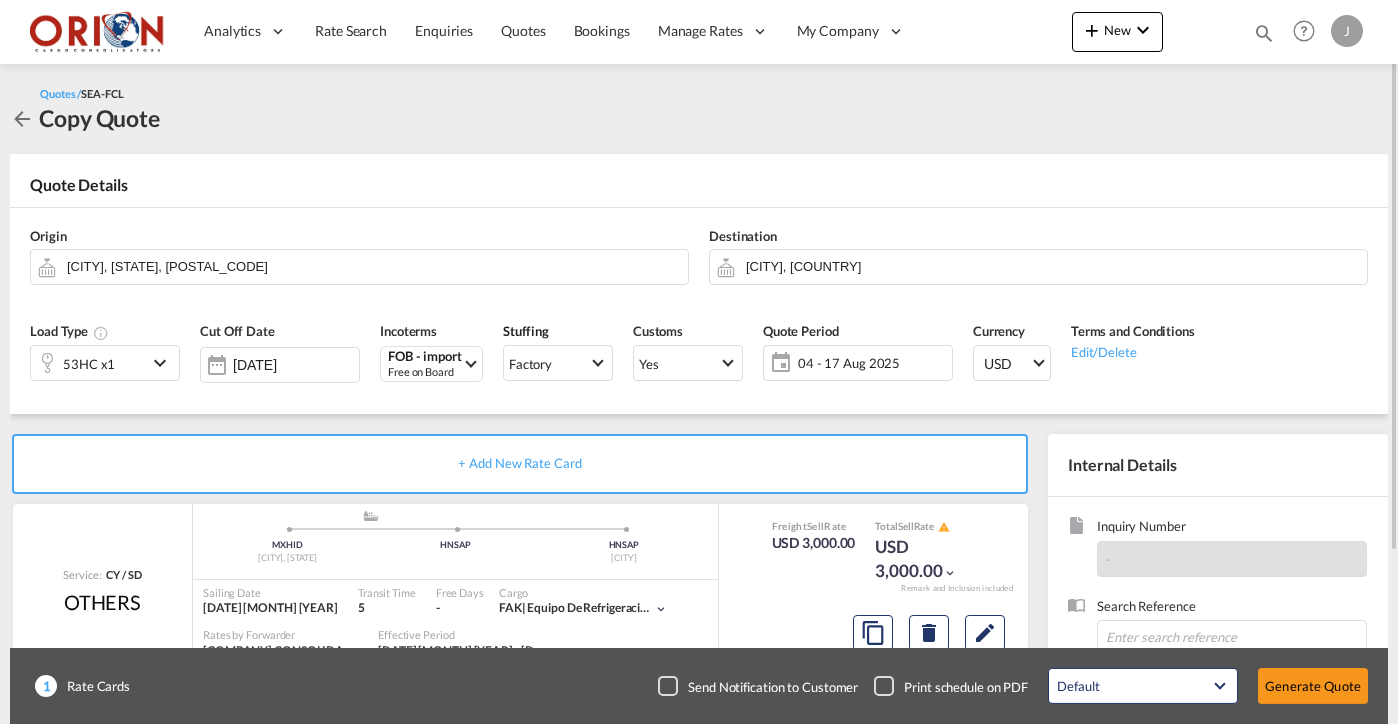 scroll, scrollTop: 1, scrollLeft: 0, axis: vertical 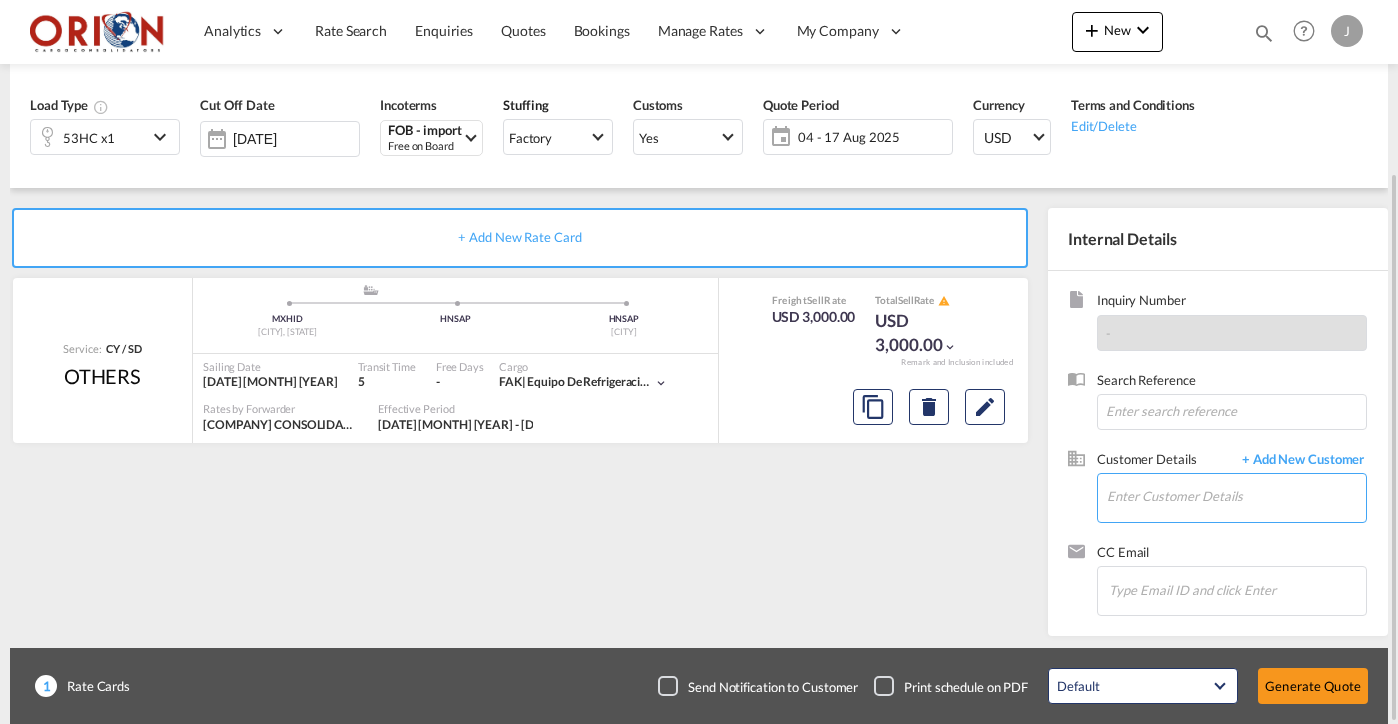 click on "Enter Customer Details" at bounding box center (1236, 496) 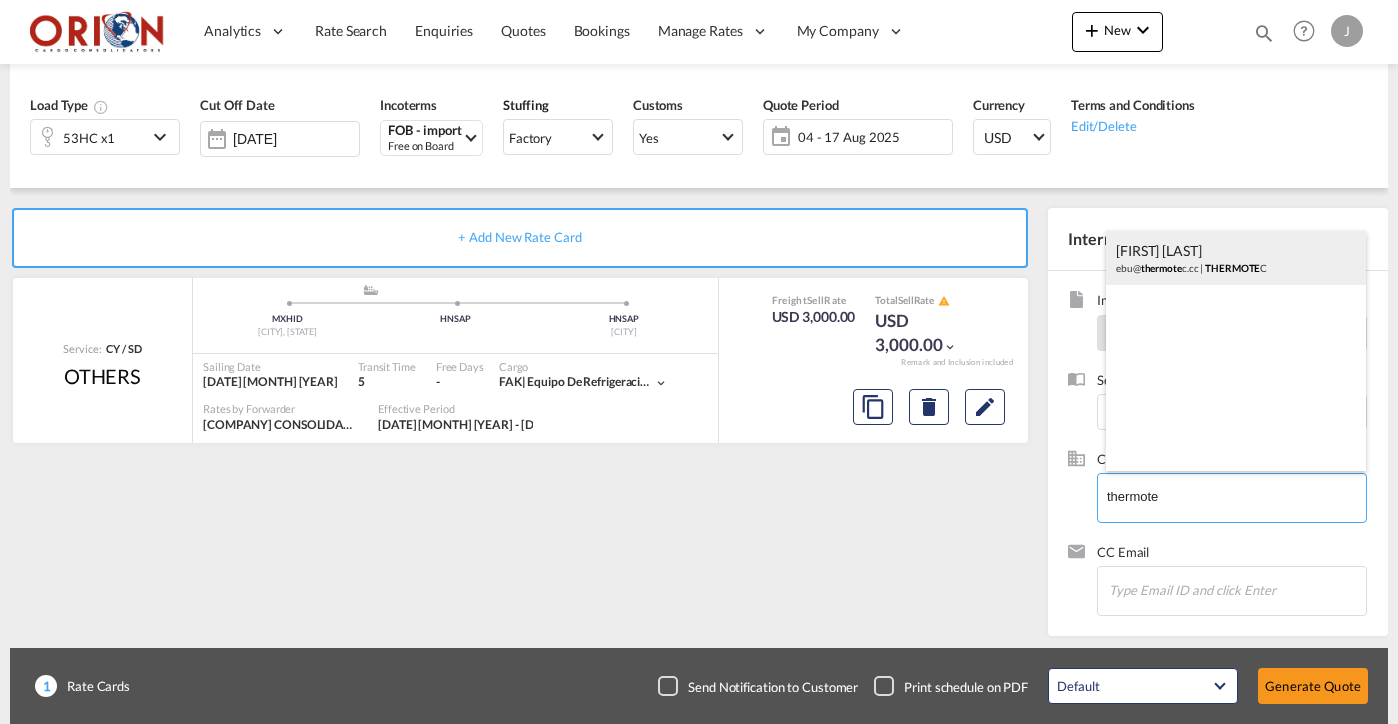 click on "user [FIRST] [LAST] ebu@ [COMPANY] .cc    |    [COMPANY]" at bounding box center (1236, 258) 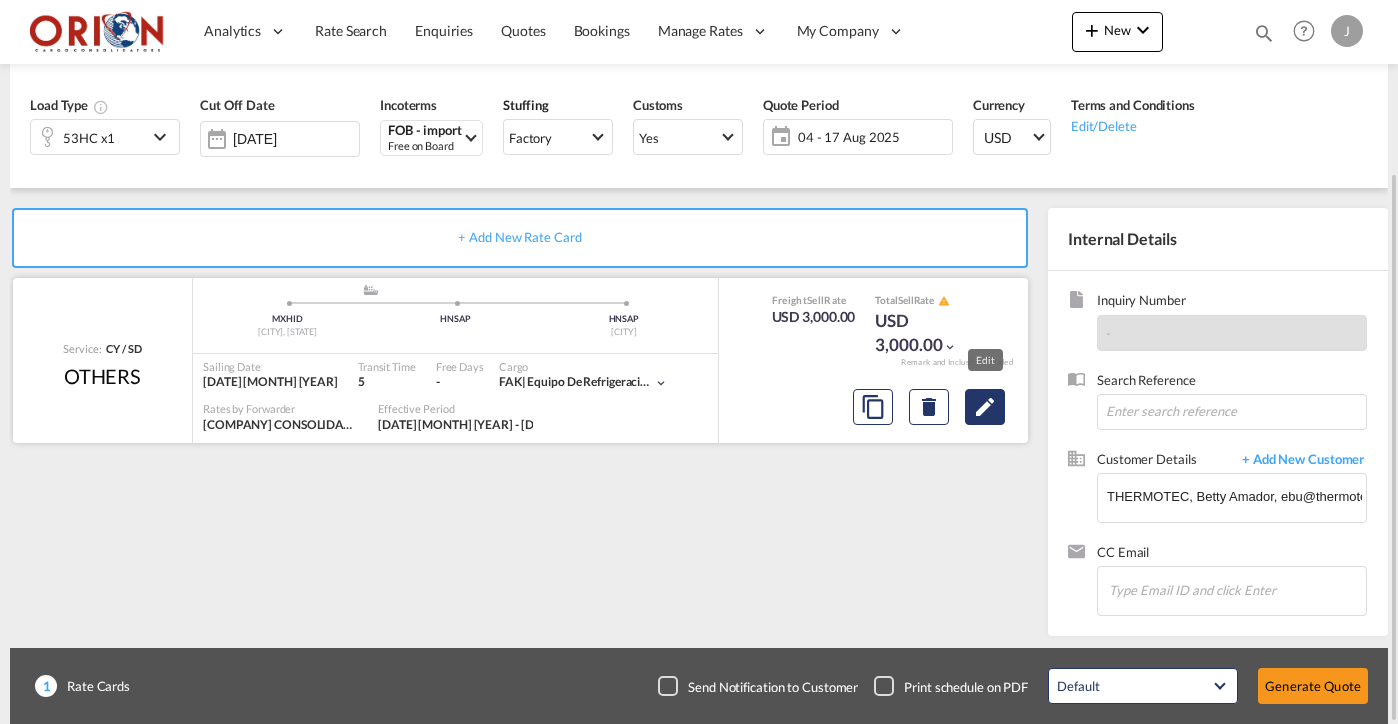 click at bounding box center [985, 407] 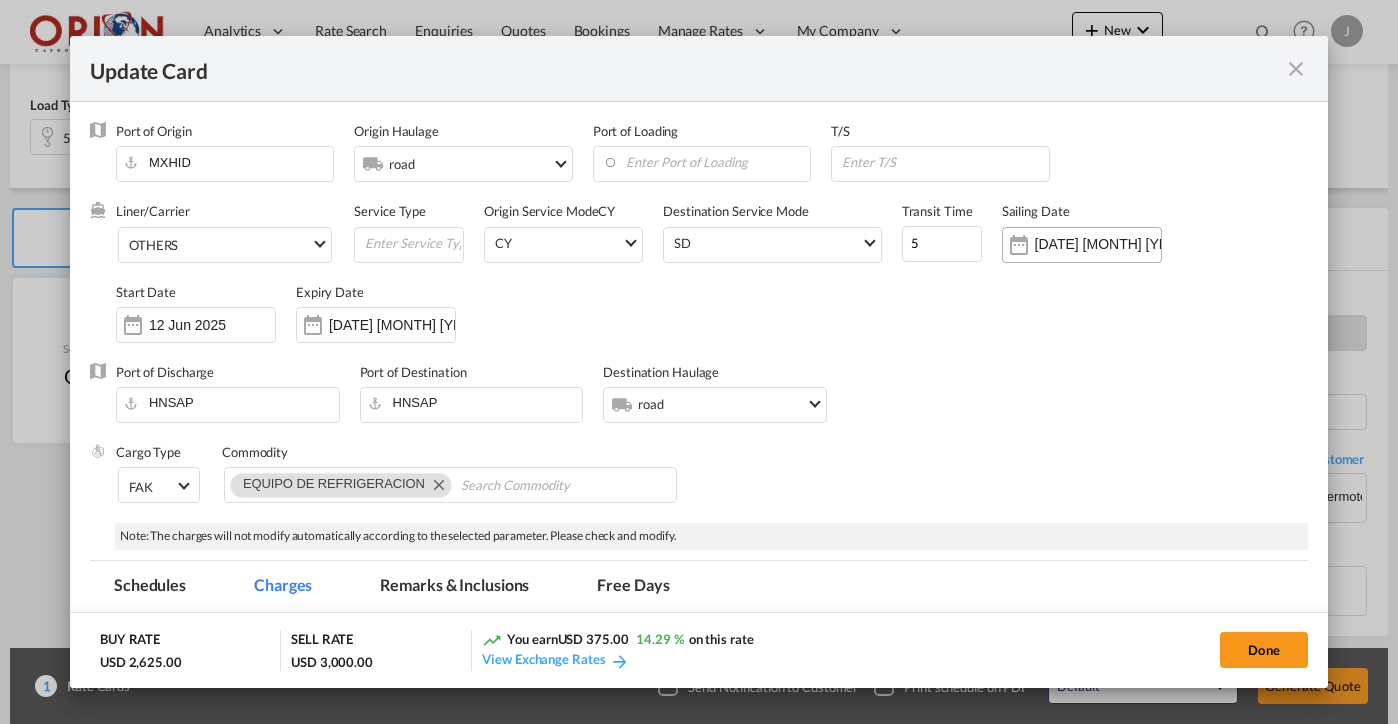 click on "[DATE] [MONTH] [YEAR]" at bounding box center [1082, 245] 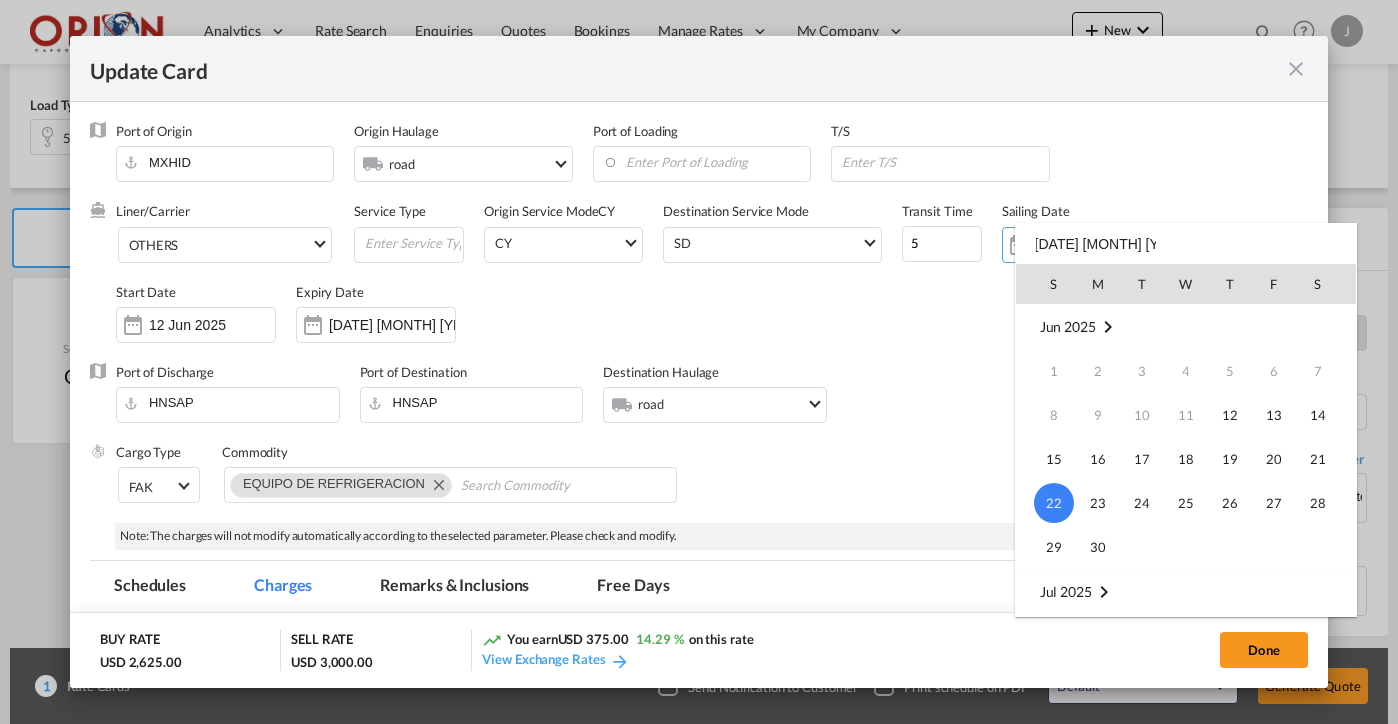 click at bounding box center [699, 362] 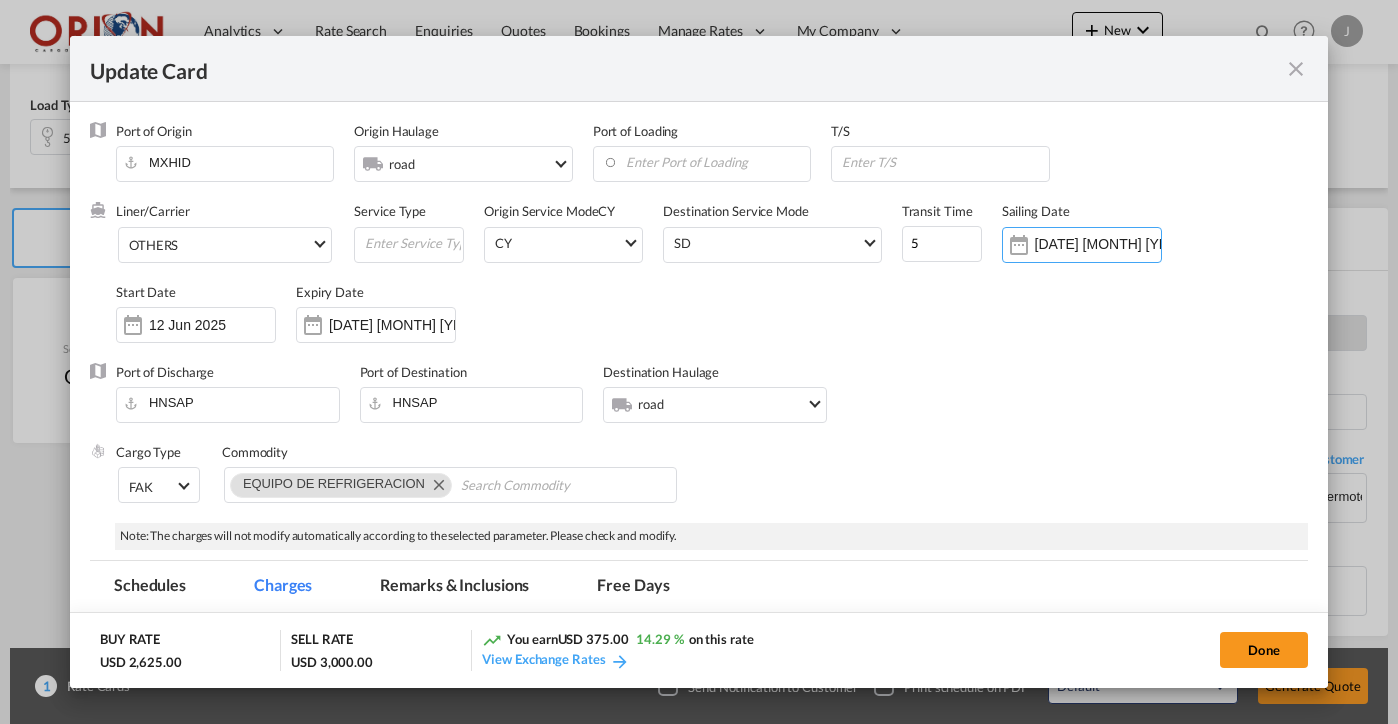 click on "Start Date
[DATE]" at bounding box center (206, 323) 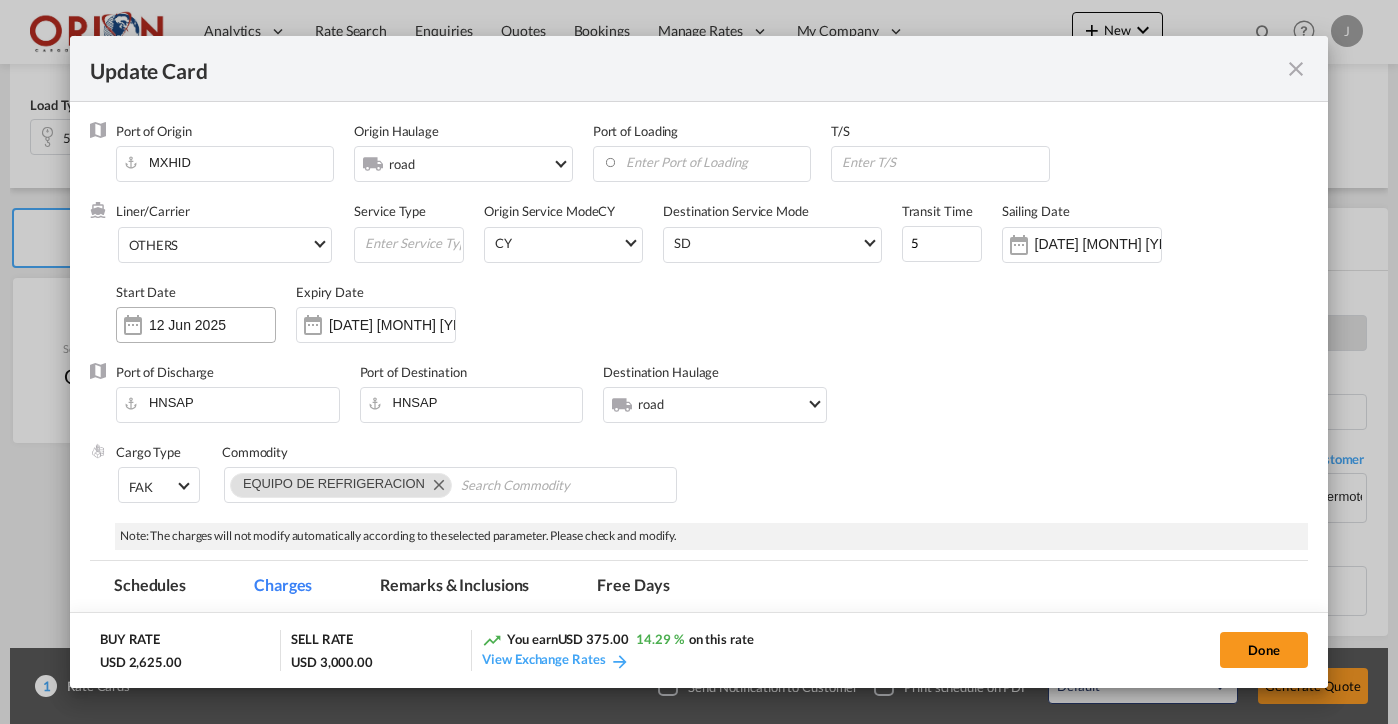 click on "12 Jun 2025" at bounding box center (212, 325) 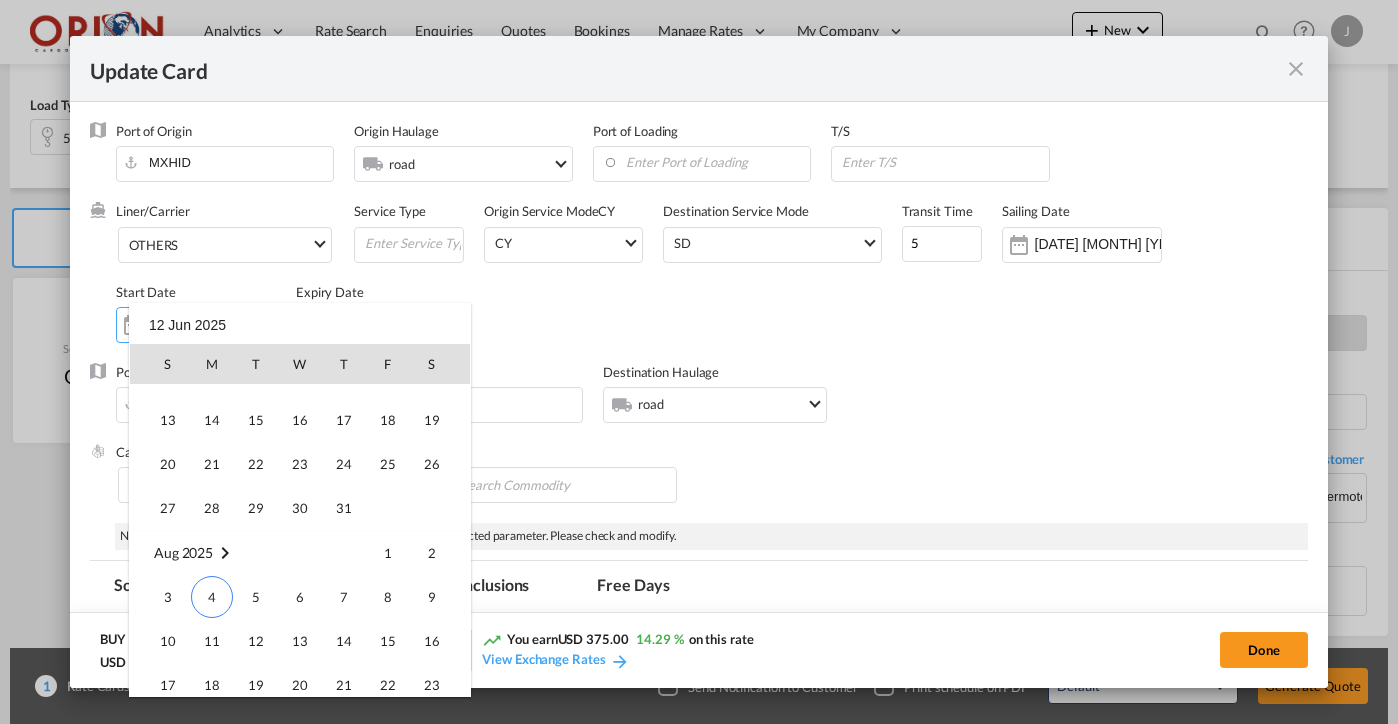 scroll, scrollTop: 462907, scrollLeft: 0, axis: vertical 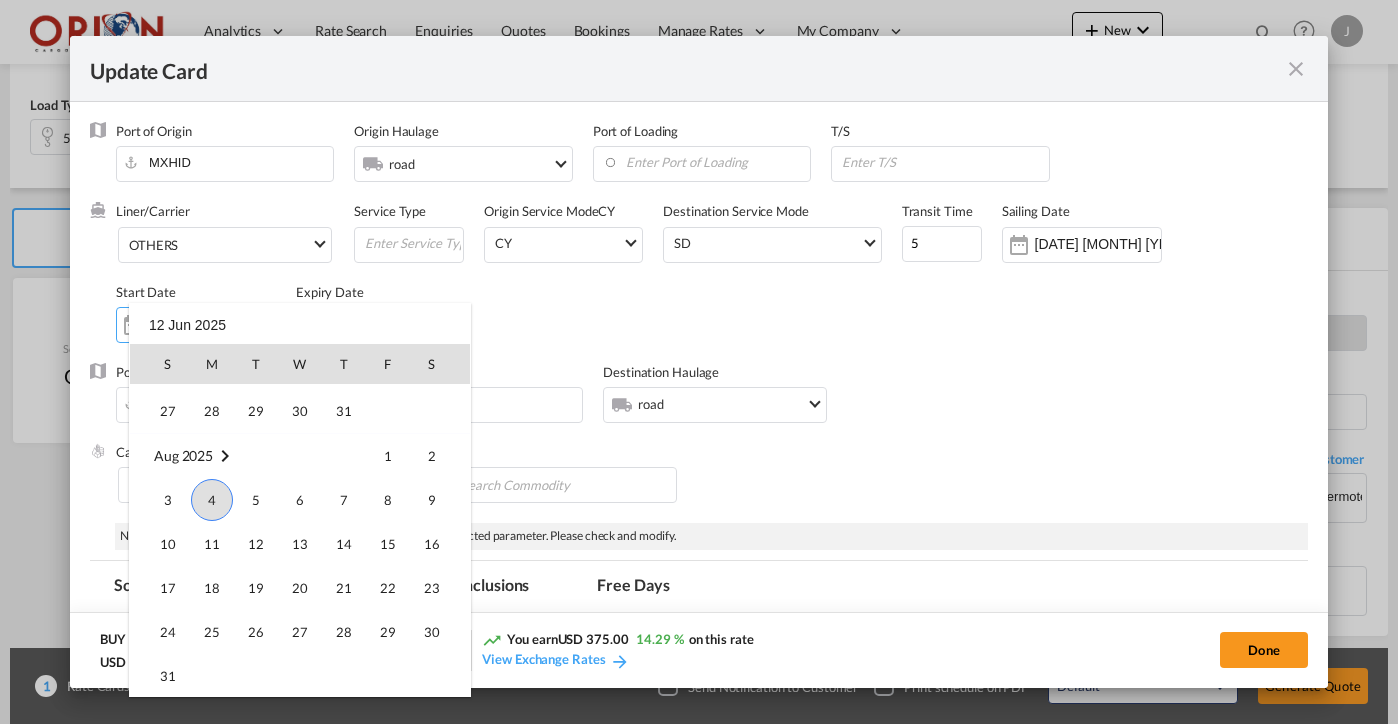 click on "4" at bounding box center (212, 500) 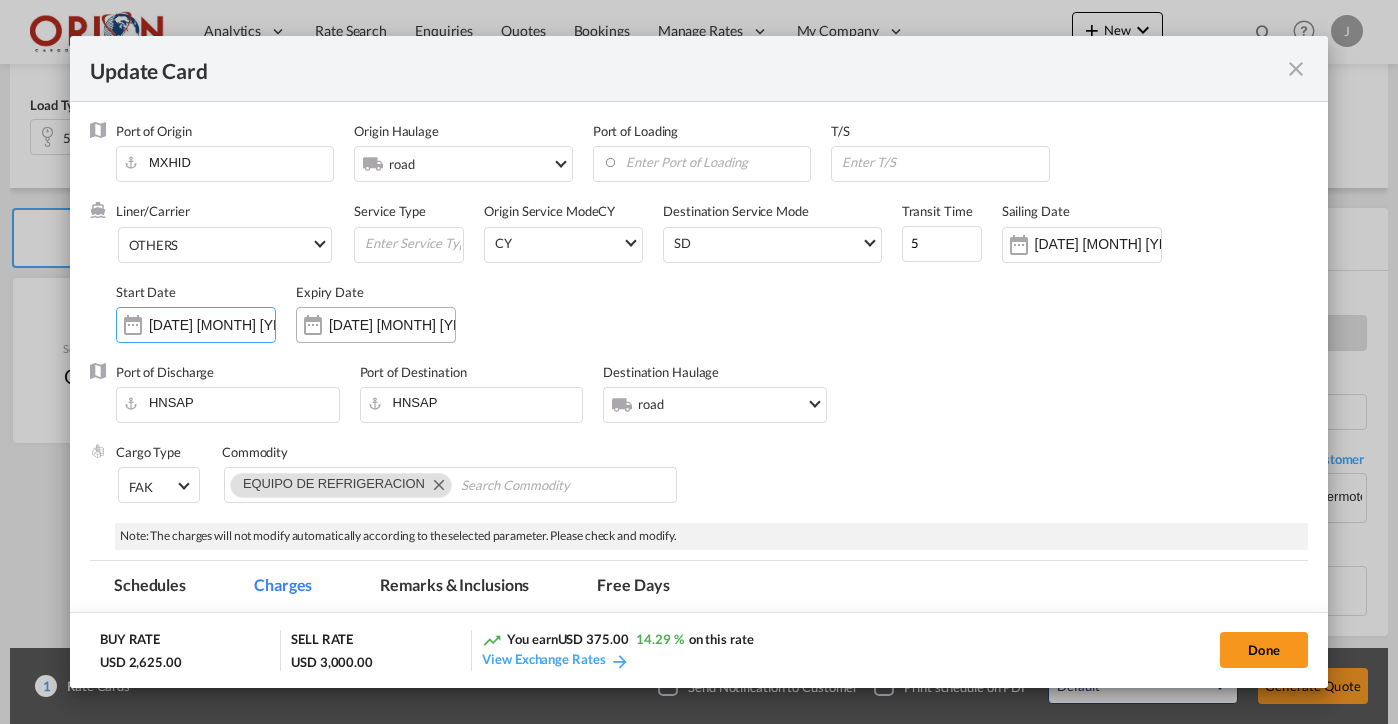 click on "[DATE] [MONTH] [YEAR]" at bounding box center (376, 325) 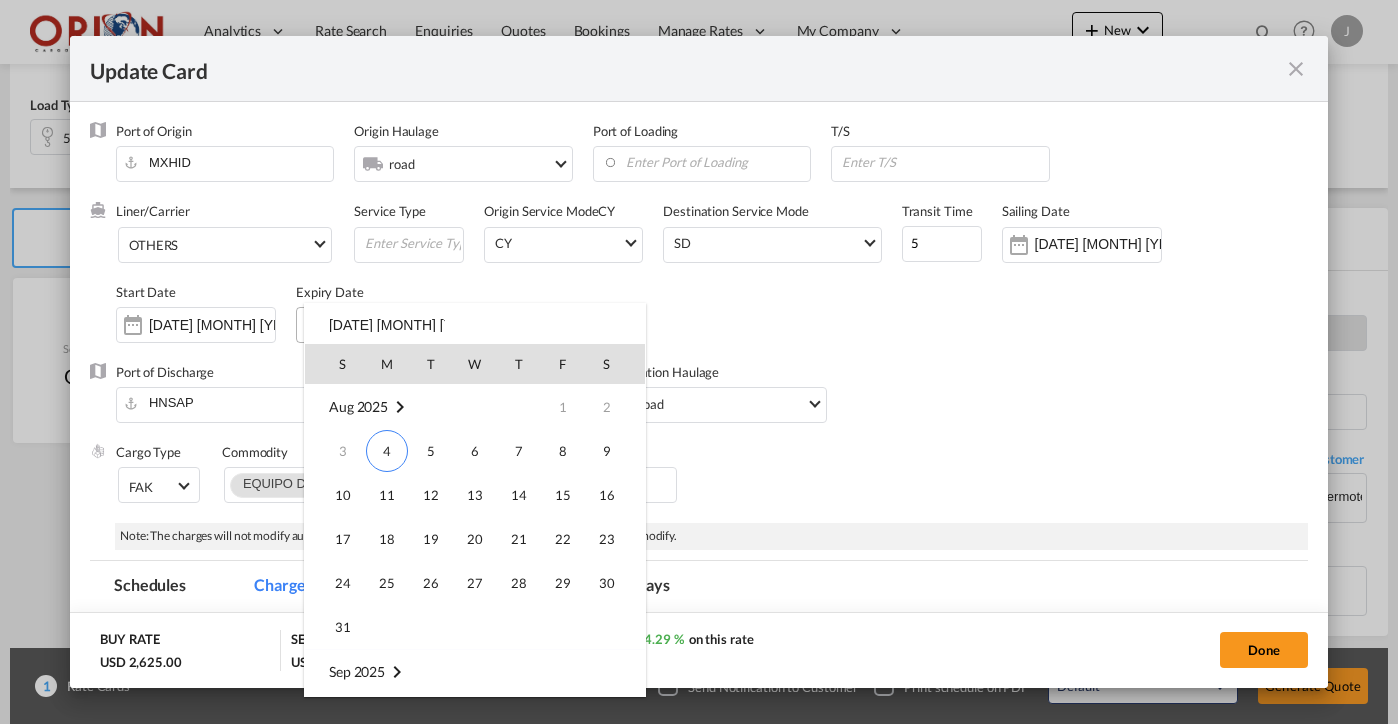 scroll, scrollTop: 265, scrollLeft: 0, axis: vertical 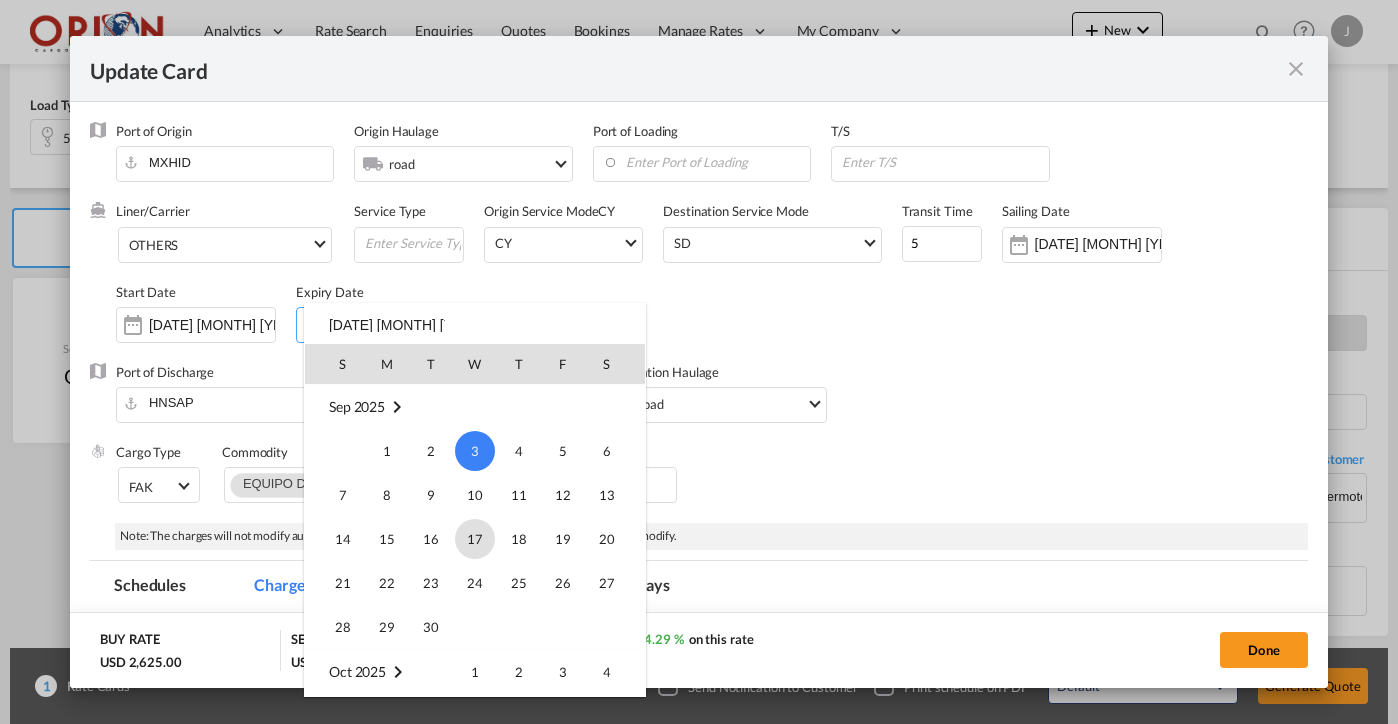 click on "17" at bounding box center (475, 539) 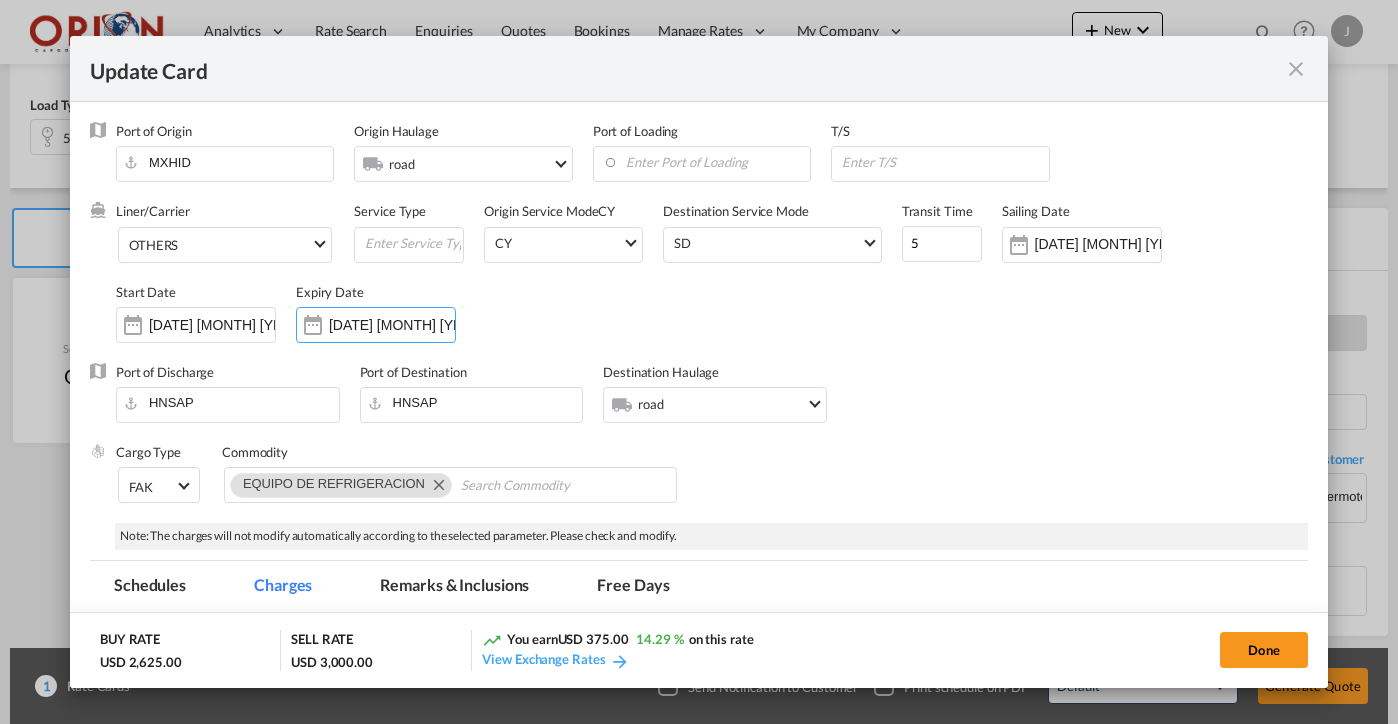 click on "Expiry Date
[DATE] [MONTH] [YEAR]" at bounding box center [386, 323] 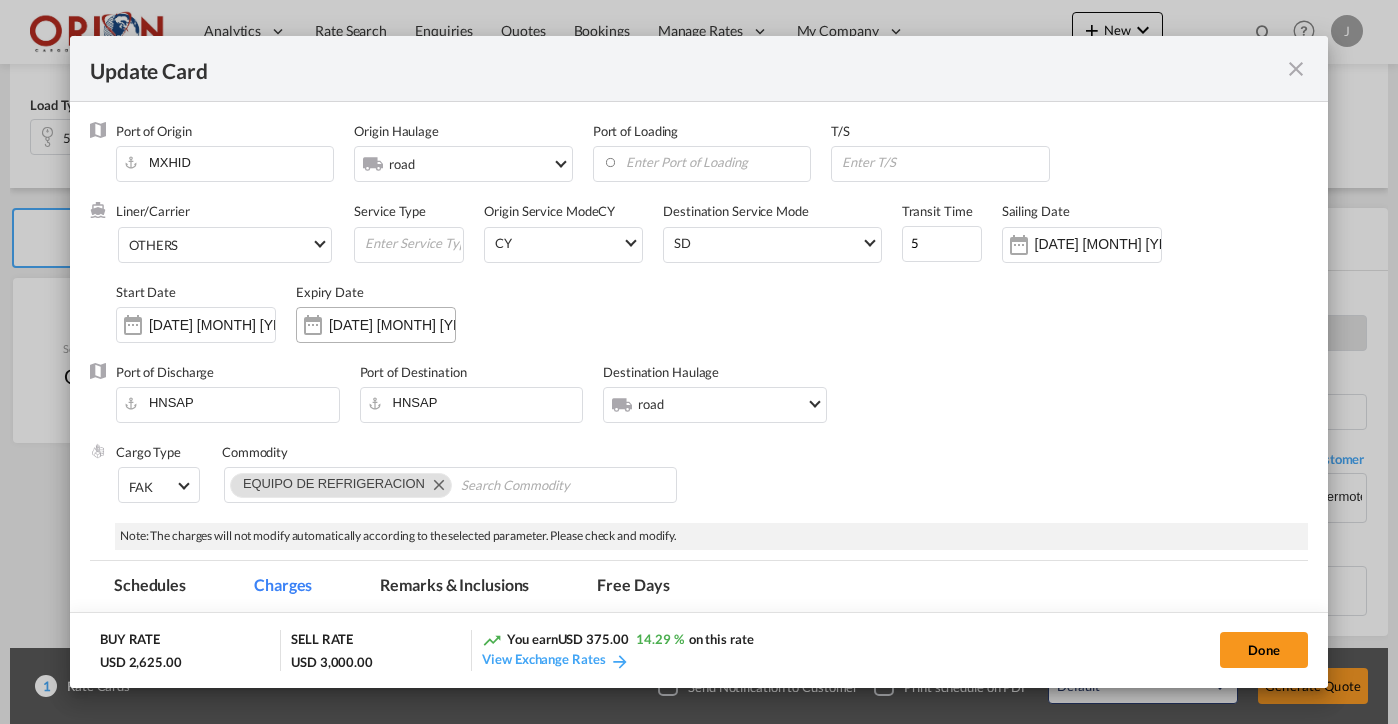 click on "[DATE] [MONTH] [YEAR]" at bounding box center [392, 325] 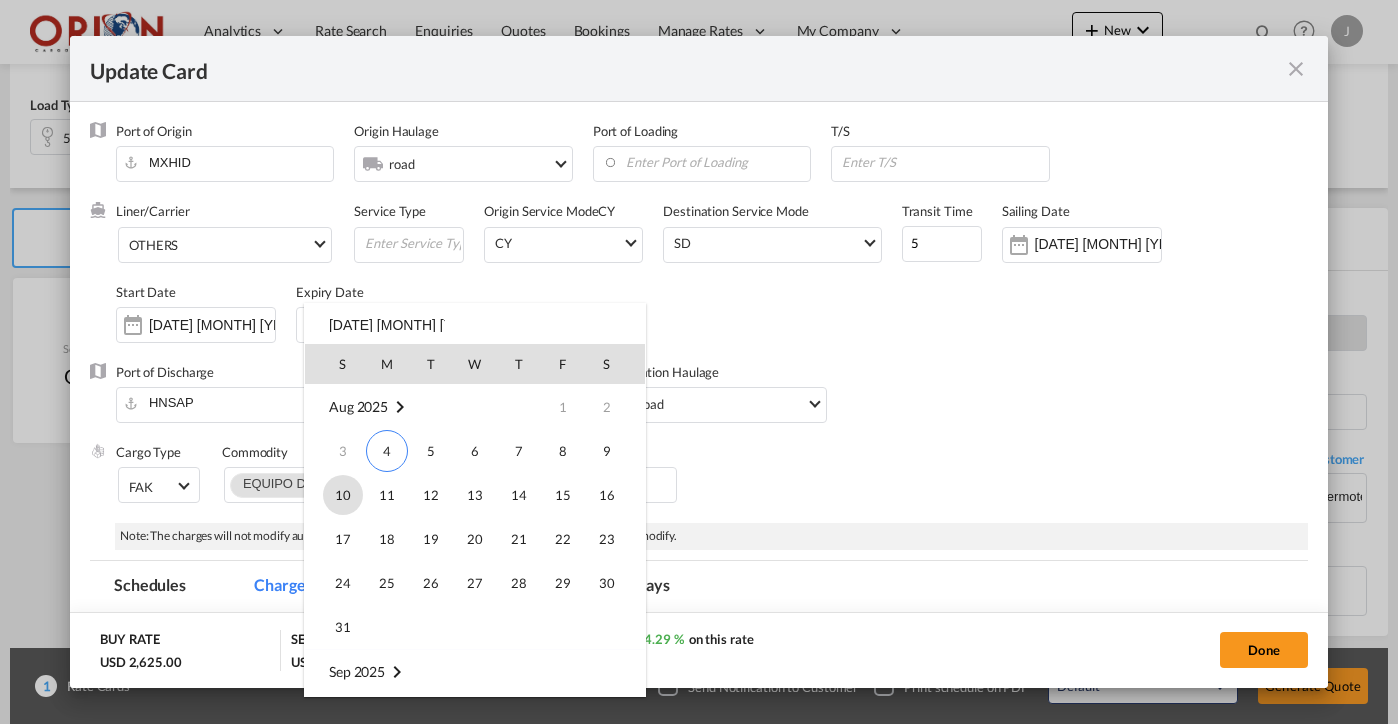 scroll, scrollTop: 0, scrollLeft: 0, axis: both 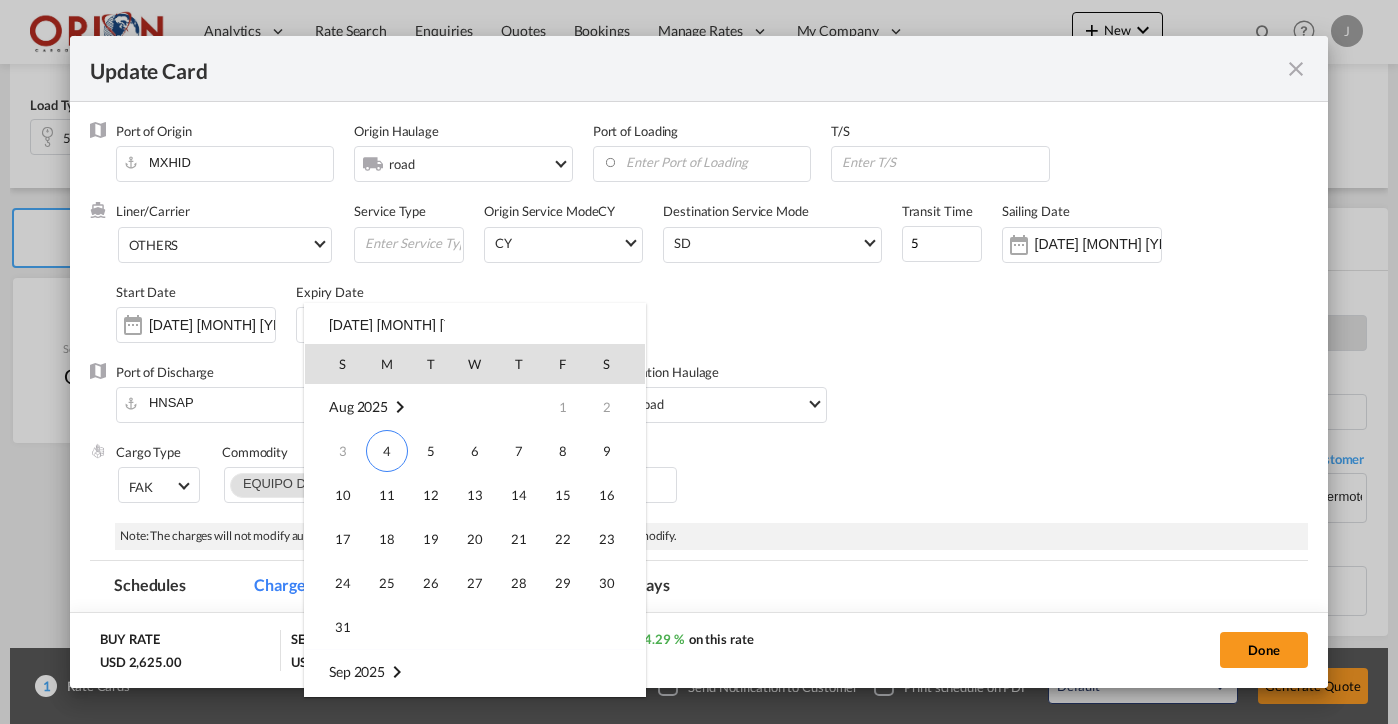 click on "17" at bounding box center [343, 539] 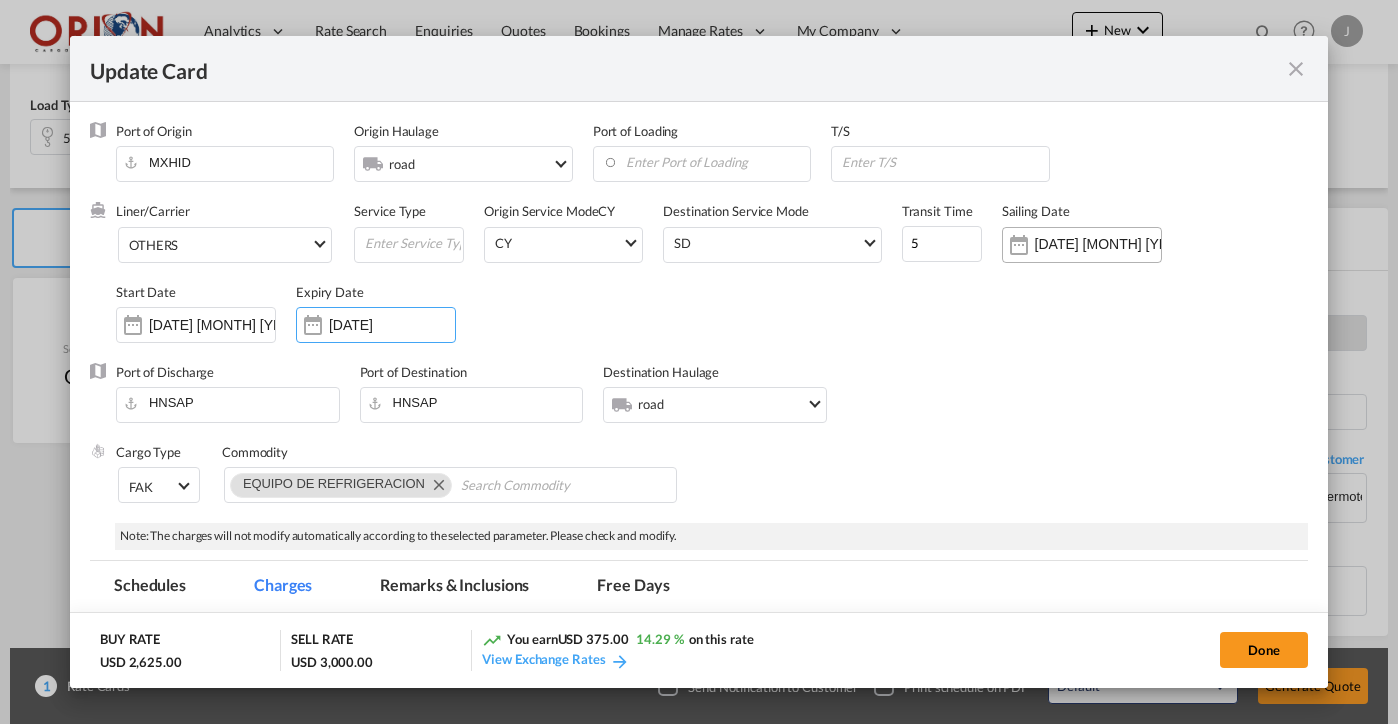 click on "[DATE] [MONTH] [YEAR]" at bounding box center (1098, 244) 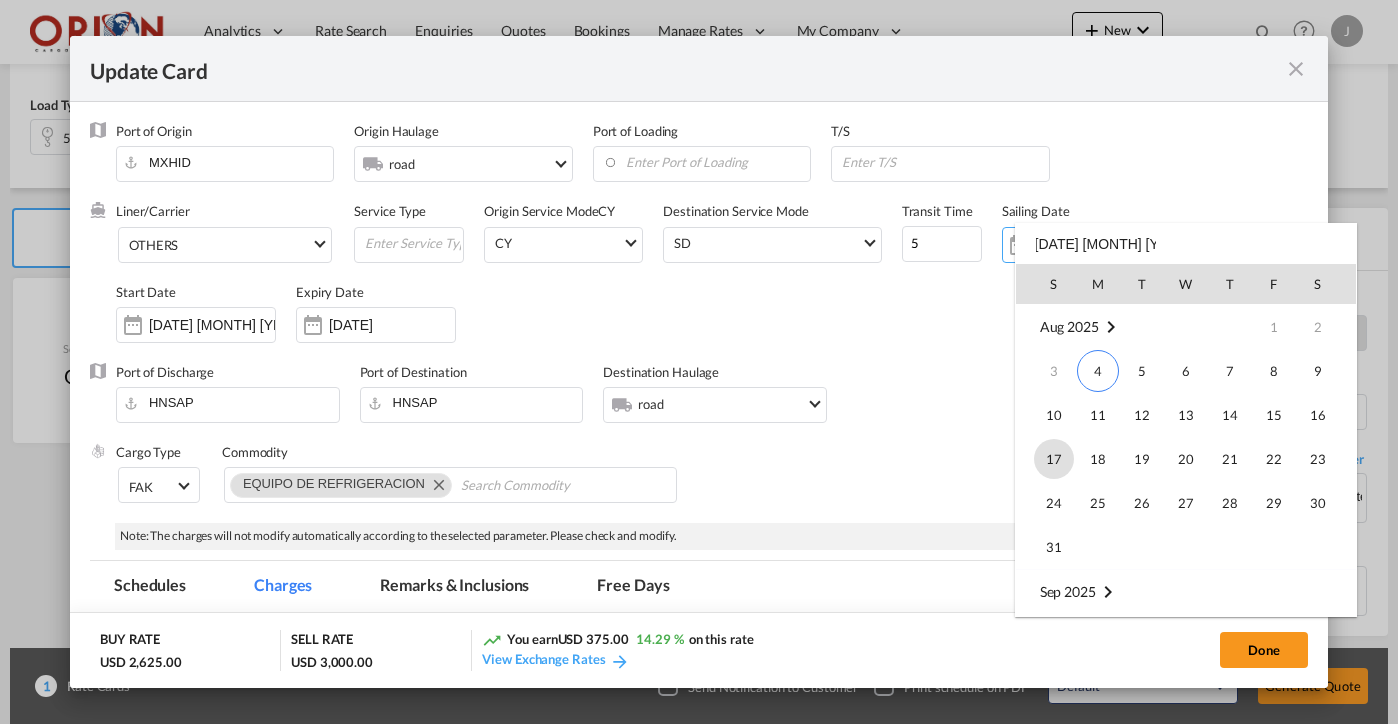 click on "17" at bounding box center [1054, 459] 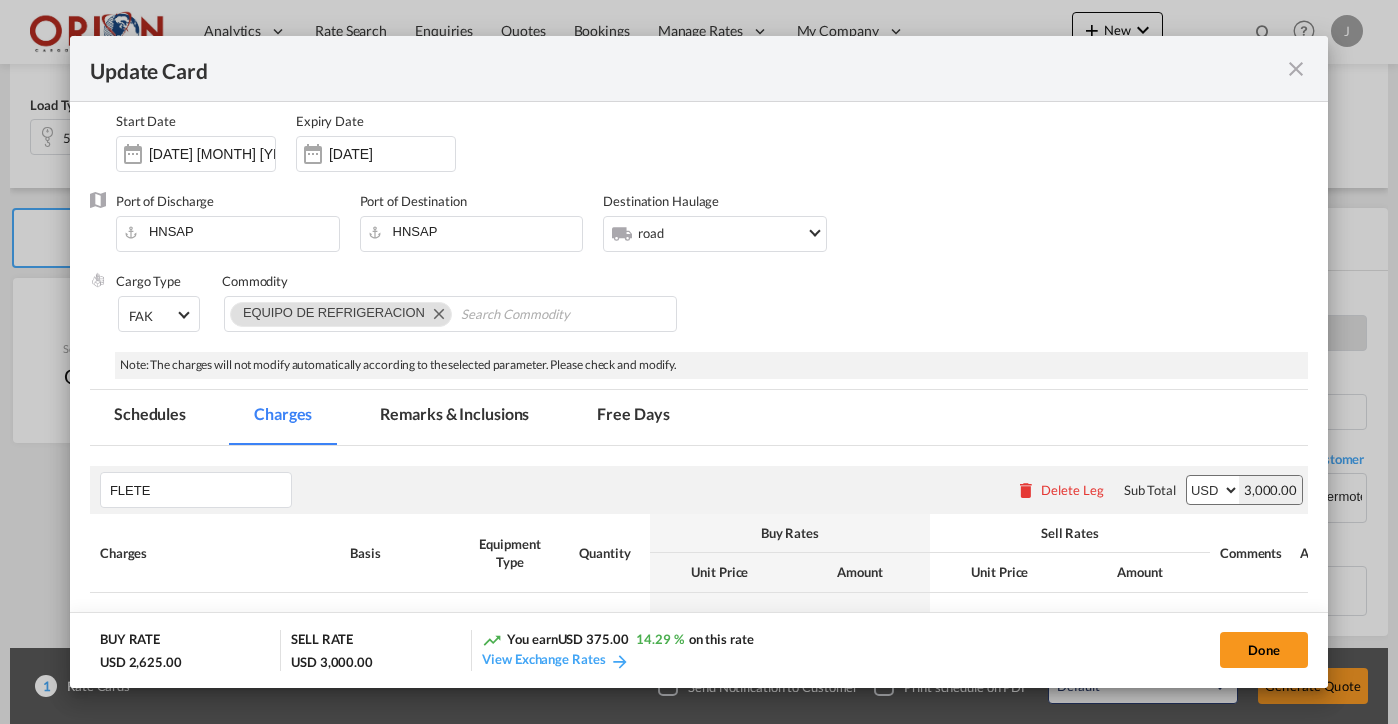 scroll, scrollTop: 306, scrollLeft: 0, axis: vertical 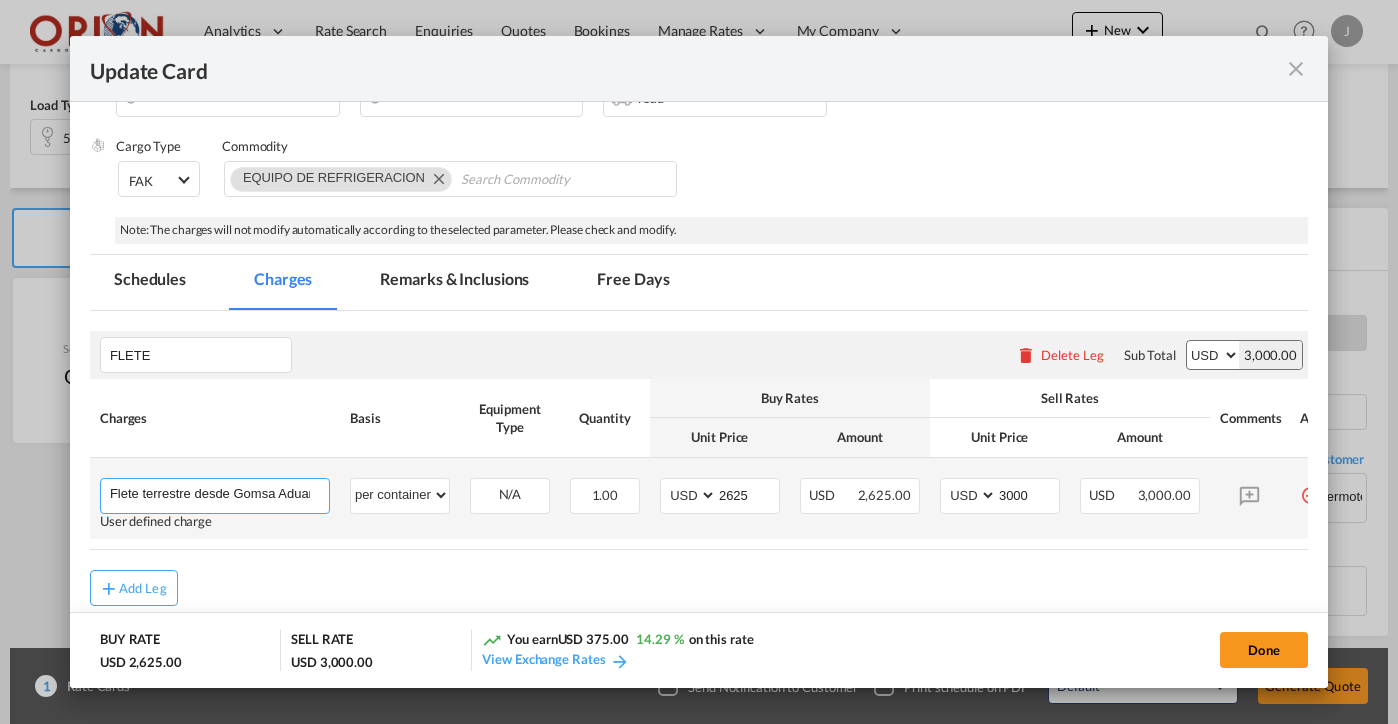 click on "Flete terrestre desde Gomsa Aduanas hasta Thermotec SPS" at bounding box center (219, 494) 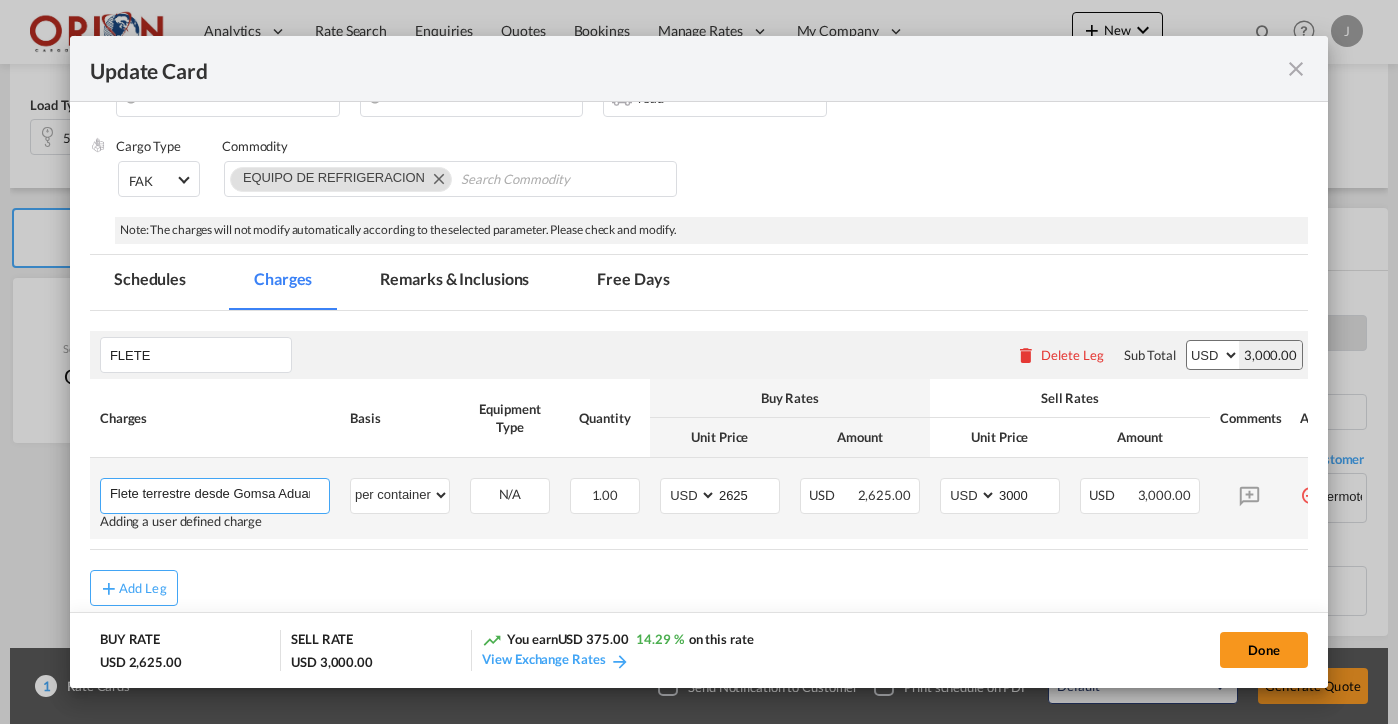 click on "Flete terrestre desde Gomsa Aduanas hasta Thermotec SPS" at bounding box center [219, 494] 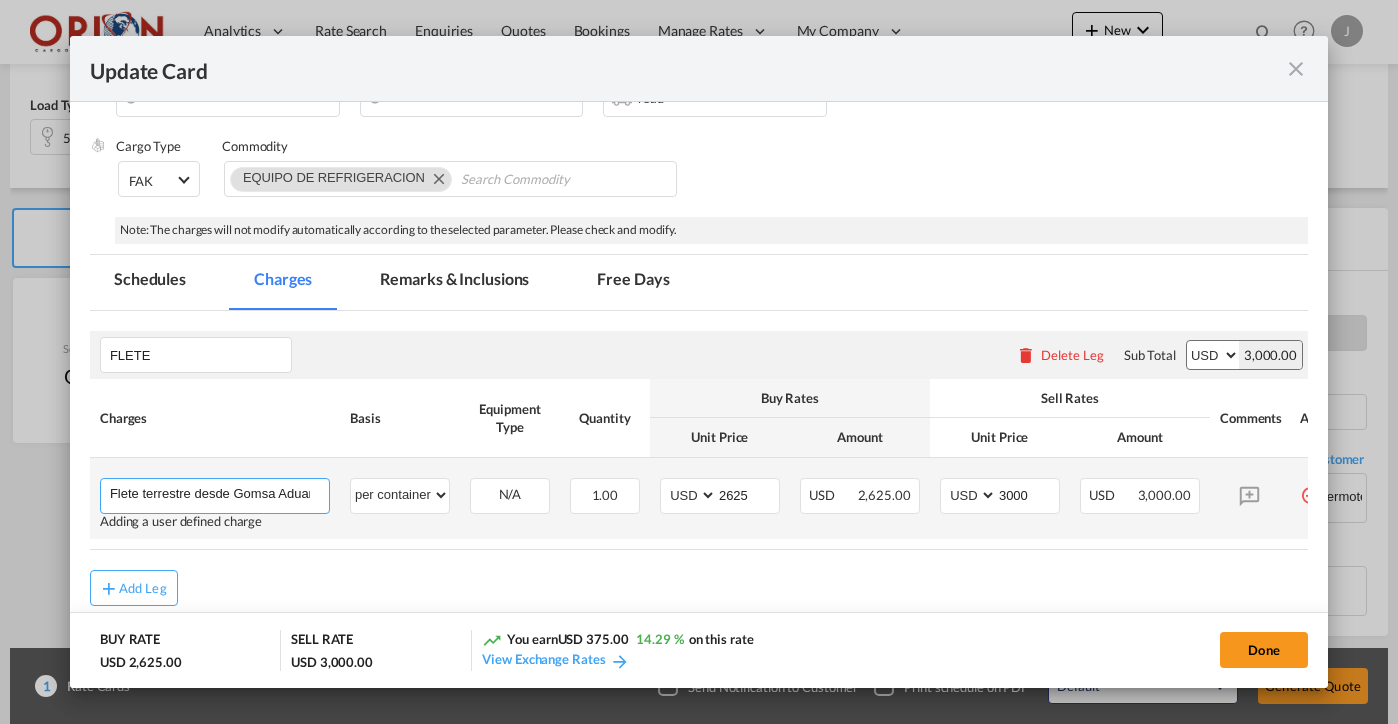 click on "Flete terrestre desde Gomsa Aduanas hasta Thermotec SPS" at bounding box center (219, 494) 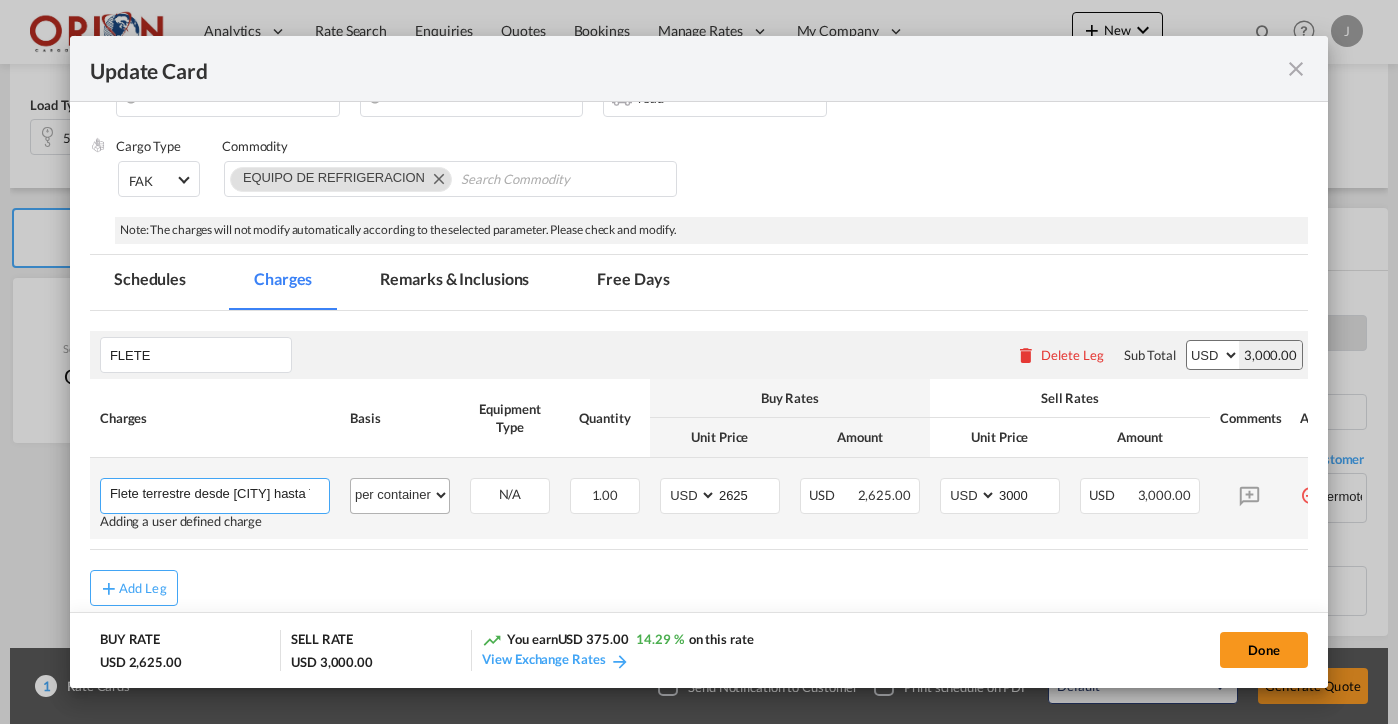 drag, startPoint x: 269, startPoint y: 497, endPoint x: 368, endPoint y: 497, distance: 99 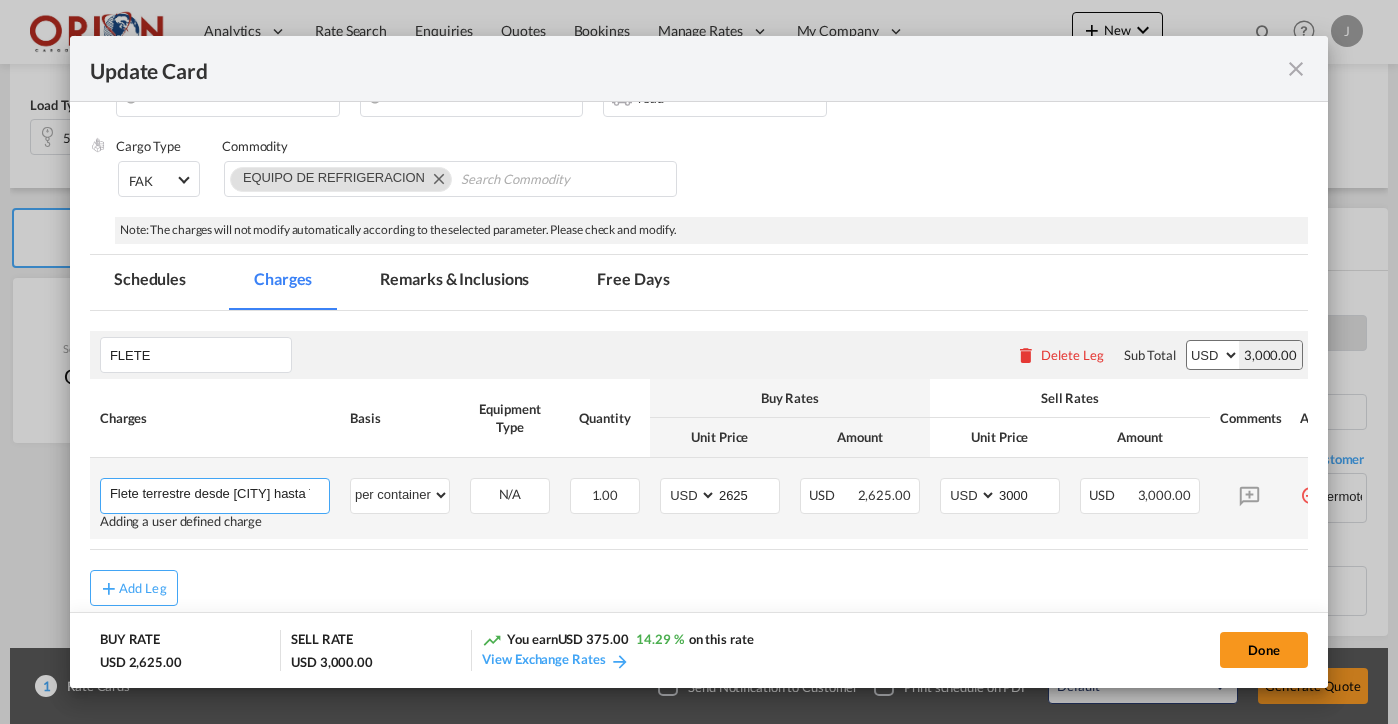 click on "Flete terrestre desde [CITY] hasta Thermotec SPS" at bounding box center [219, 494] 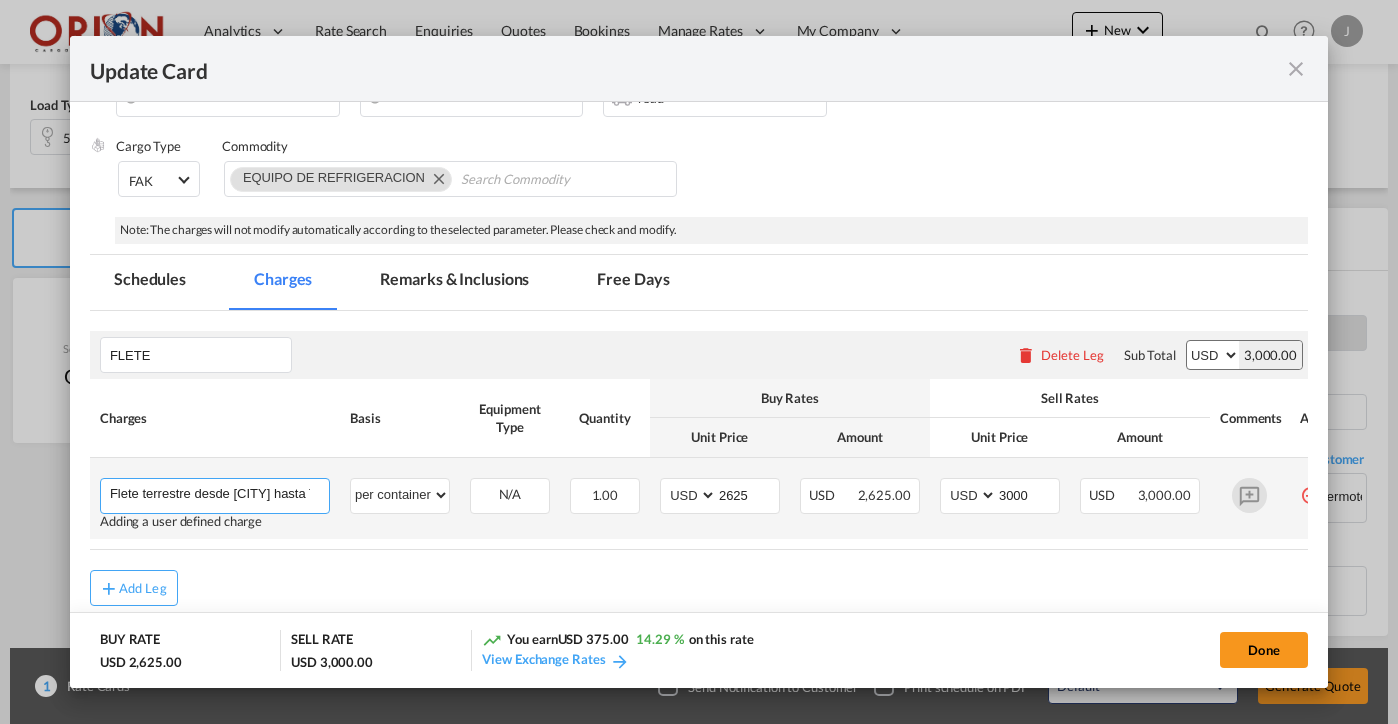 type on "Flete terrestre desde [CITY] hasta Thermotec SPS" 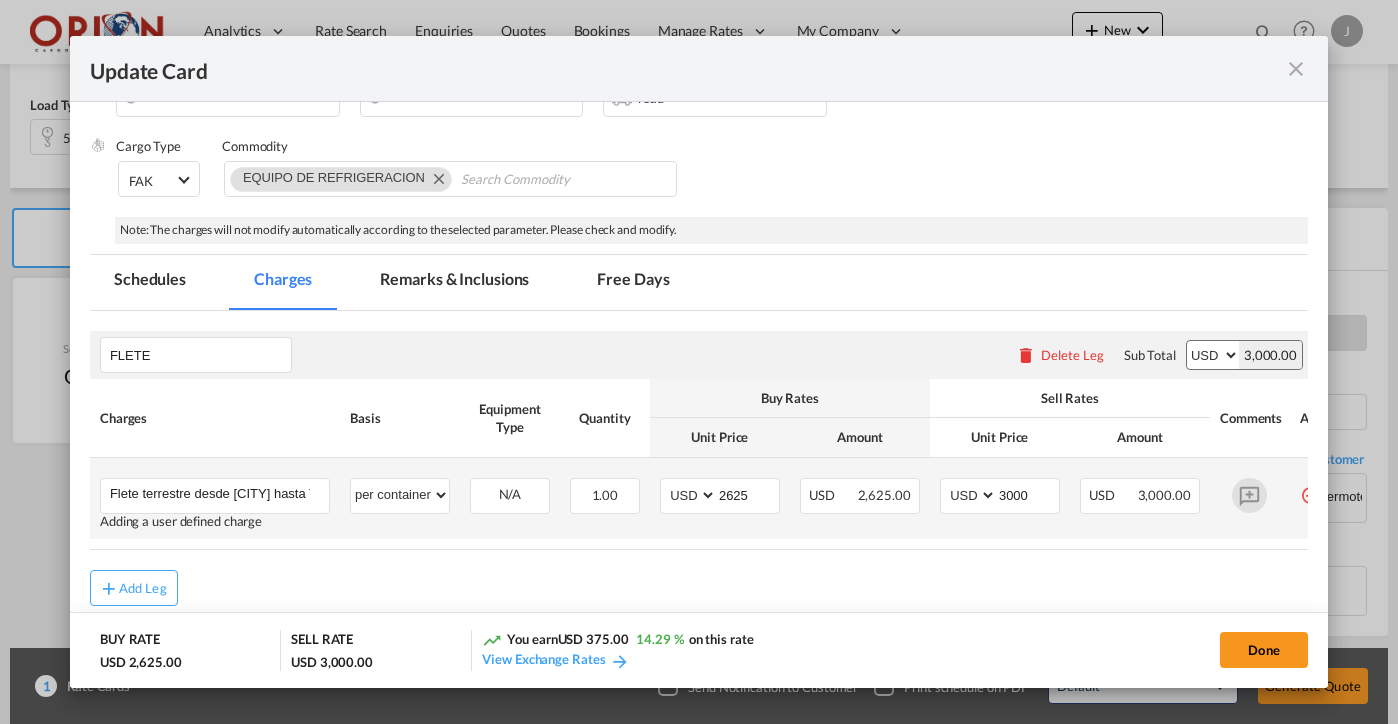click at bounding box center [1249, 495] 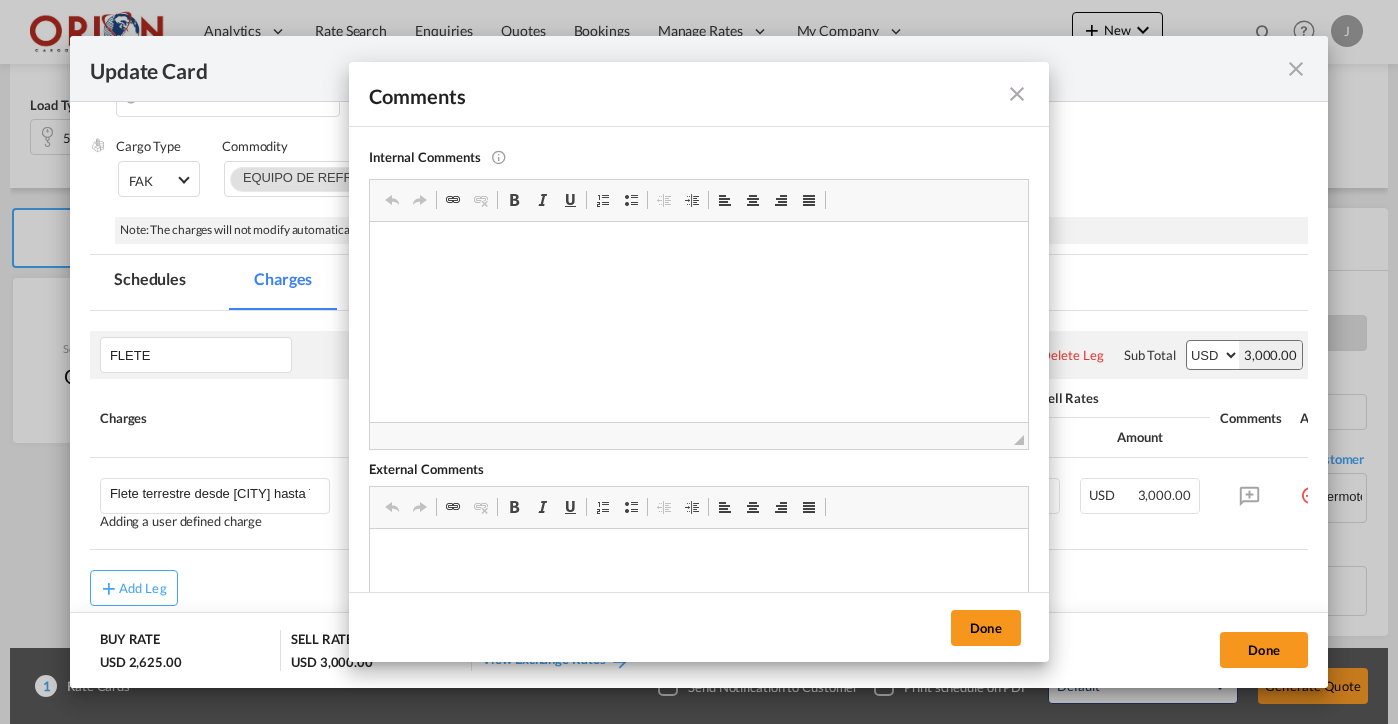 scroll, scrollTop: 0, scrollLeft: 0, axis: both 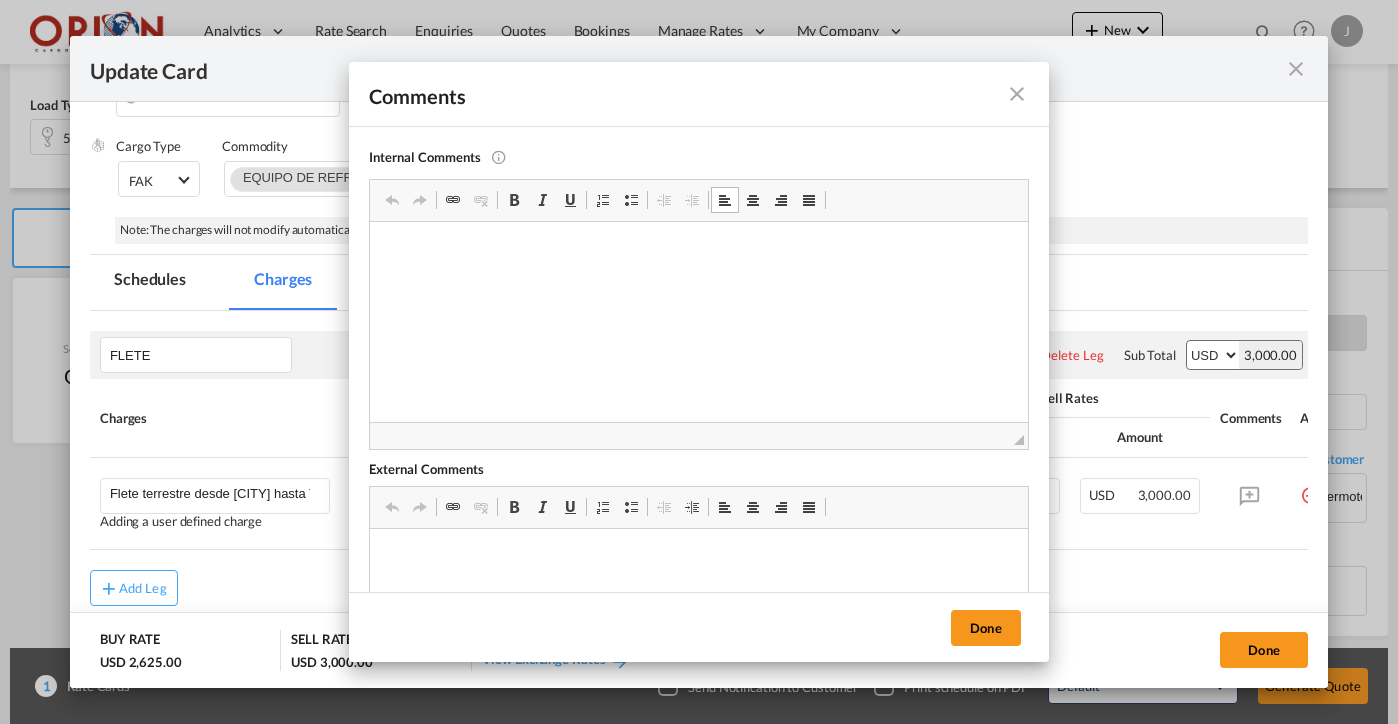 type 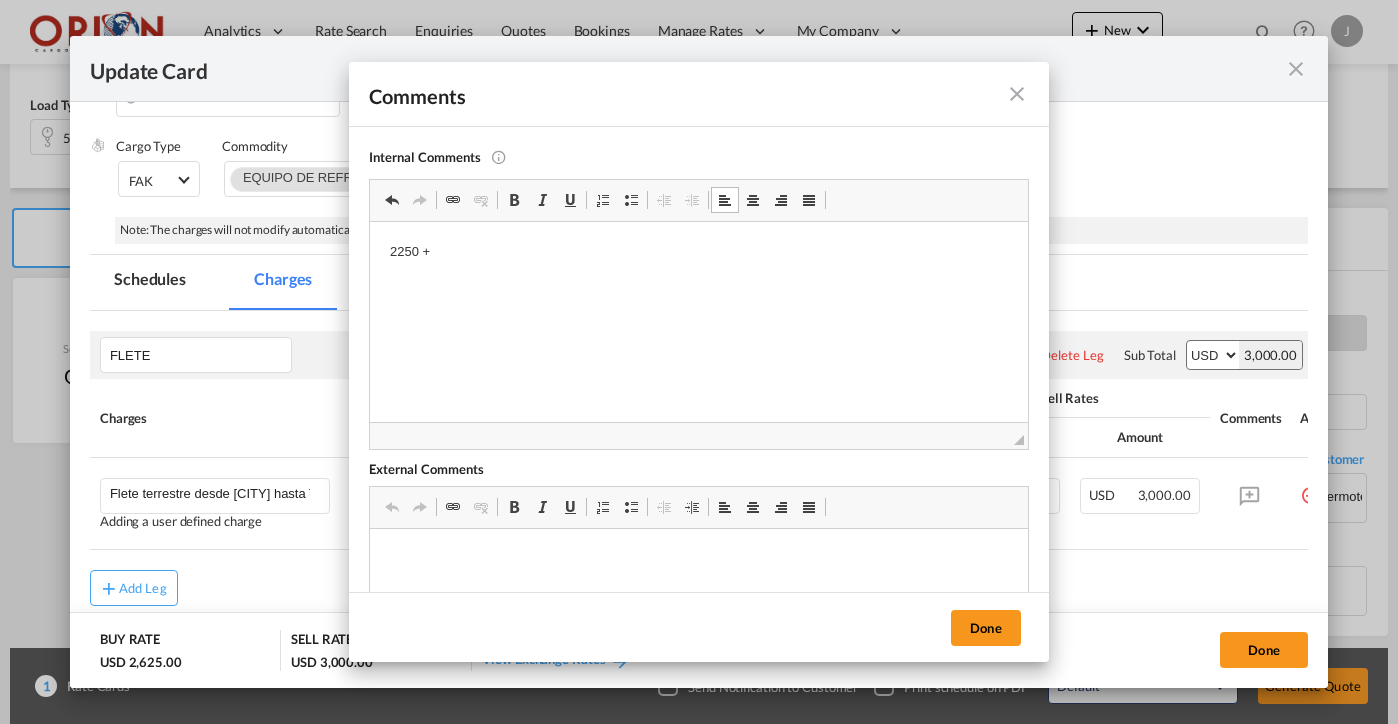 click on "2250 +" at bounding box center [699, 252] 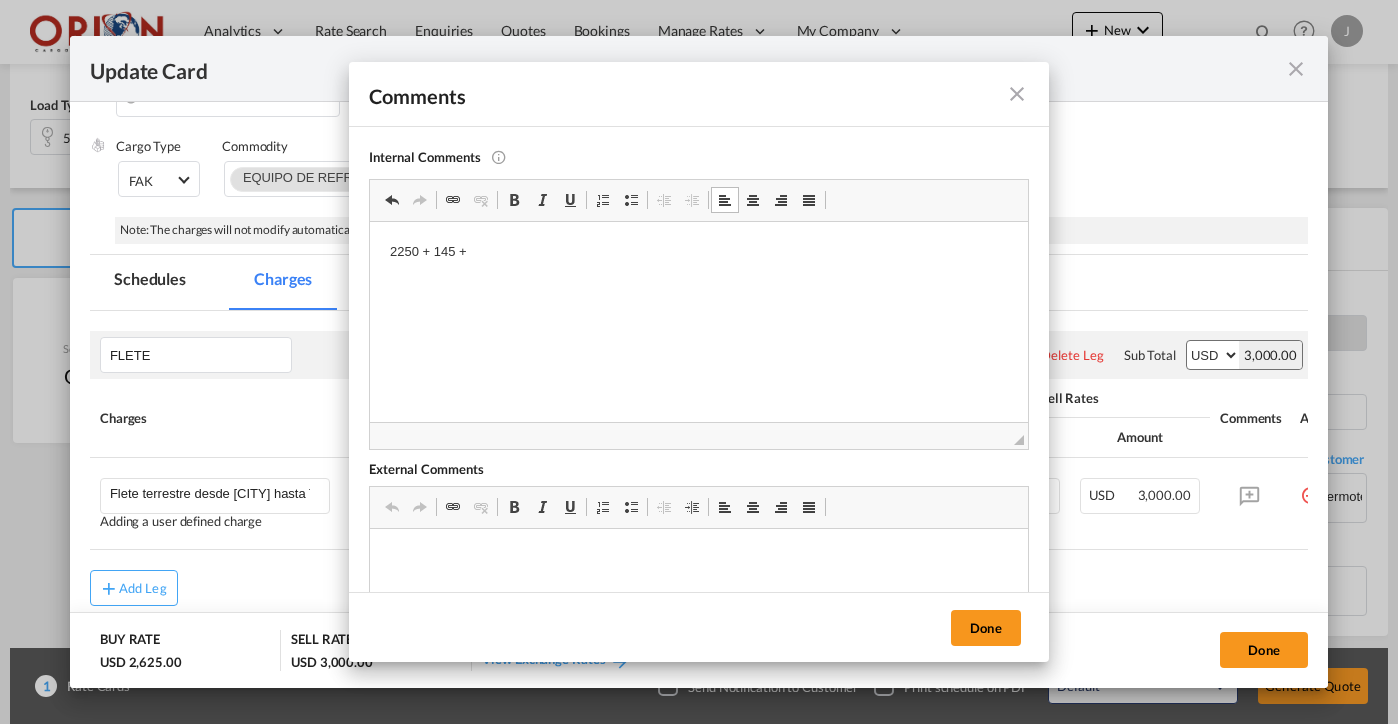 click on "2250 + 145 +" at bounding box center [699, 252] 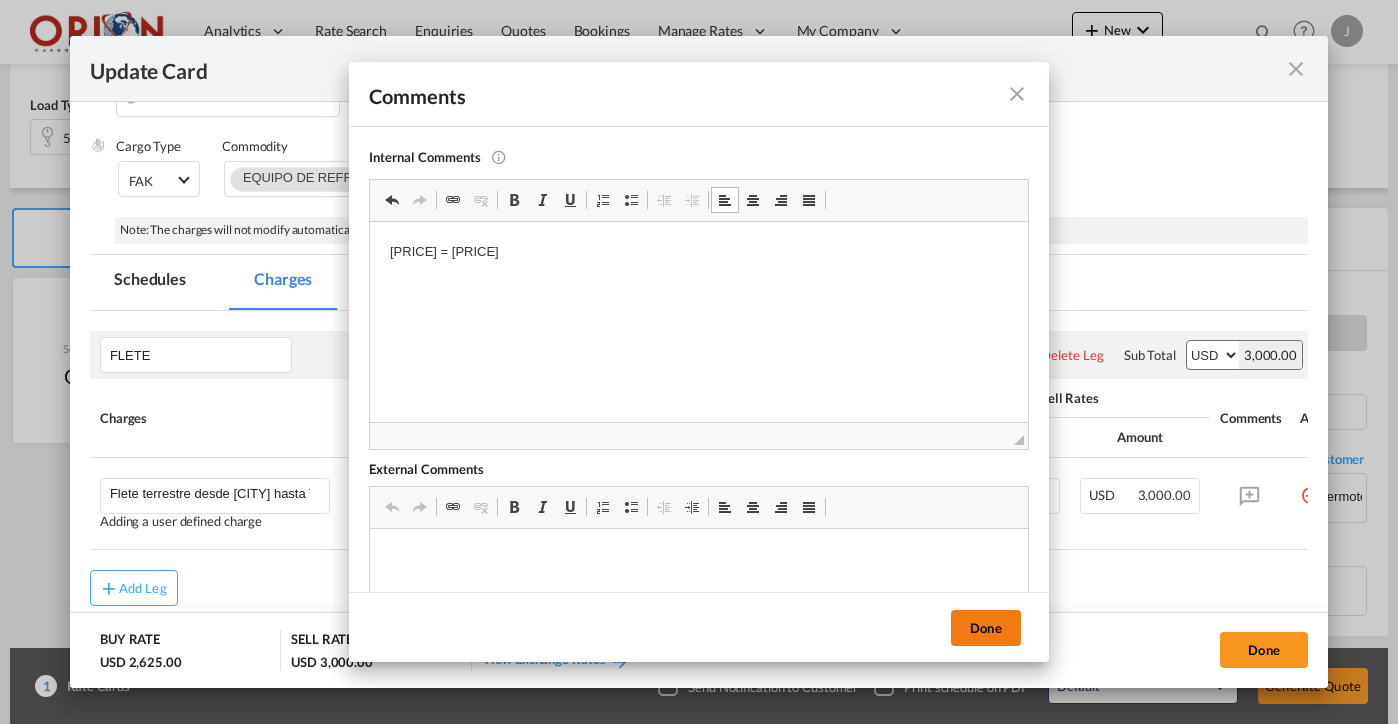 drag, startPoint x: 122, startPoint y: 39, endPoint x: 976, endPoint y: 632, distance: 1039.6947 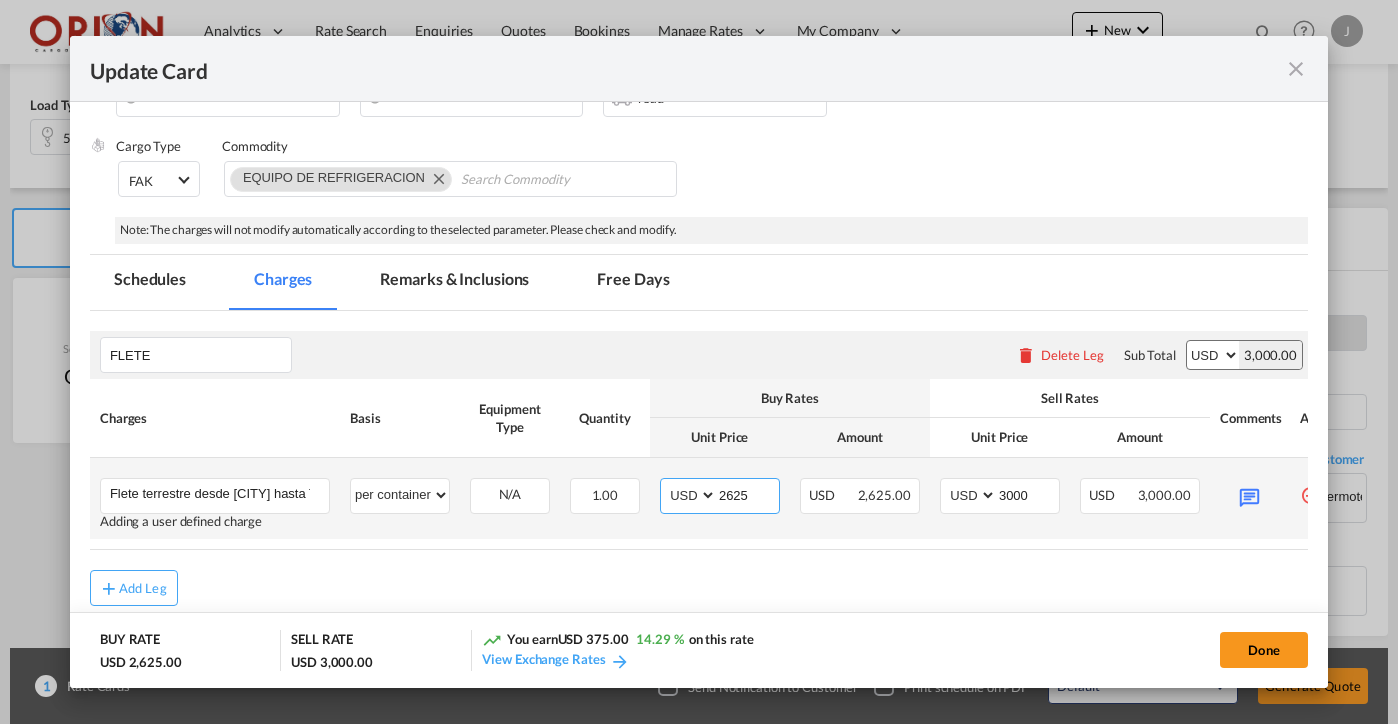 click on "2625" at bounding box center (748, 494) 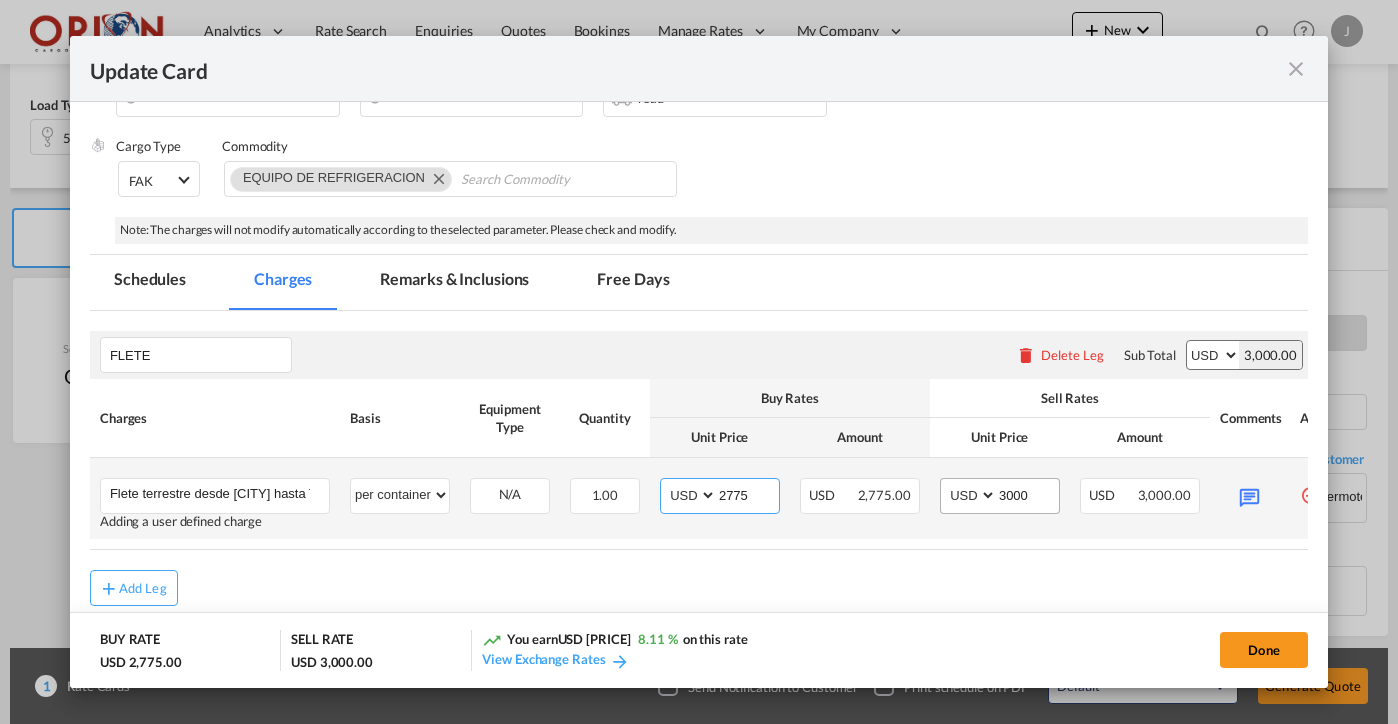 type on "2775" 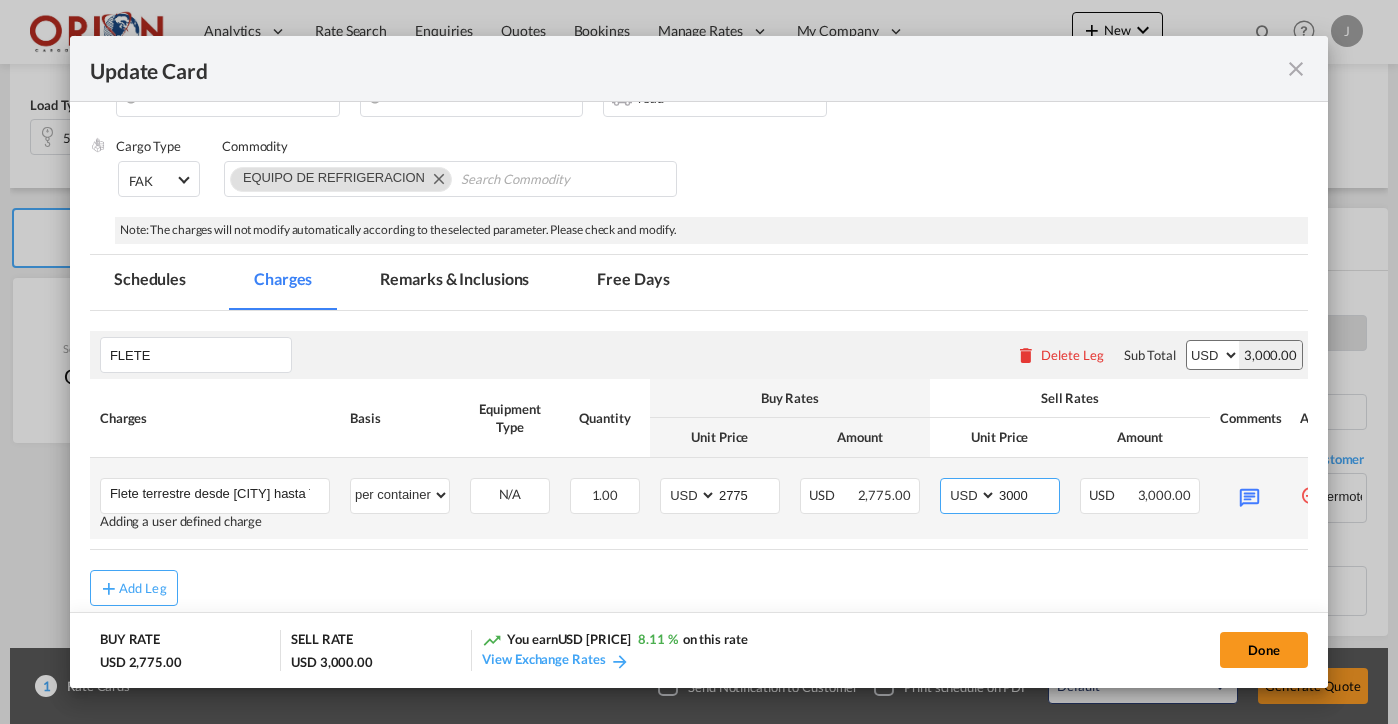 click on "3000" at bounding box center [1028, 494] 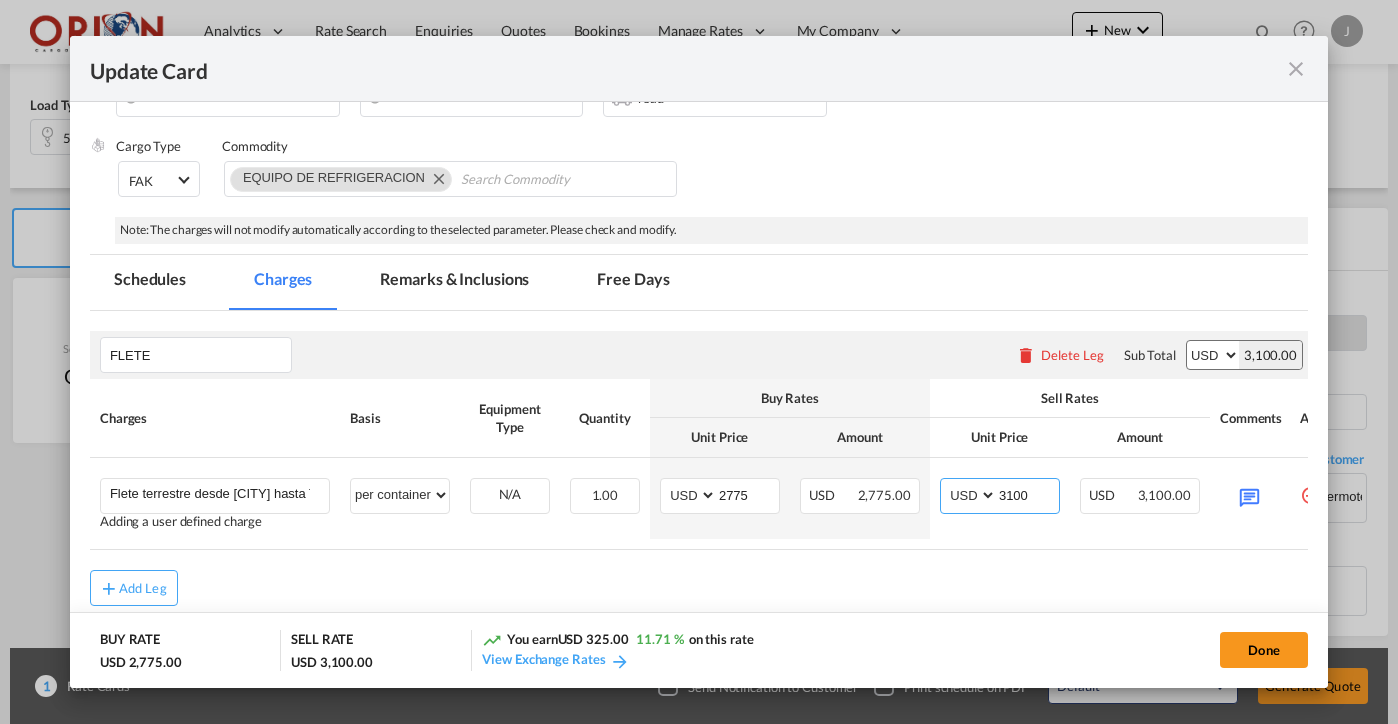 type on "3100" 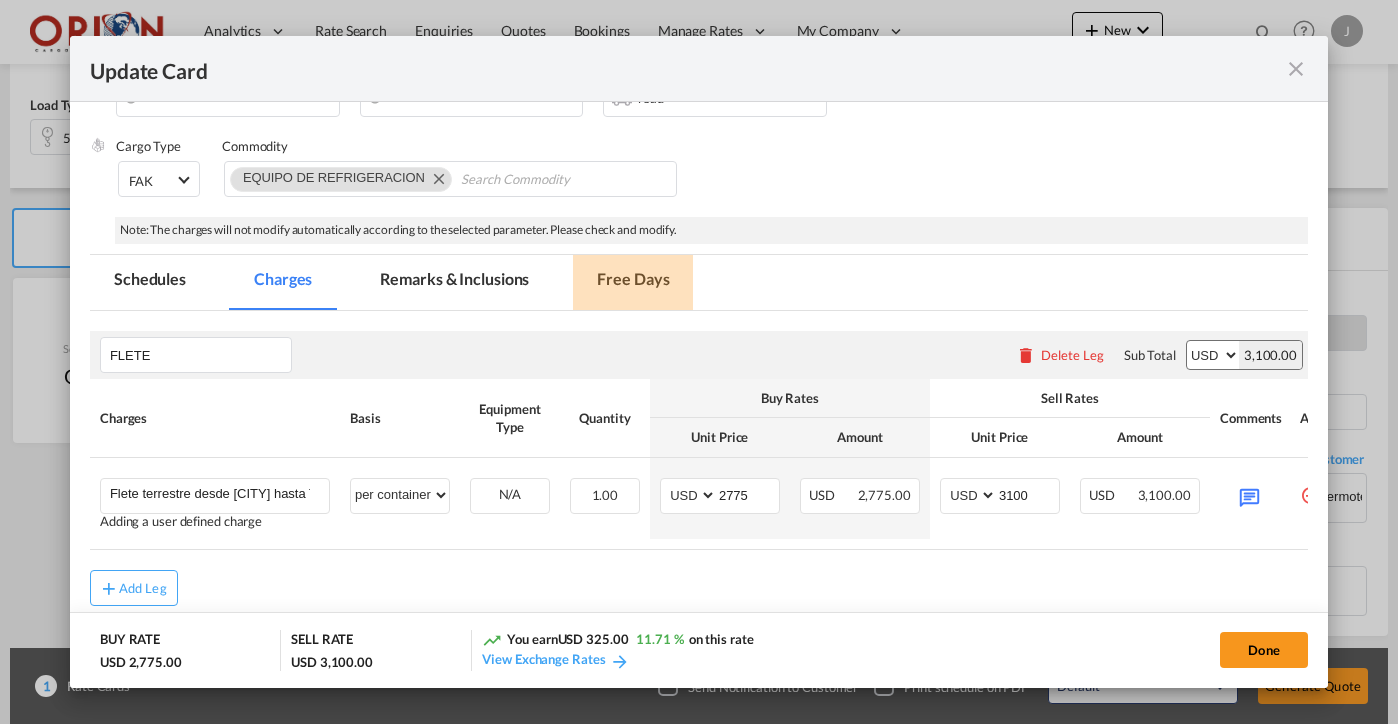 click on "Free Days" at bounding box center (633, 282) 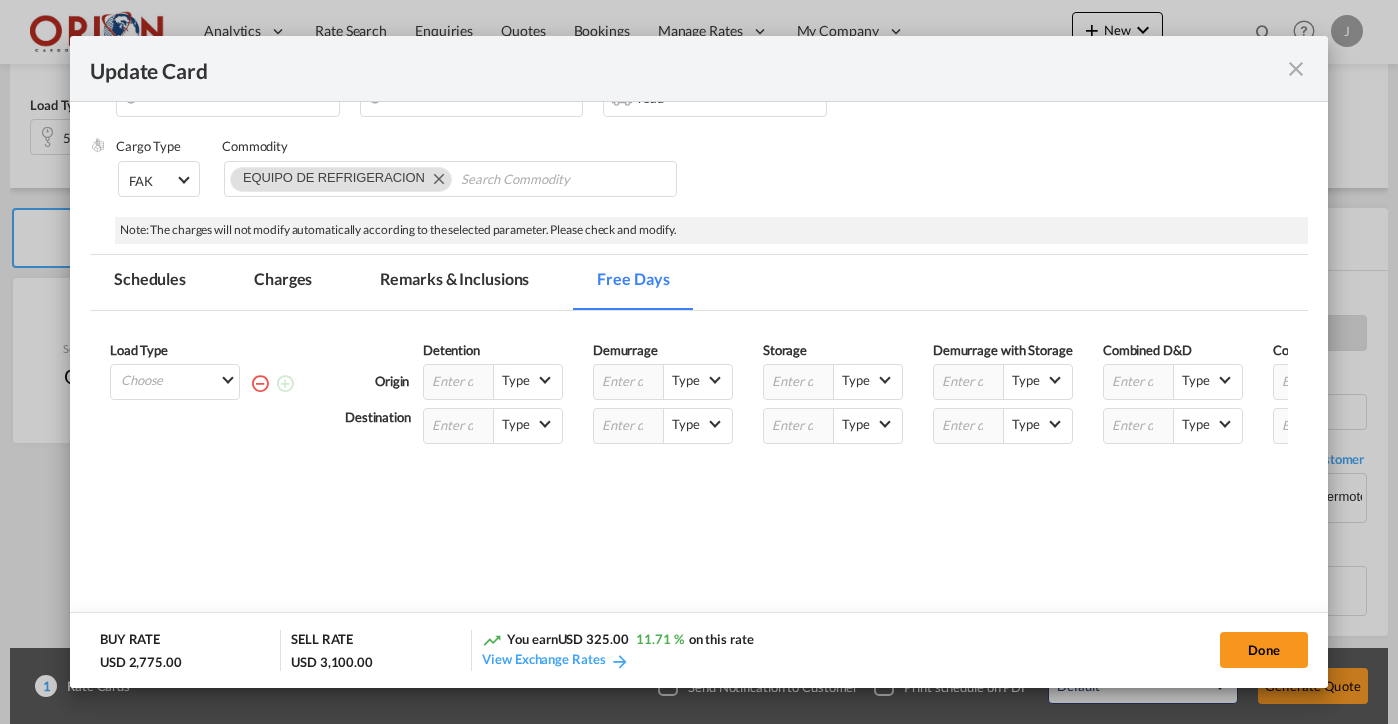 click on "Remarks & Inclusions" at bounding box center (454, 282) 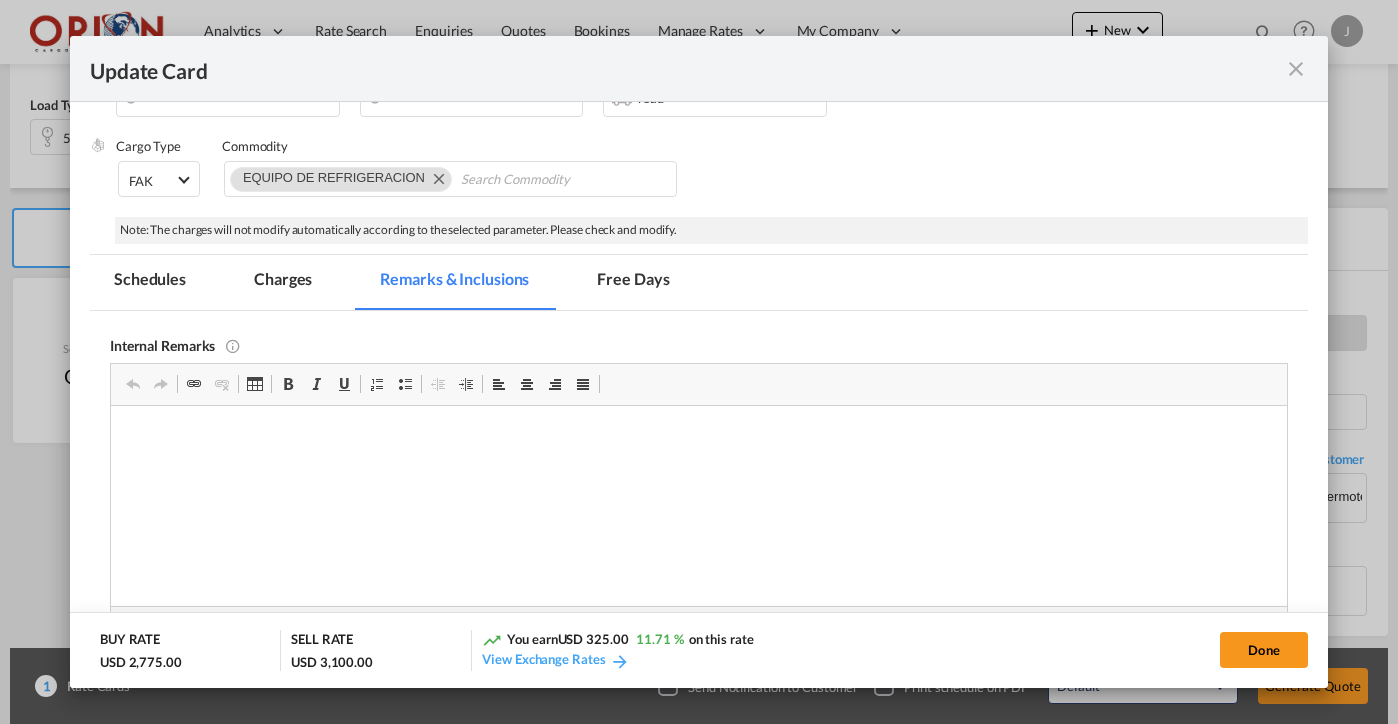 scroll, scrollTop: 0, scrollLeft: 0, axis: both 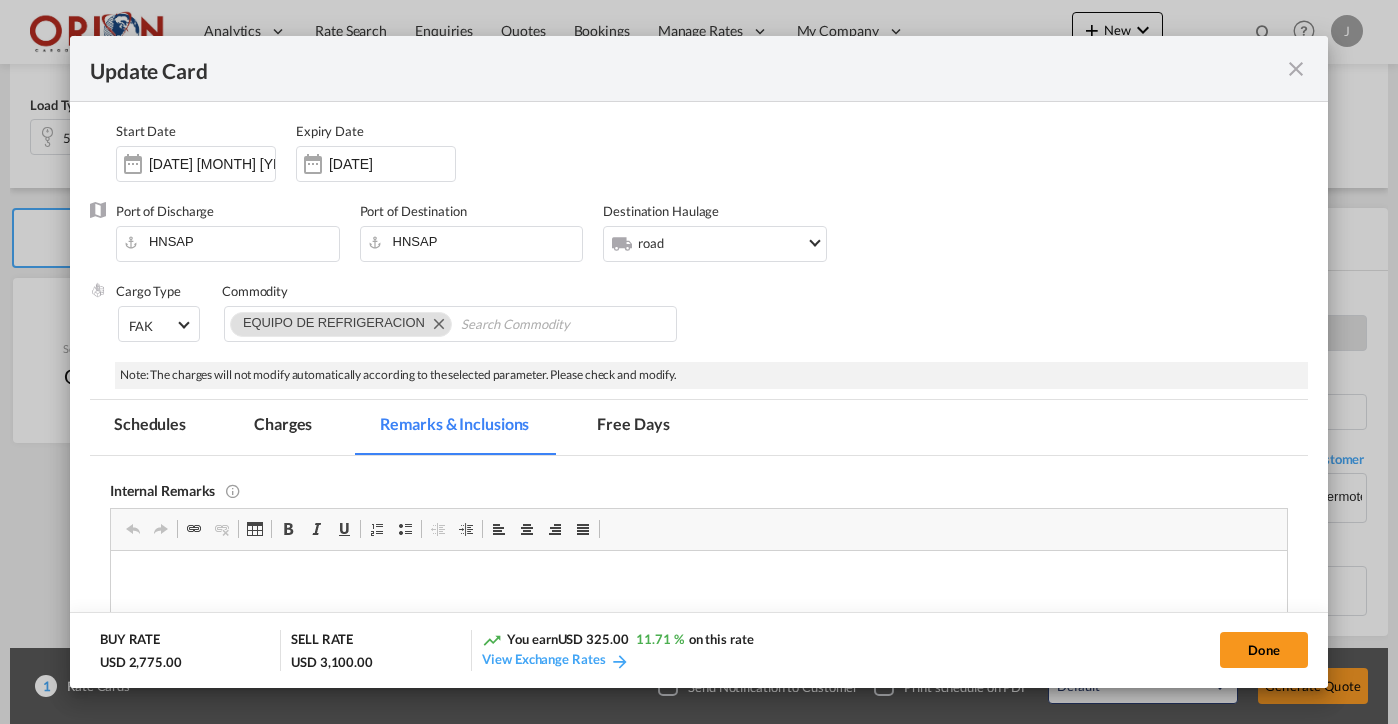 click on "Charges" at bounding box center [283, 427] 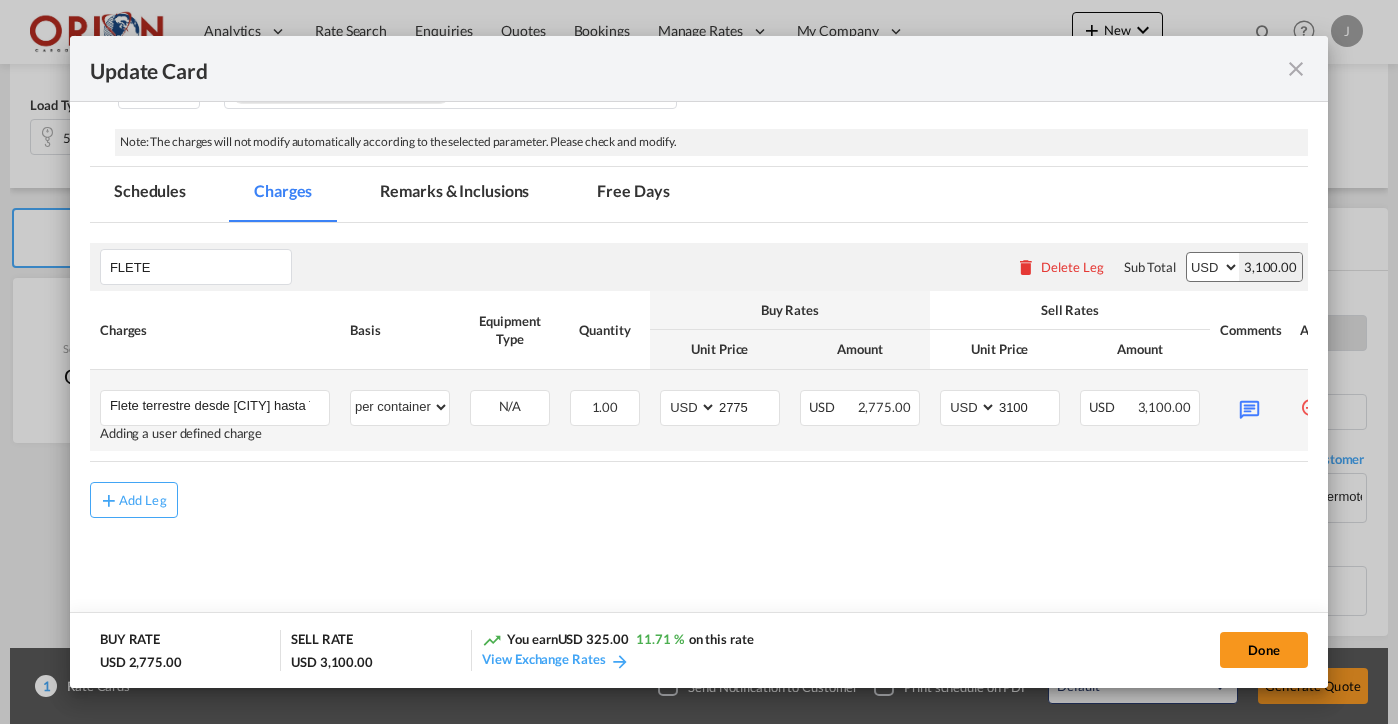 scroll, scrollTop: 392, scrollLeft: 0, axis: vertical 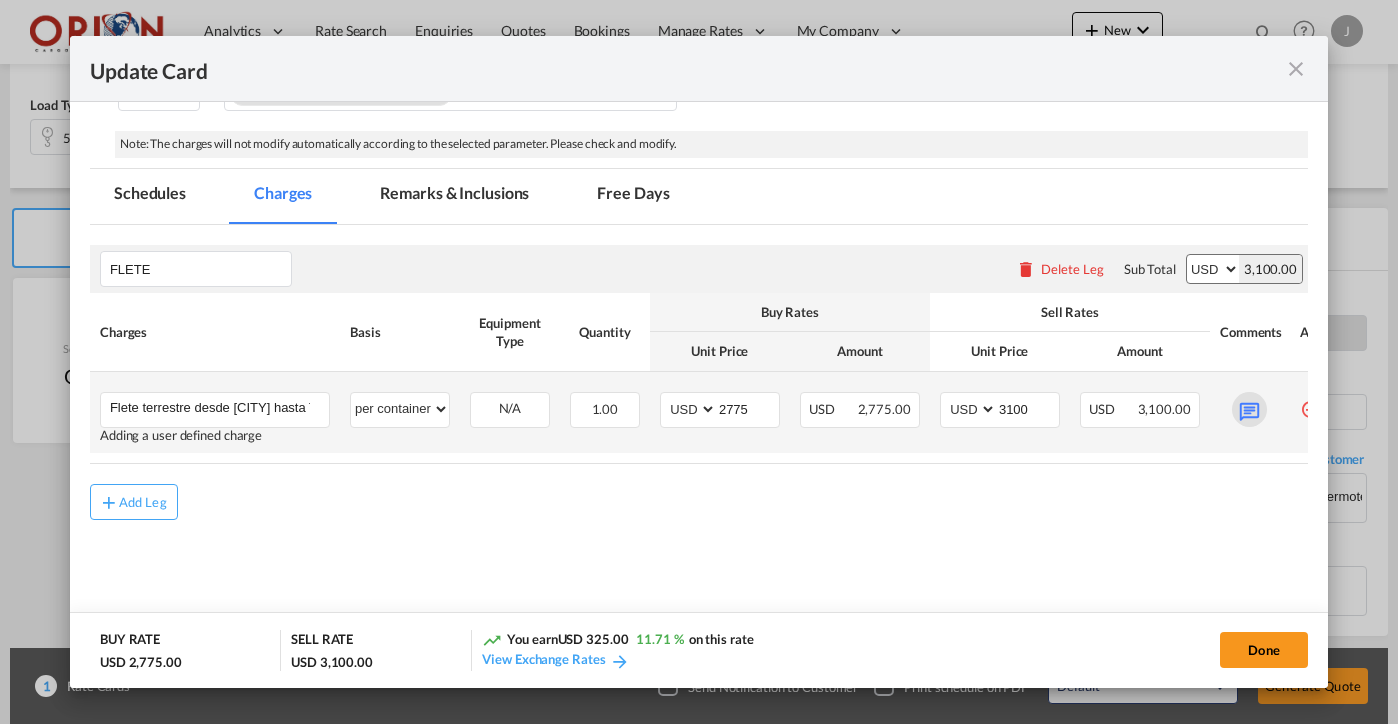 click at bounding box center [1249, 409] 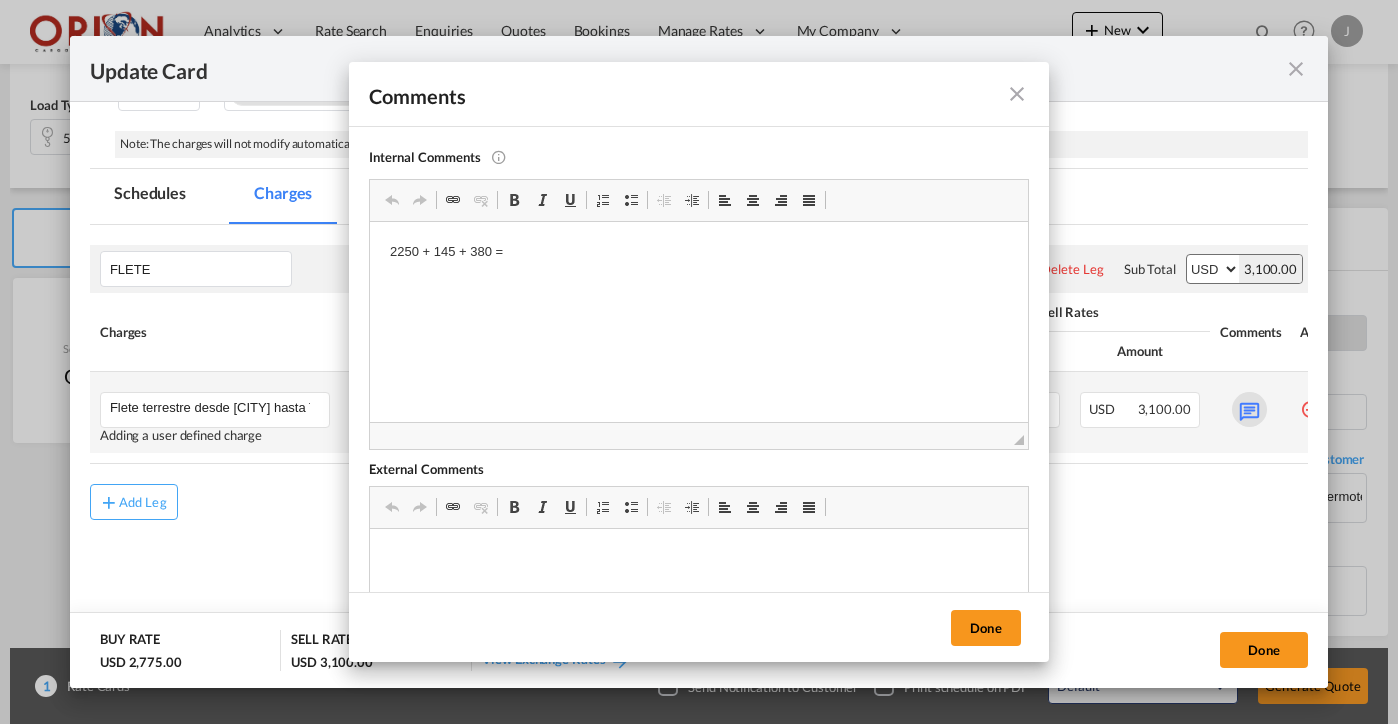 scroll, scrollTop: 0, scrollLeft: 0, axis: both 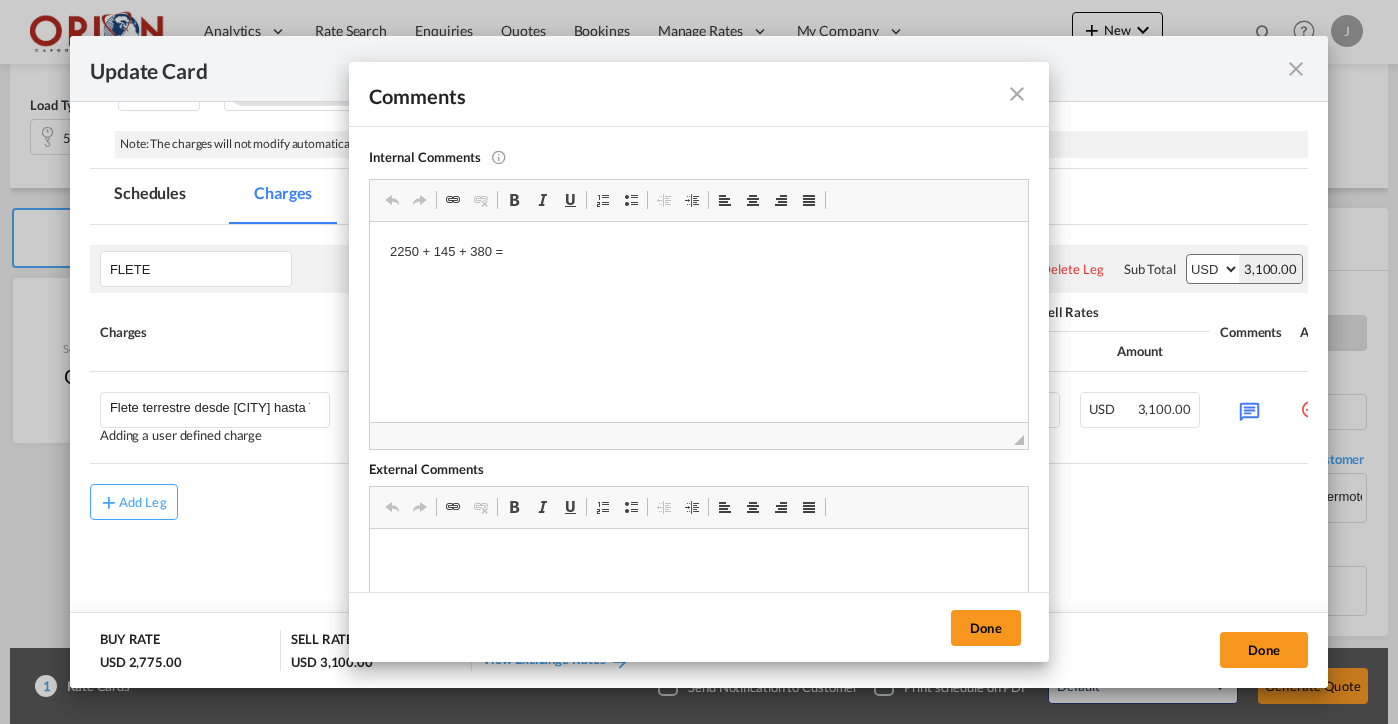 click at bounding box center (1017, 94) 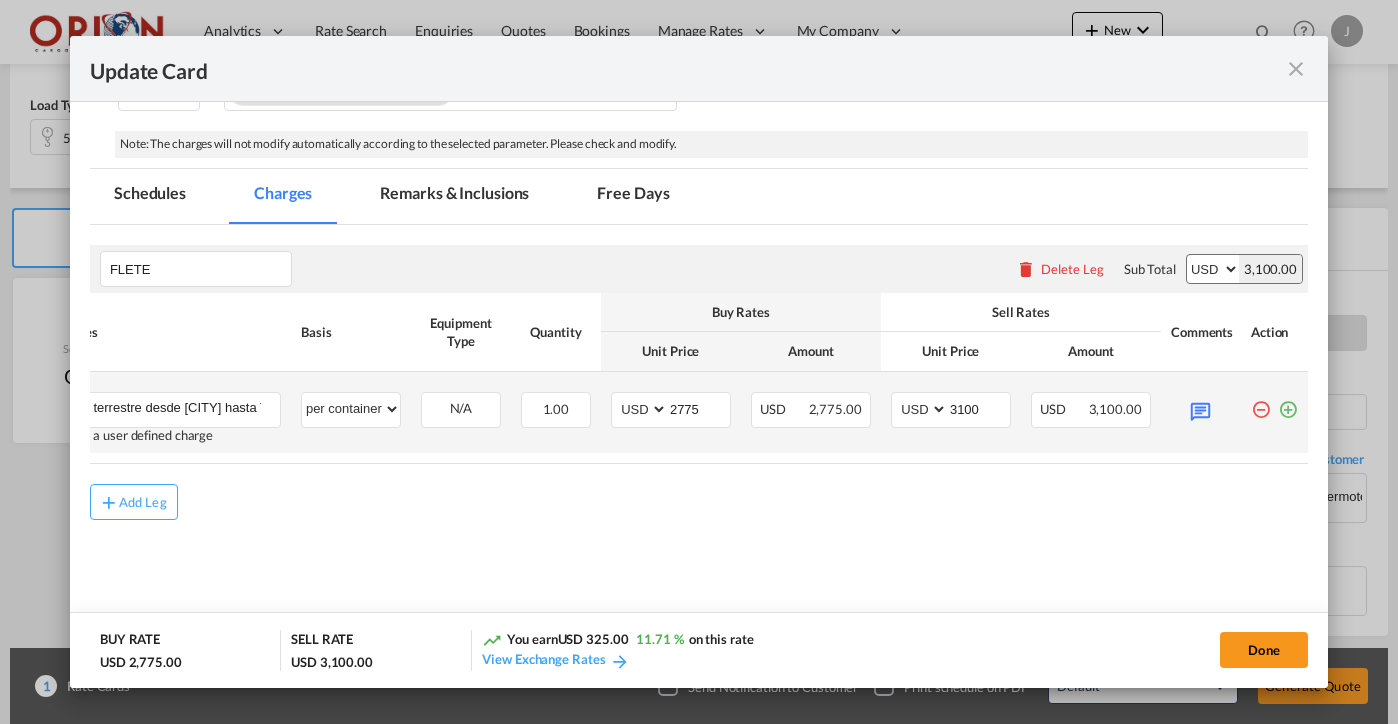 scroll, scrollTop: 0, scrollLeft: 49, axis: horizontal 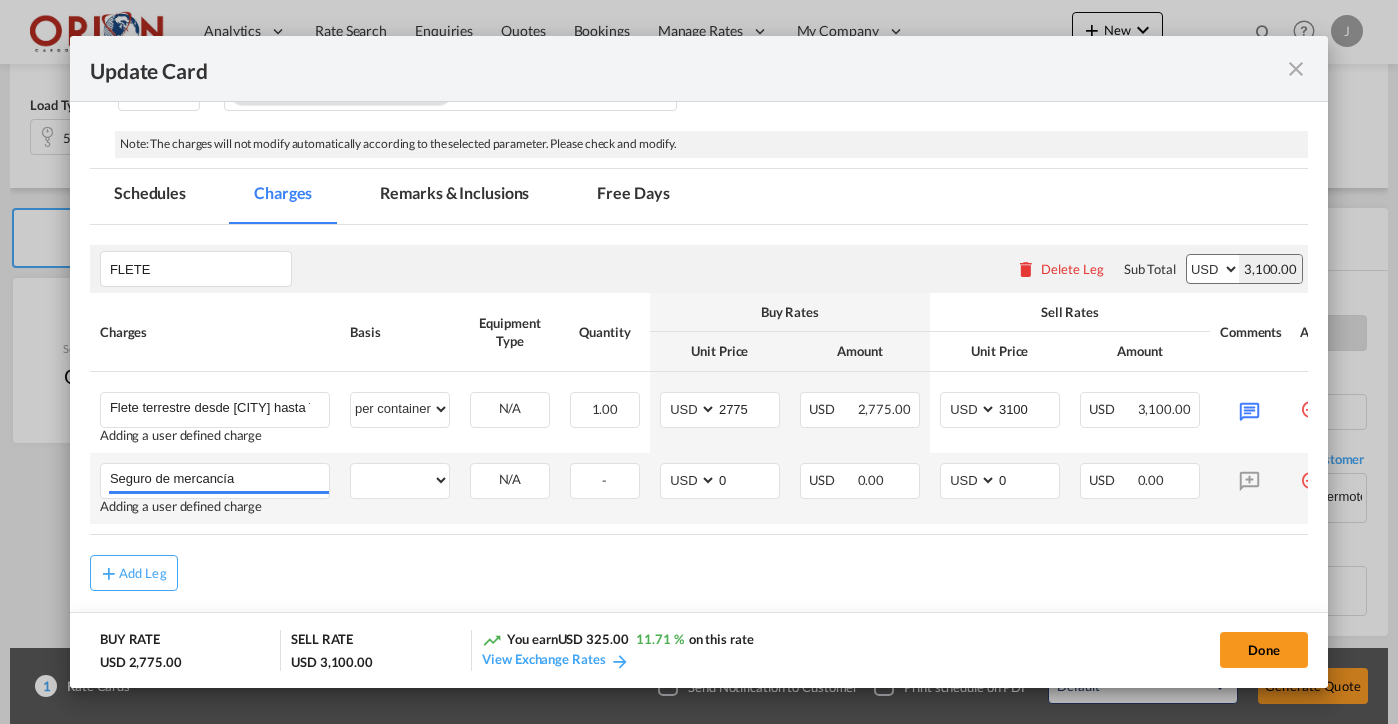 type on "Seguro de mercancía" 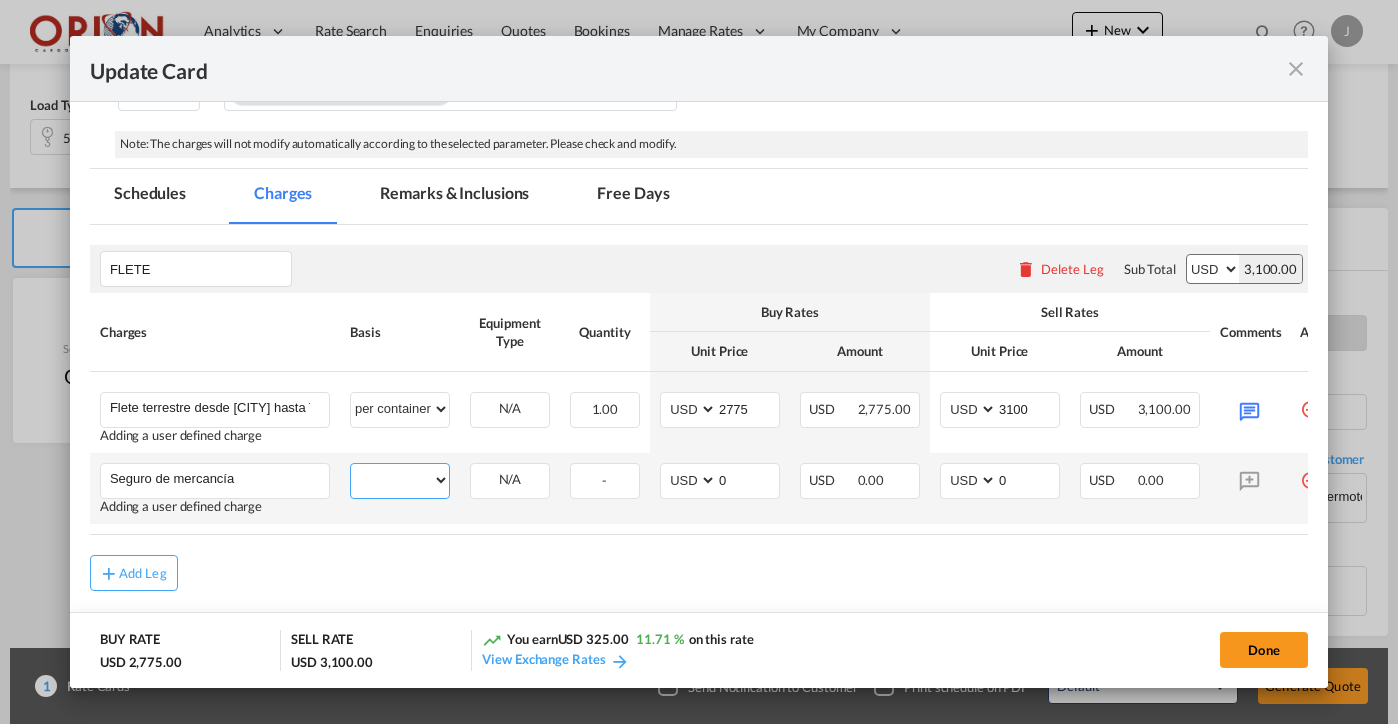 select on "per invoice" 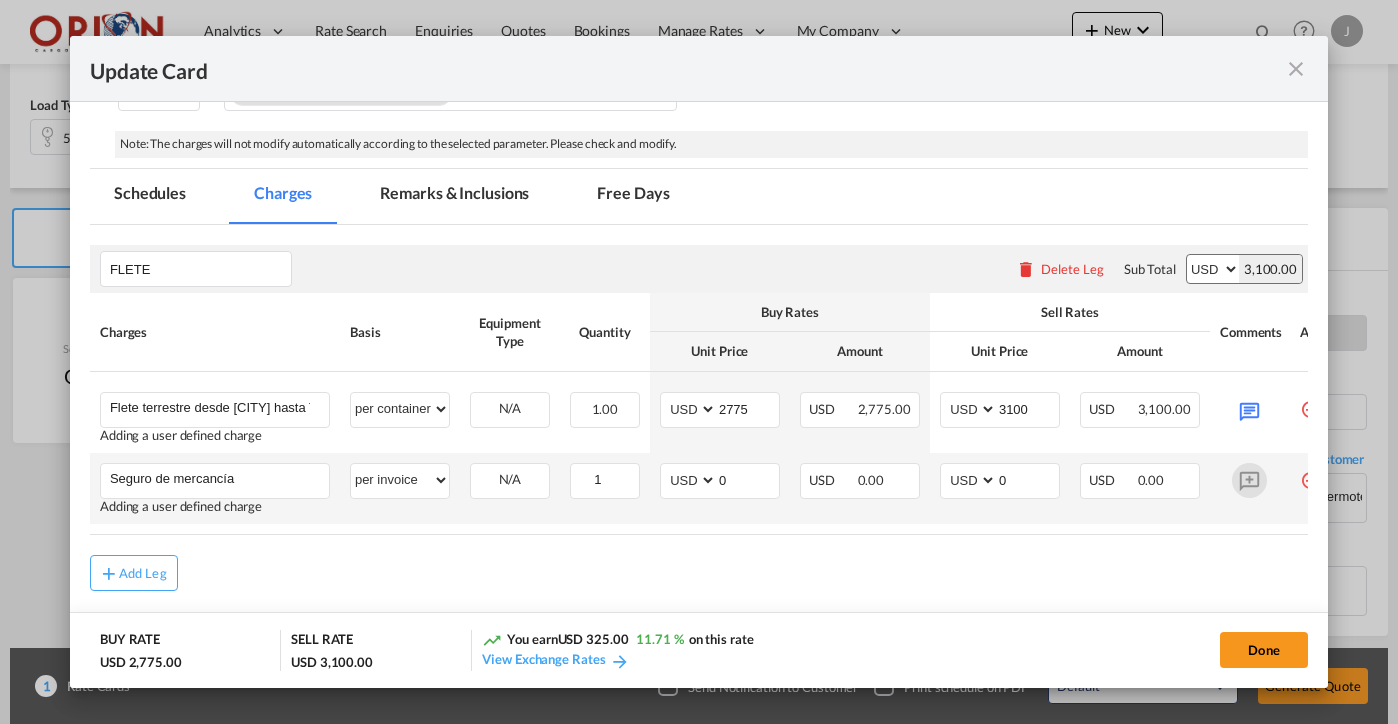 click at bounding box center (1249, 480) 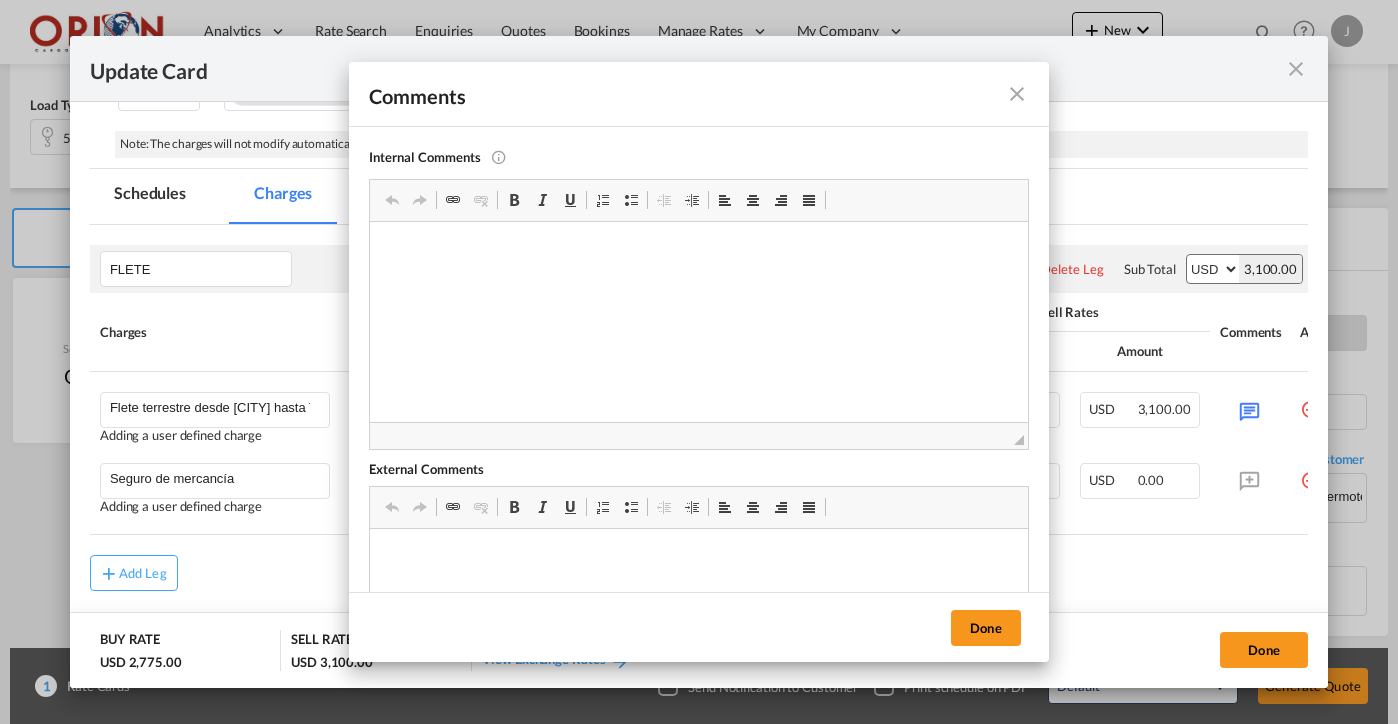 scroll, scrollTop: 0, scrollLeft: 0, axis: both 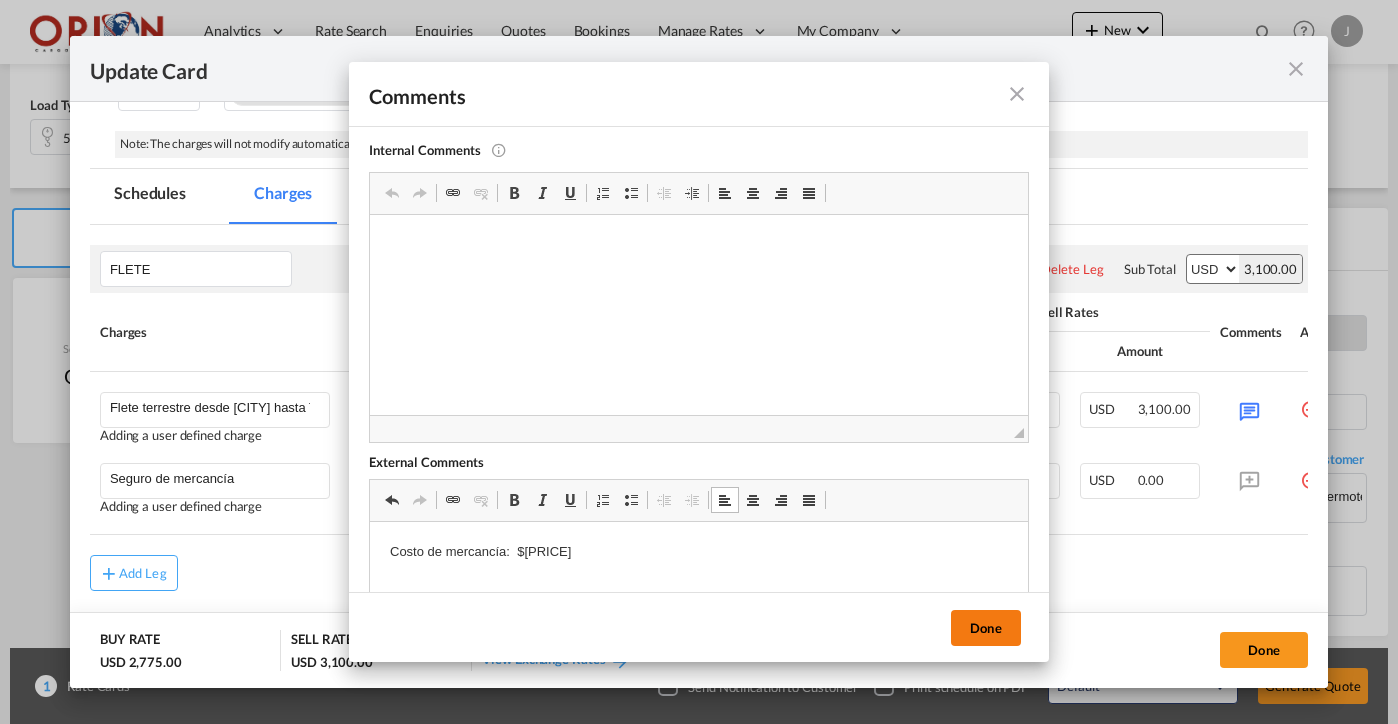 click on "Done" at bounding box center [986, 628] 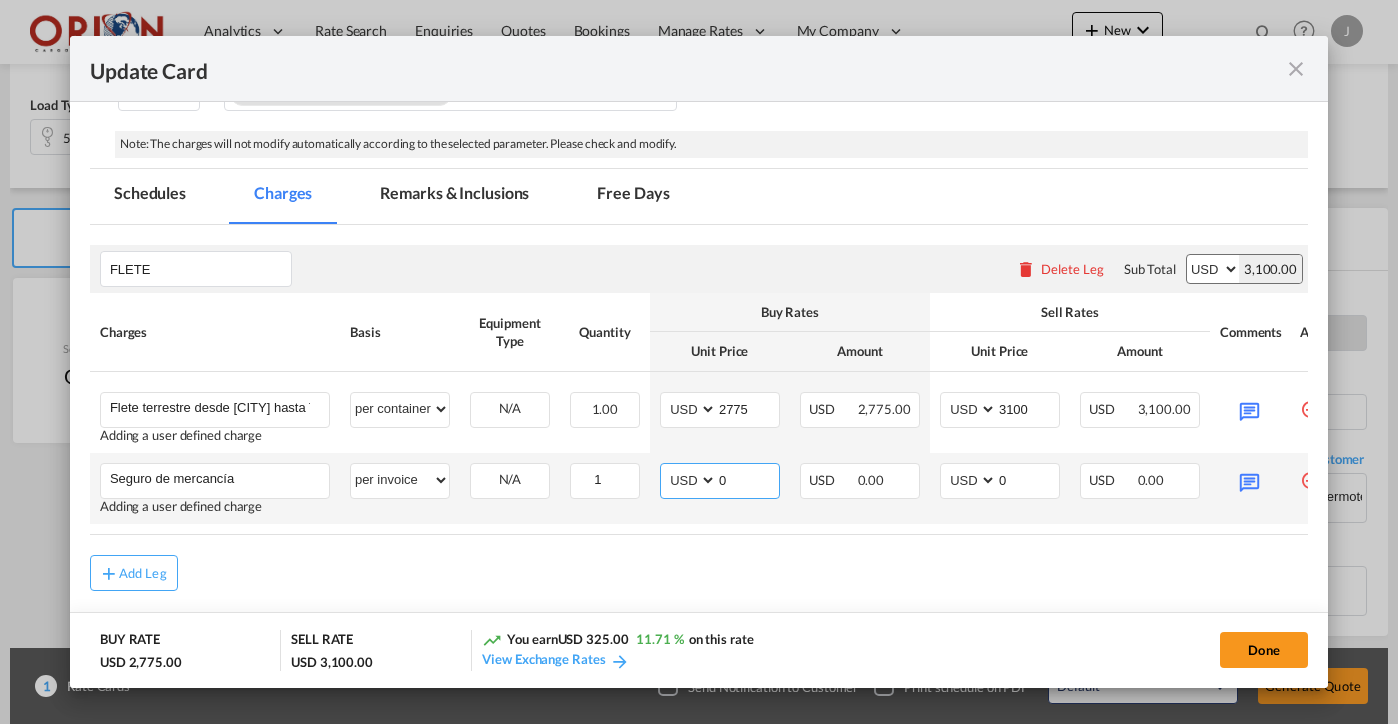 click on "0" at bounding box center (748, 479) 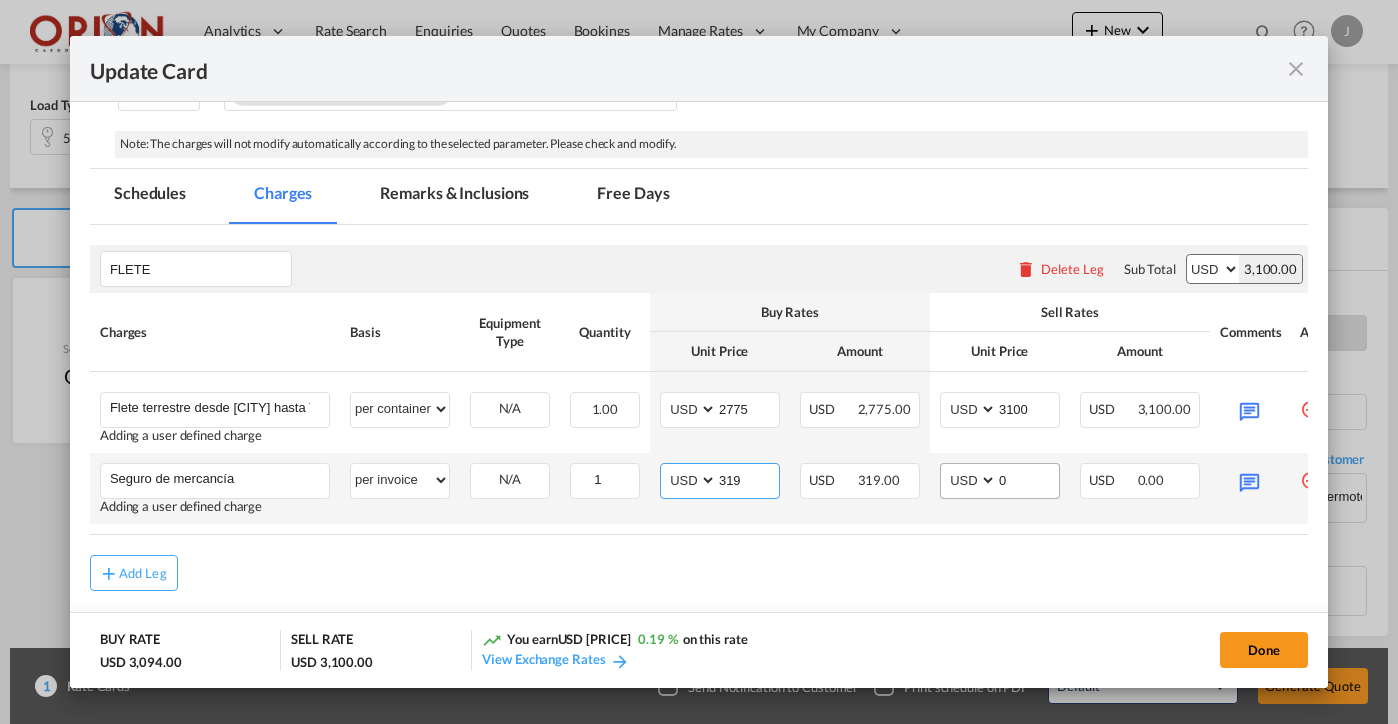 type on "319" 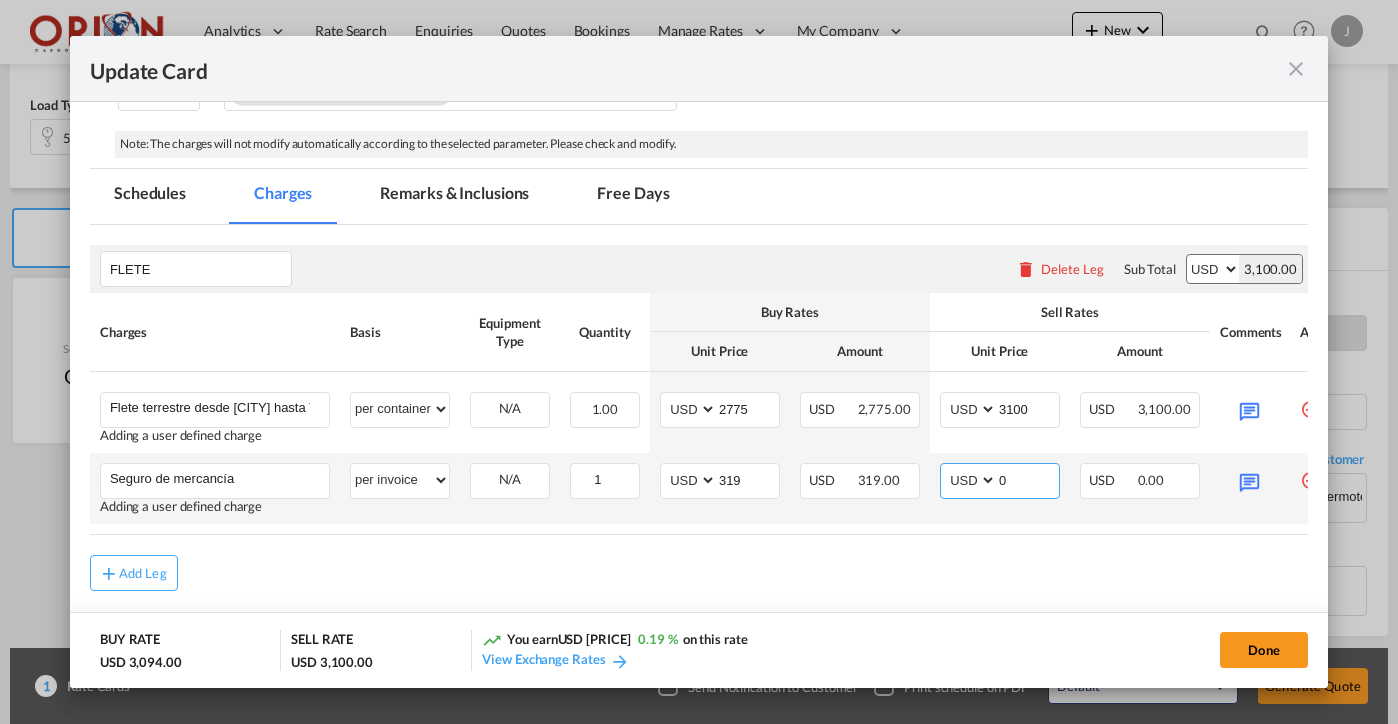 click on "0" at bounding box center [1028, 479] 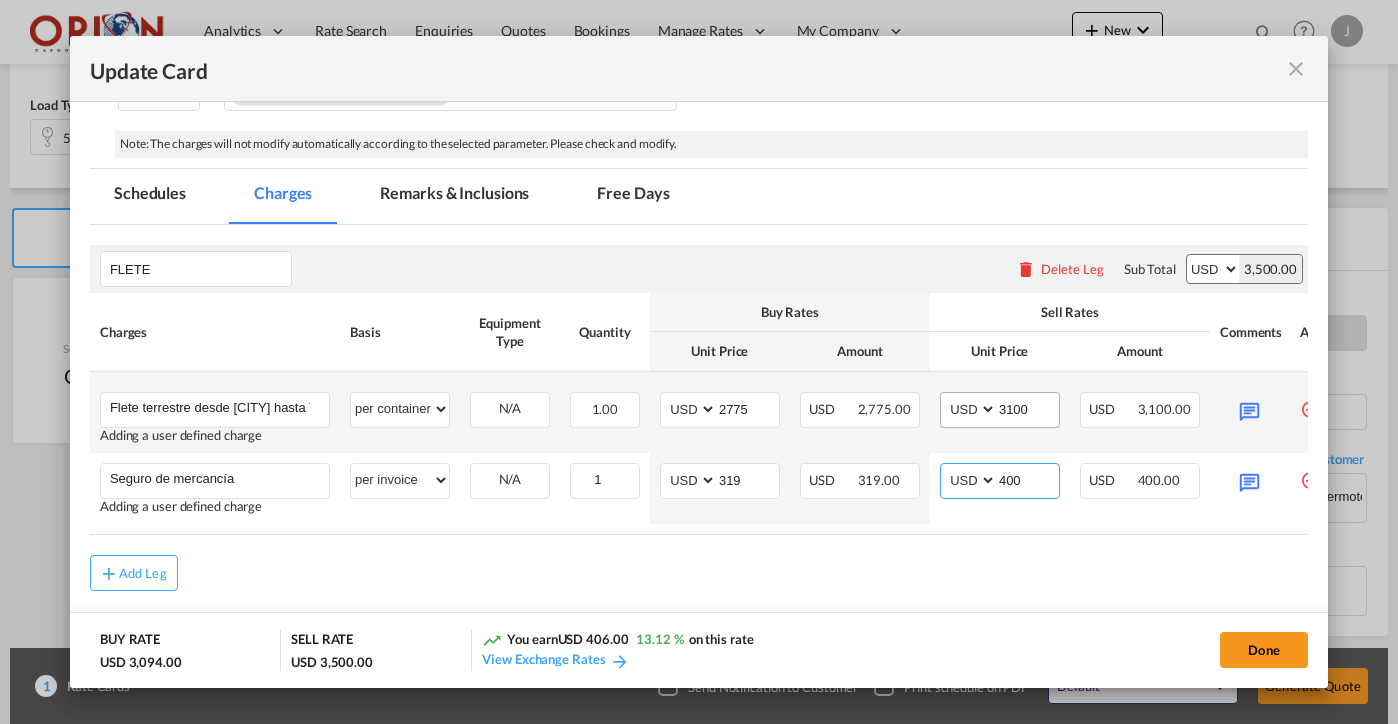 type on "400" 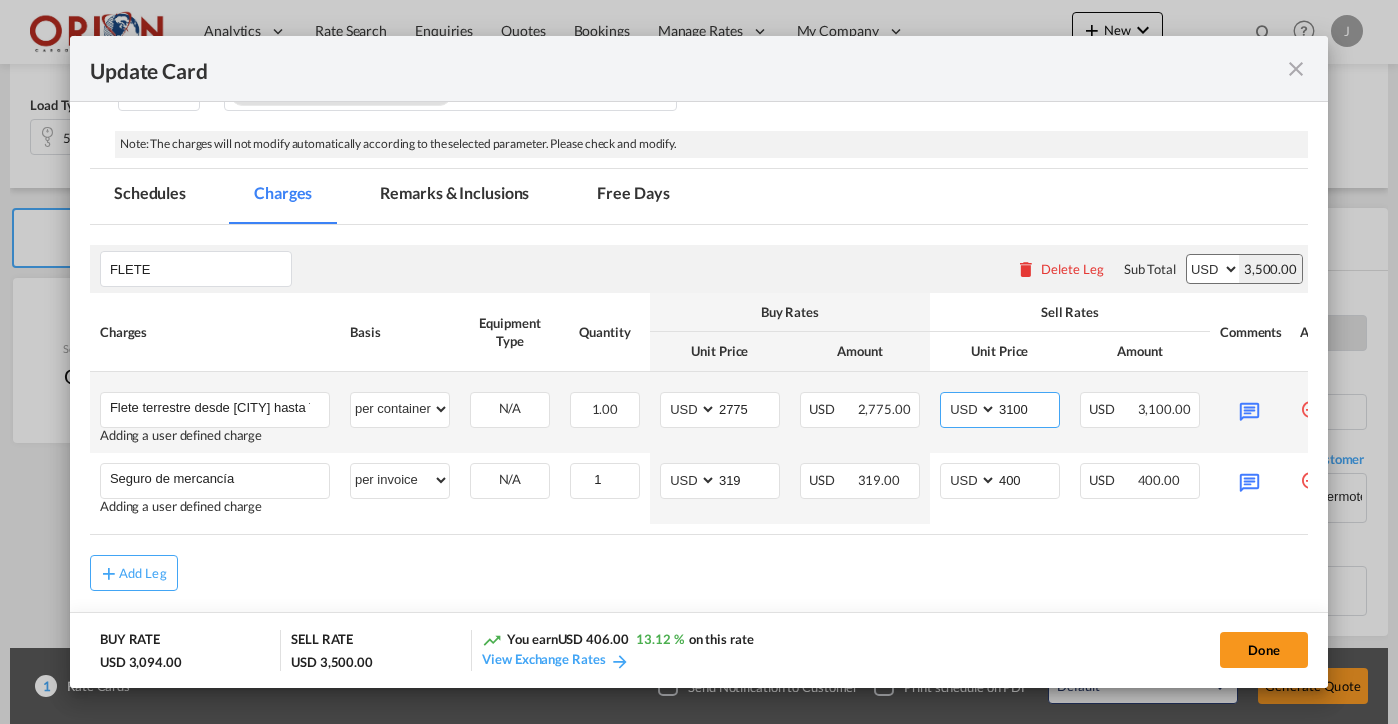 click on "3100" at bounding box center [1028, 408] 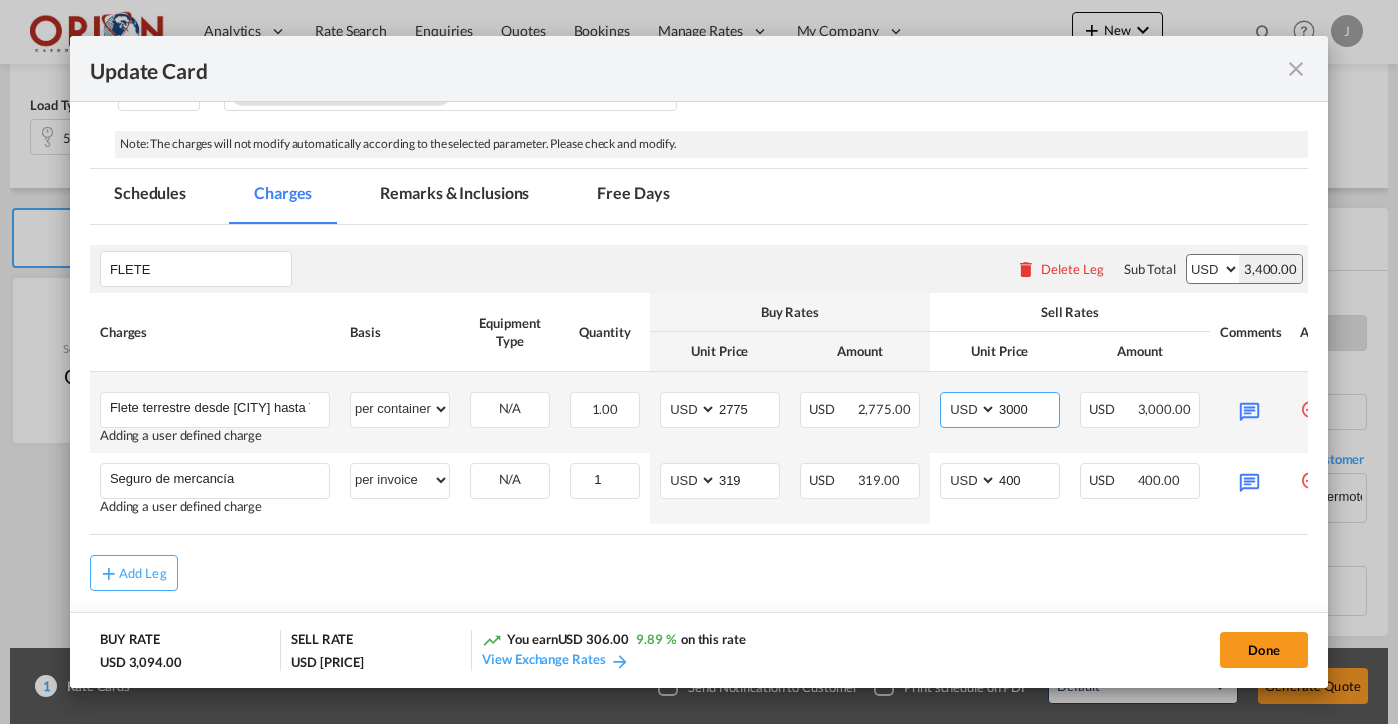 click on "3000" at bounding box center [1028, 408] 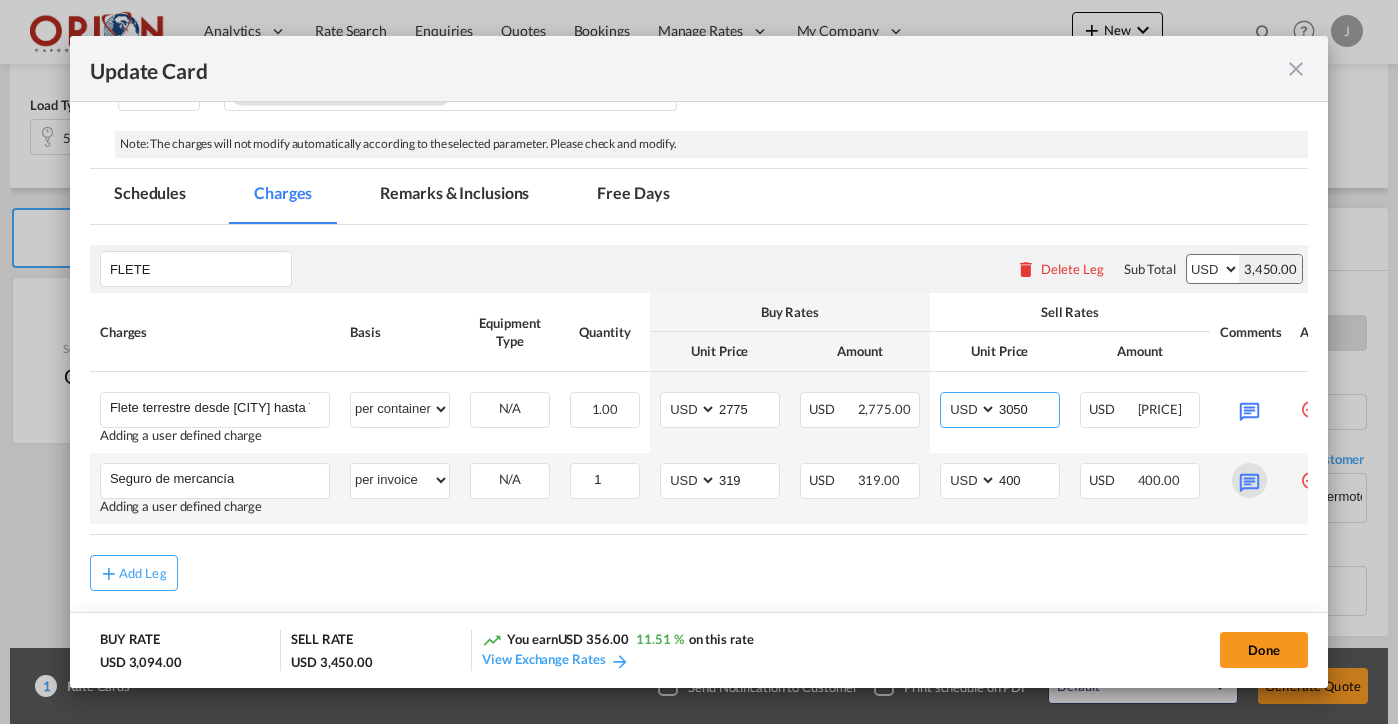 type on "3050" 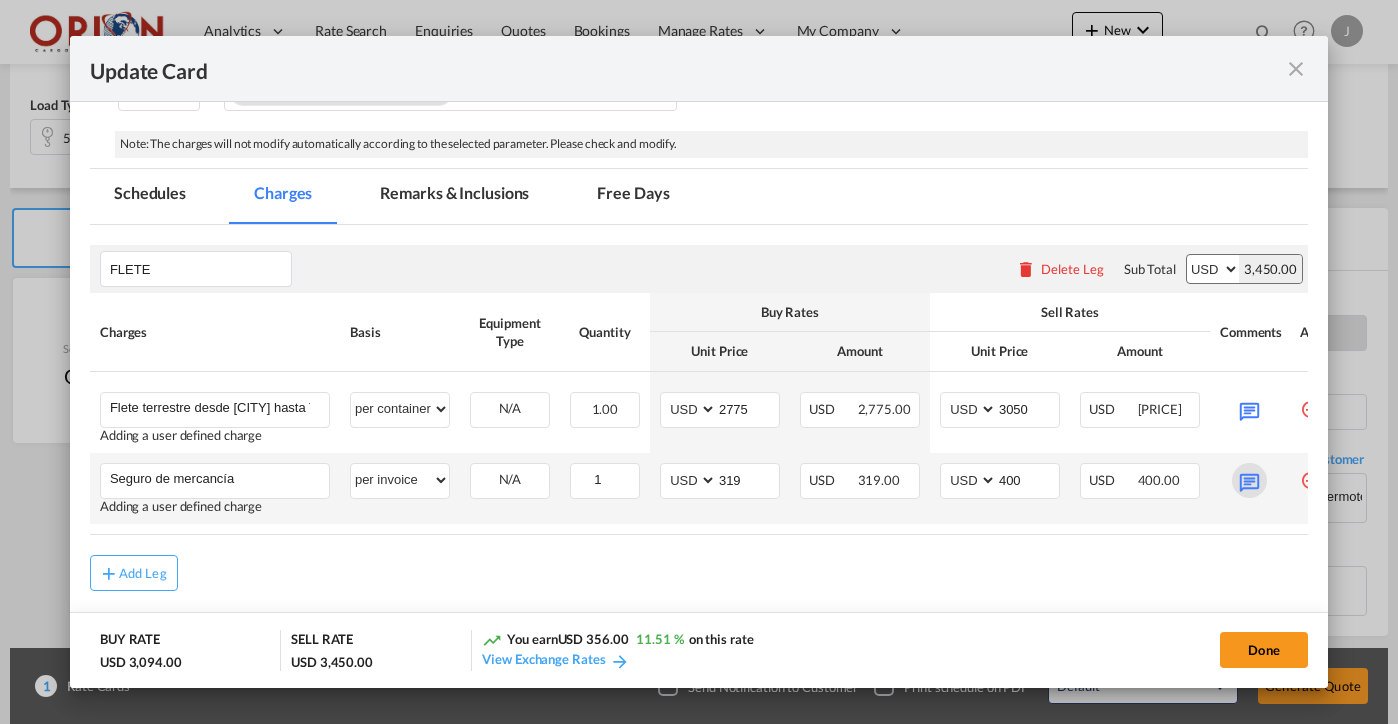 click at bounding box center (1249, 480) 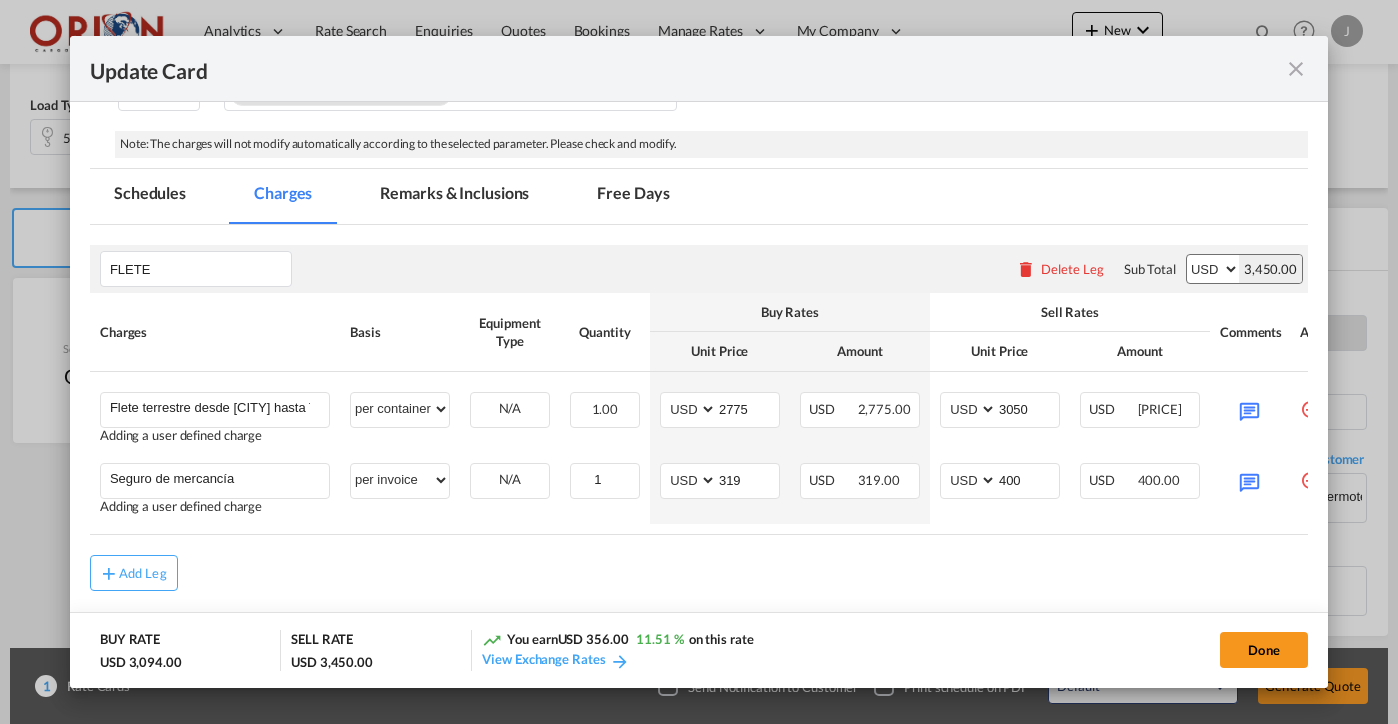 scroll, scrollTop: 0, scrollLeft: 0, axis: both 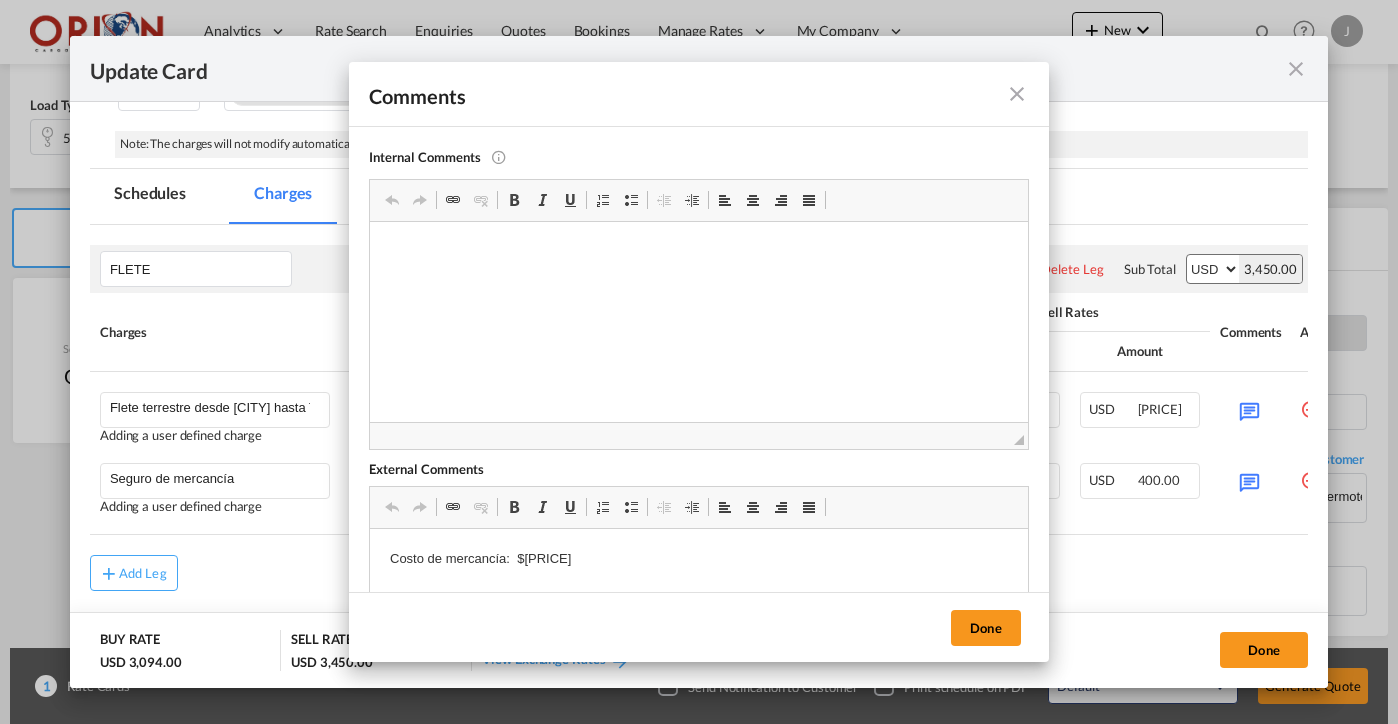 click at bounding box center (1017, 94) 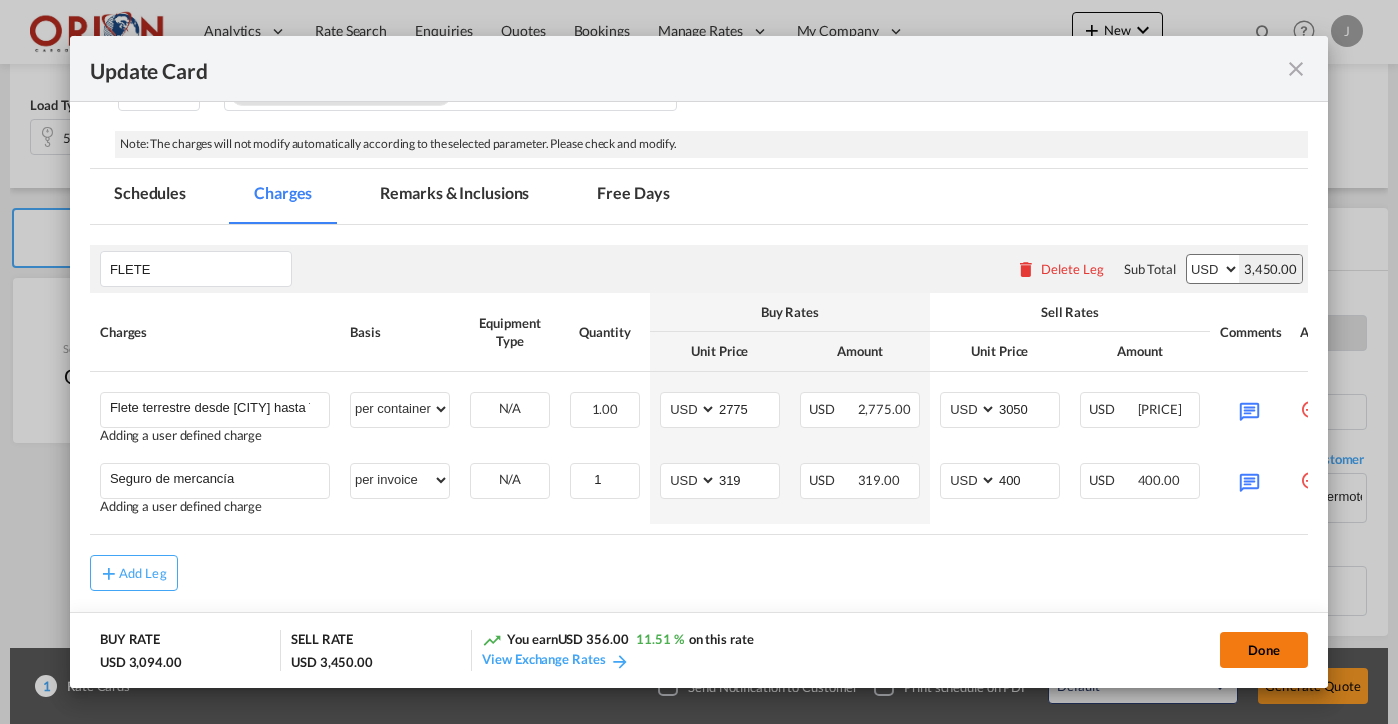 click on "Done" 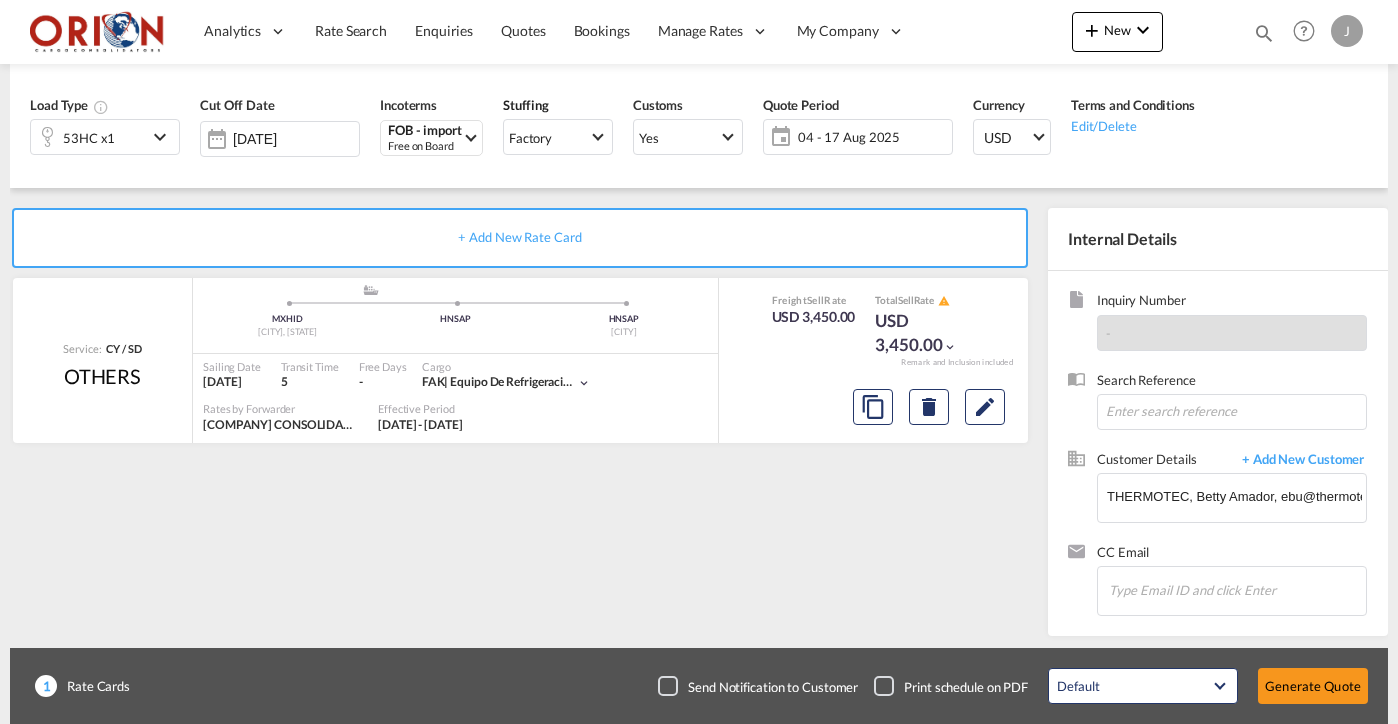 type on "16 Aug 2025" 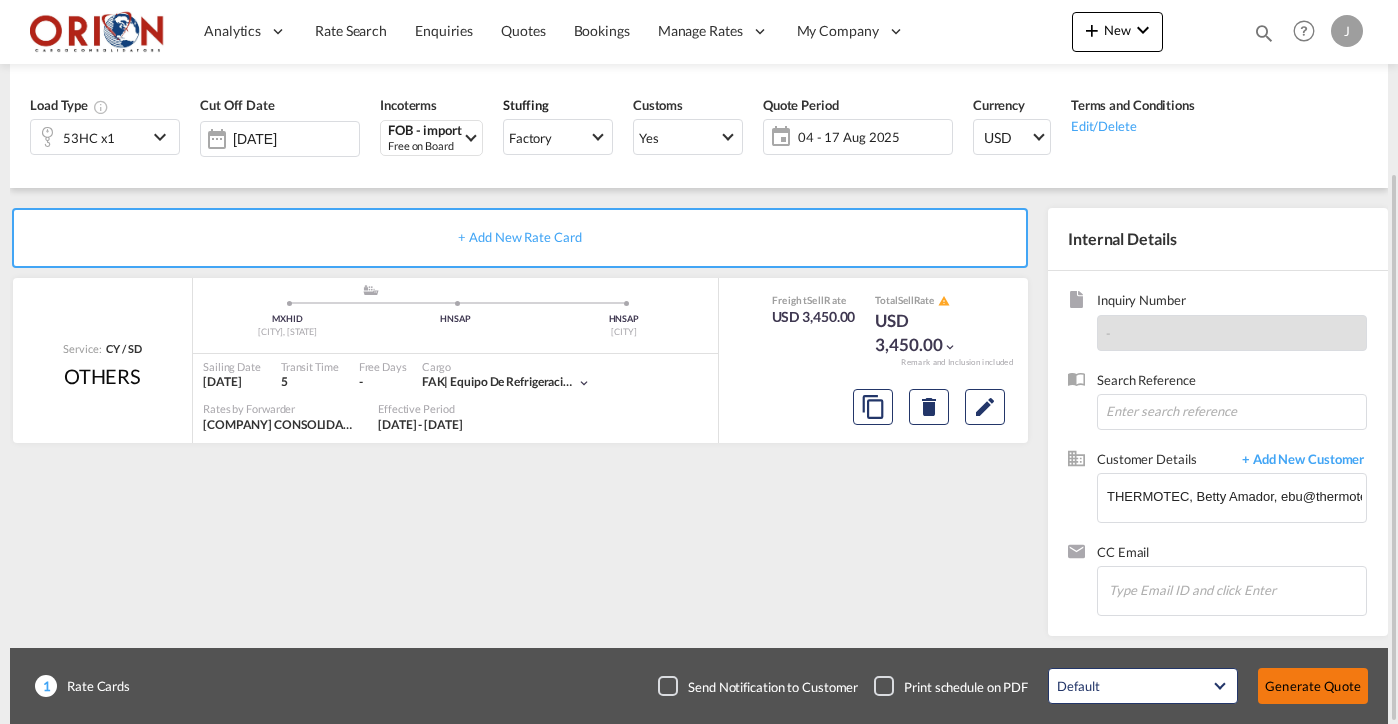 click on "Generate Quote" at bounding box center (1313, 686) 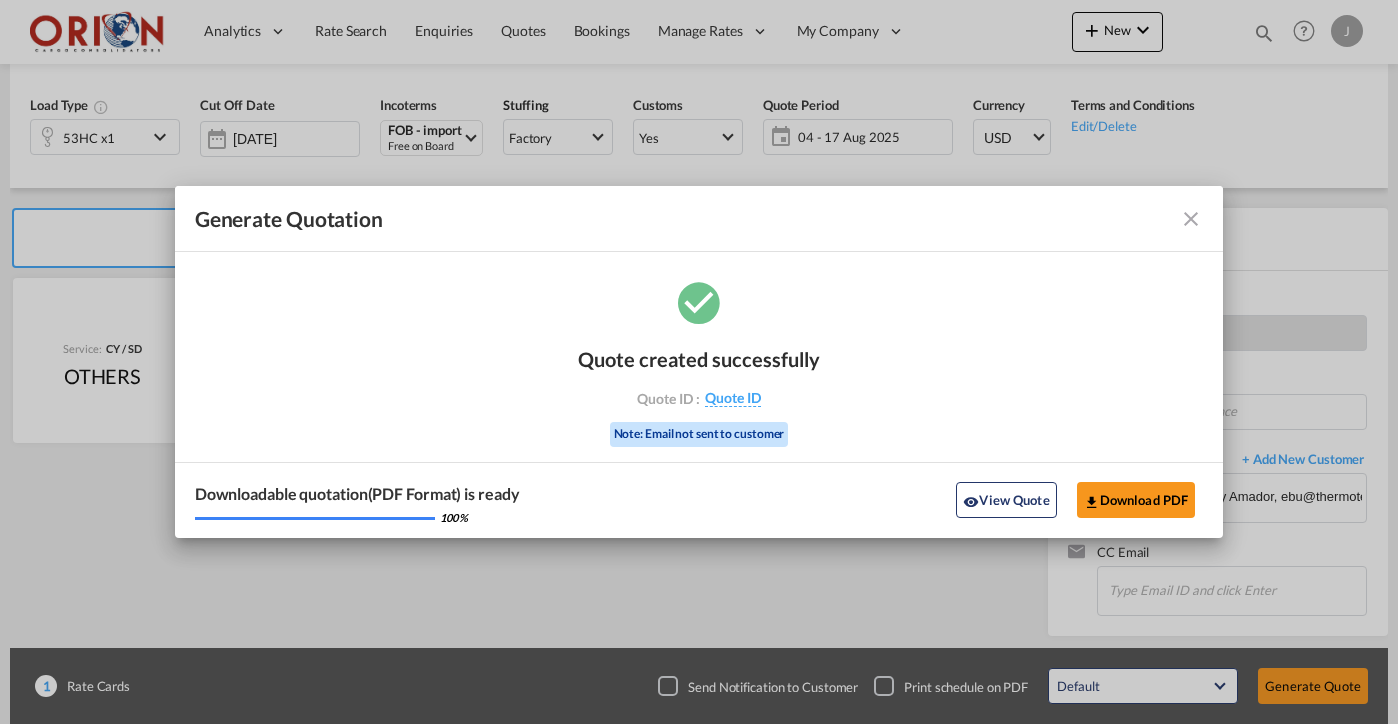 click at bounding box center (1191, 219) 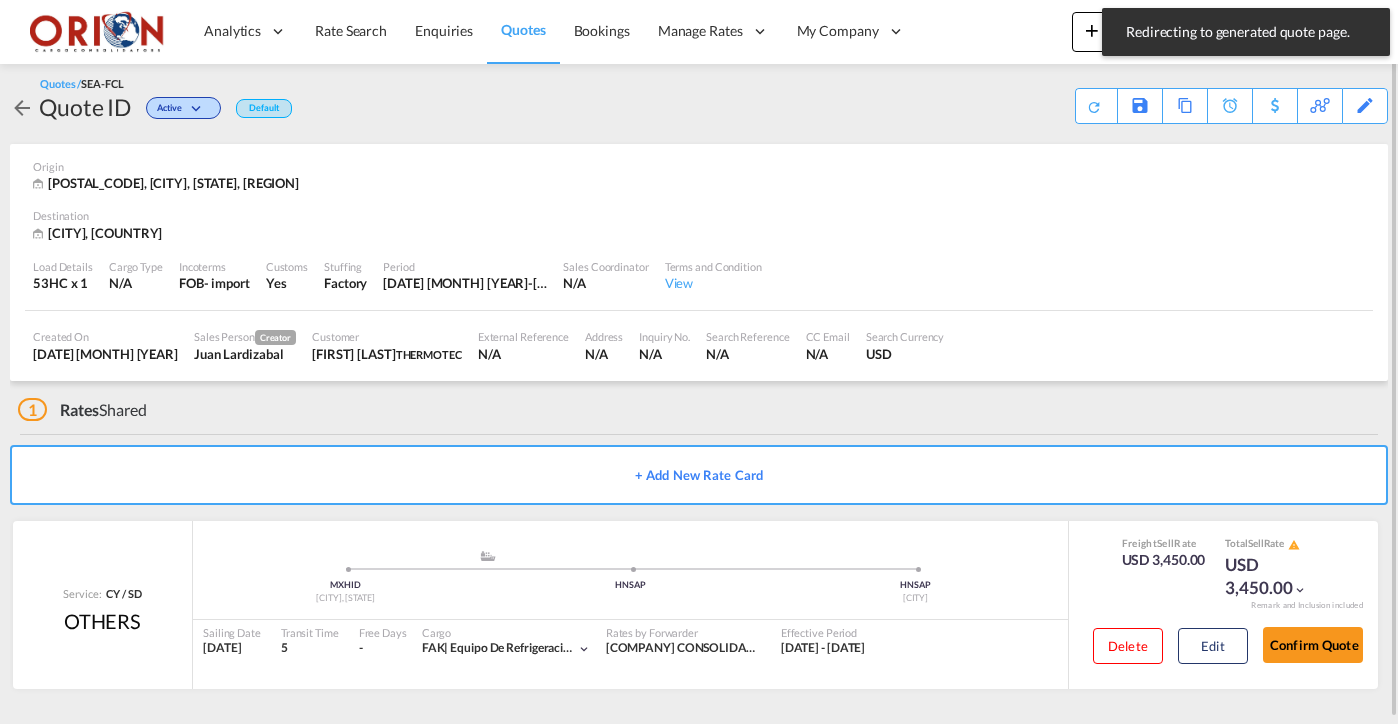 scroll, scrollTop: 3, scrollLeft: 0, axis: vertical 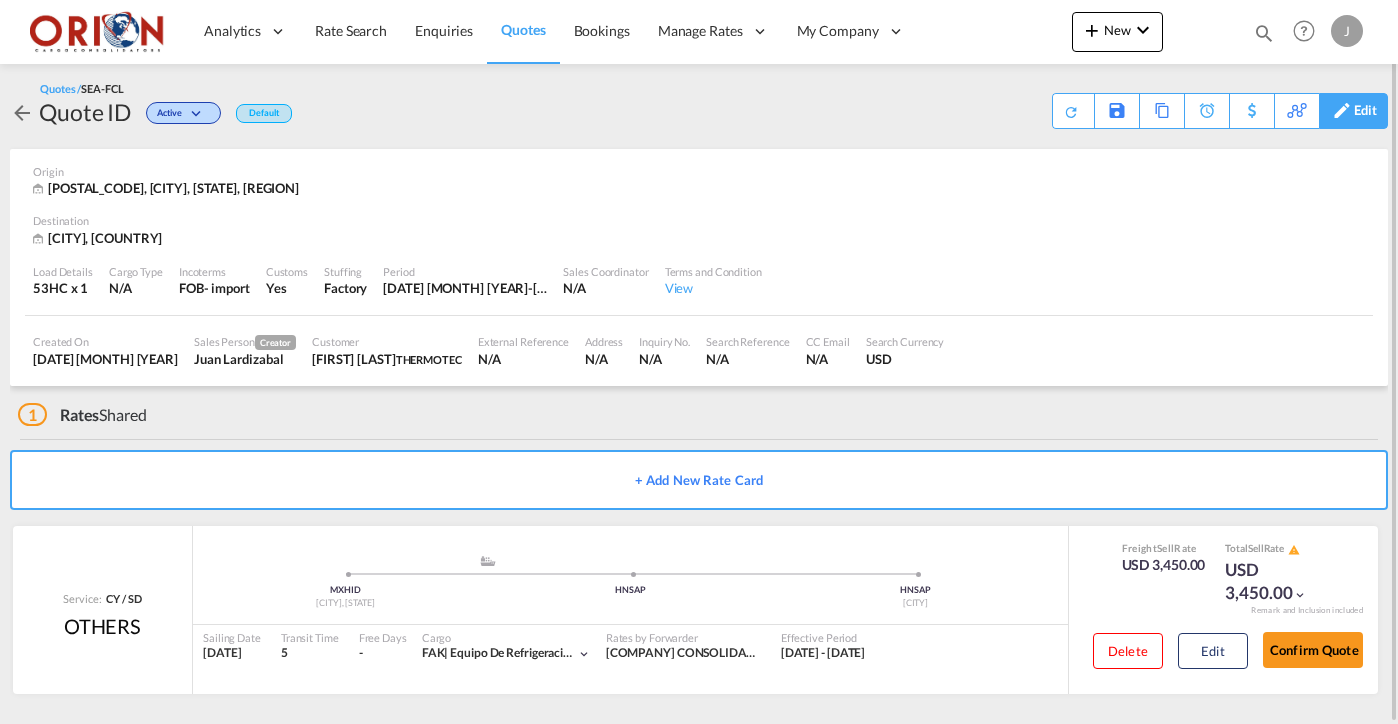 click on "Edit" at bounding box center (1365, 111) 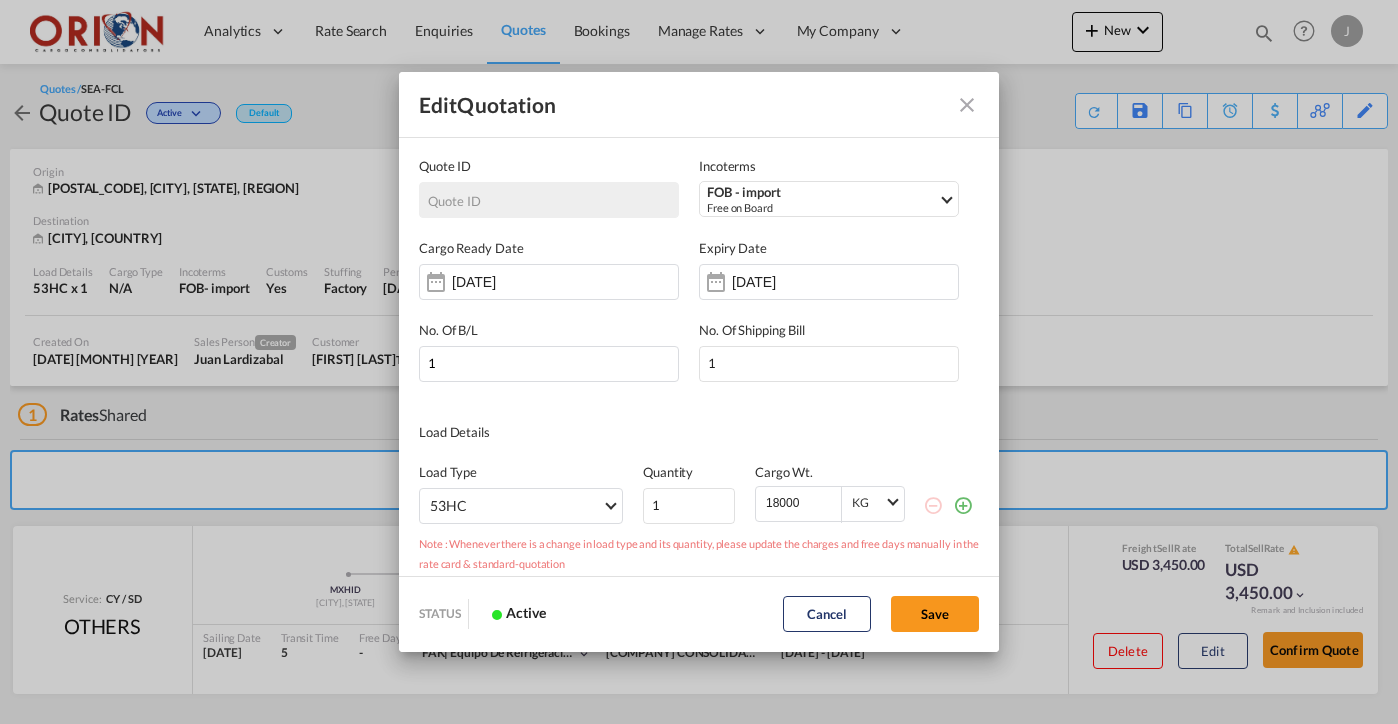 scroll, scrollTop: 0, scrollLeft: 0, axis: both 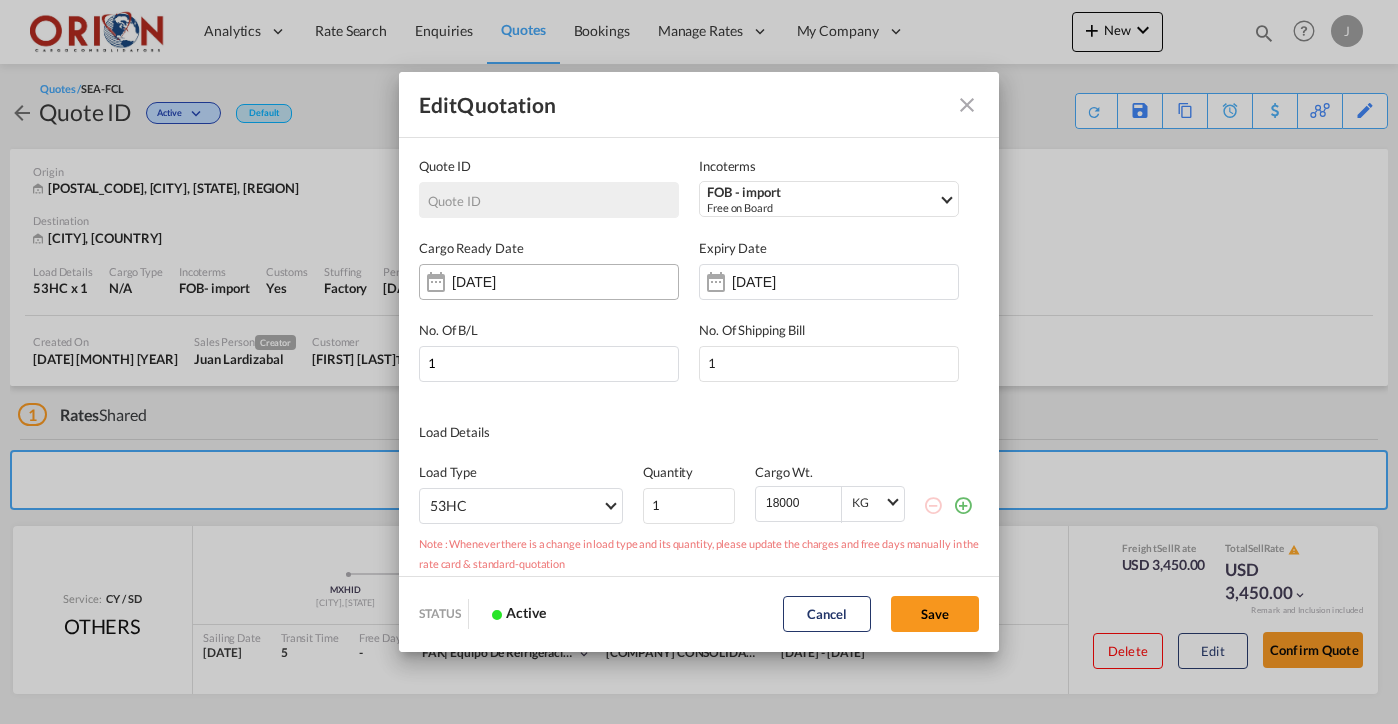click on "[DATE]" at bounding box center [549, 282] 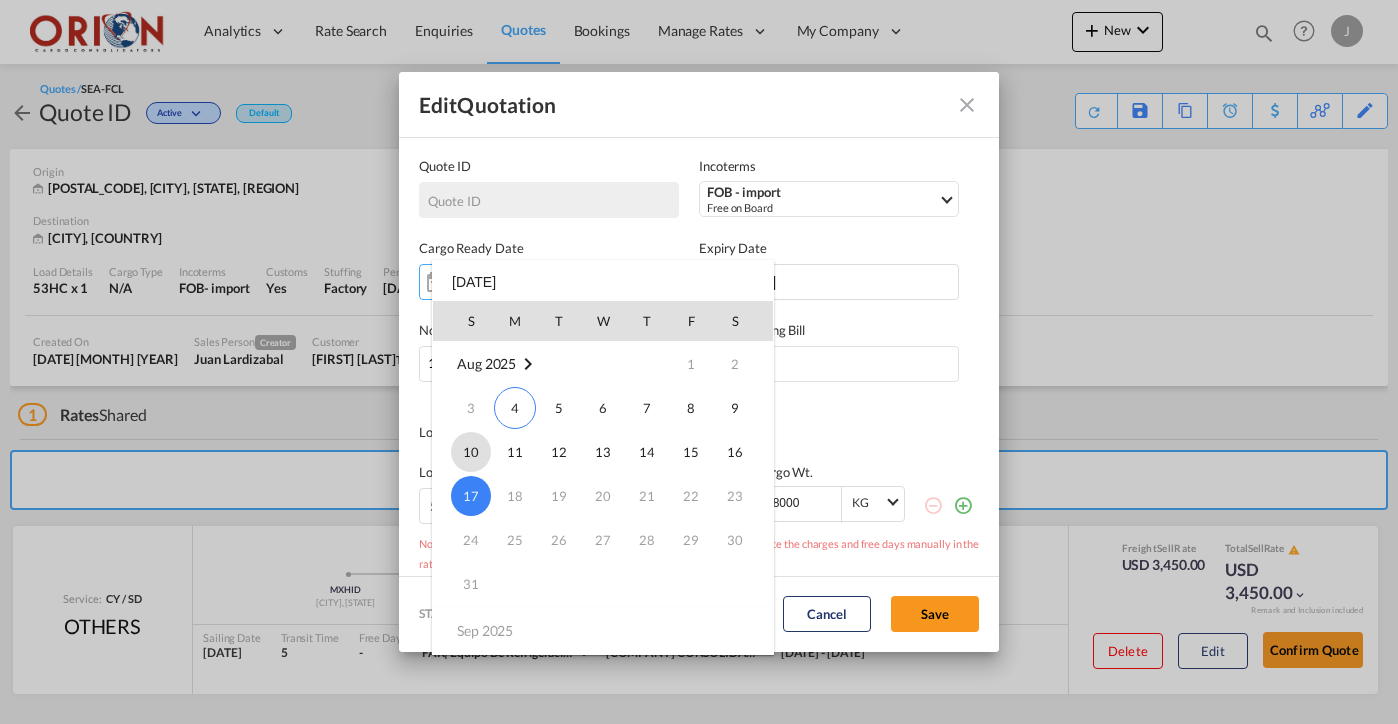 click on "10" at bounding box center (471, 452) 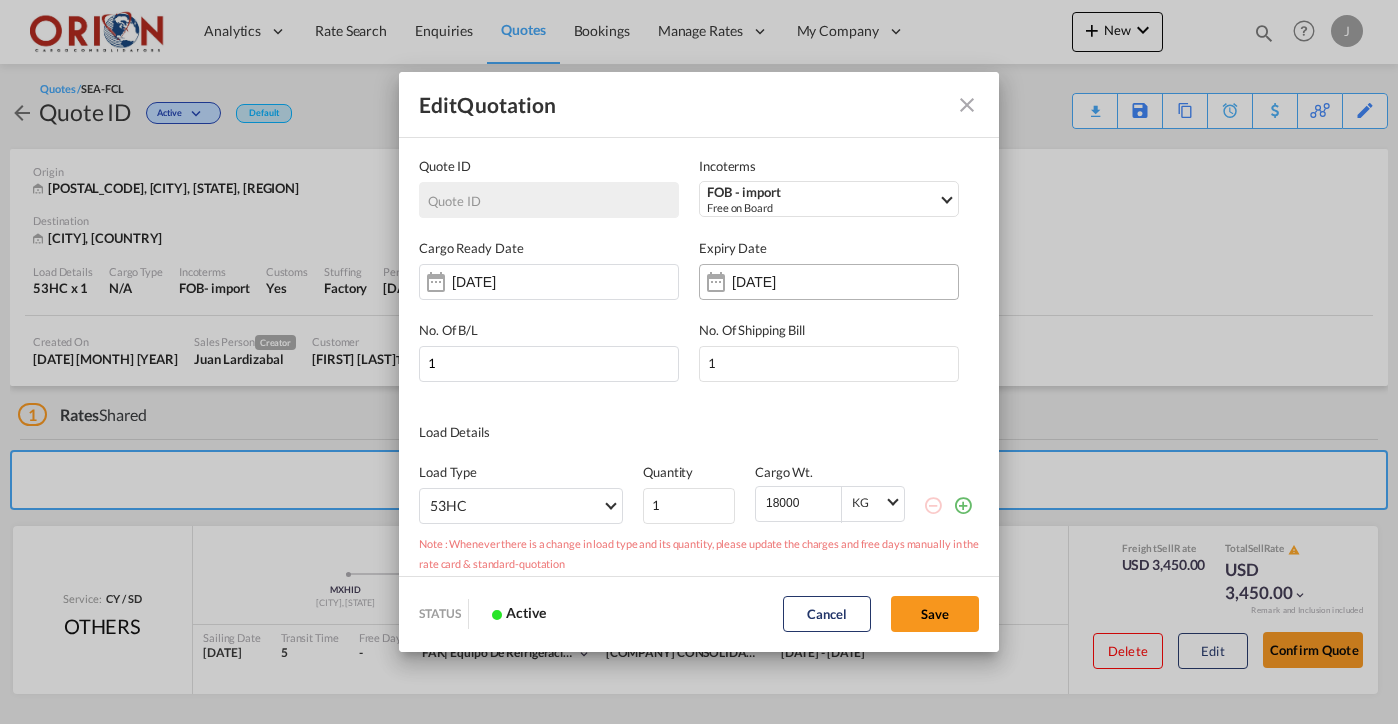 click on "[DATE]" at bounding box center (795, 282) 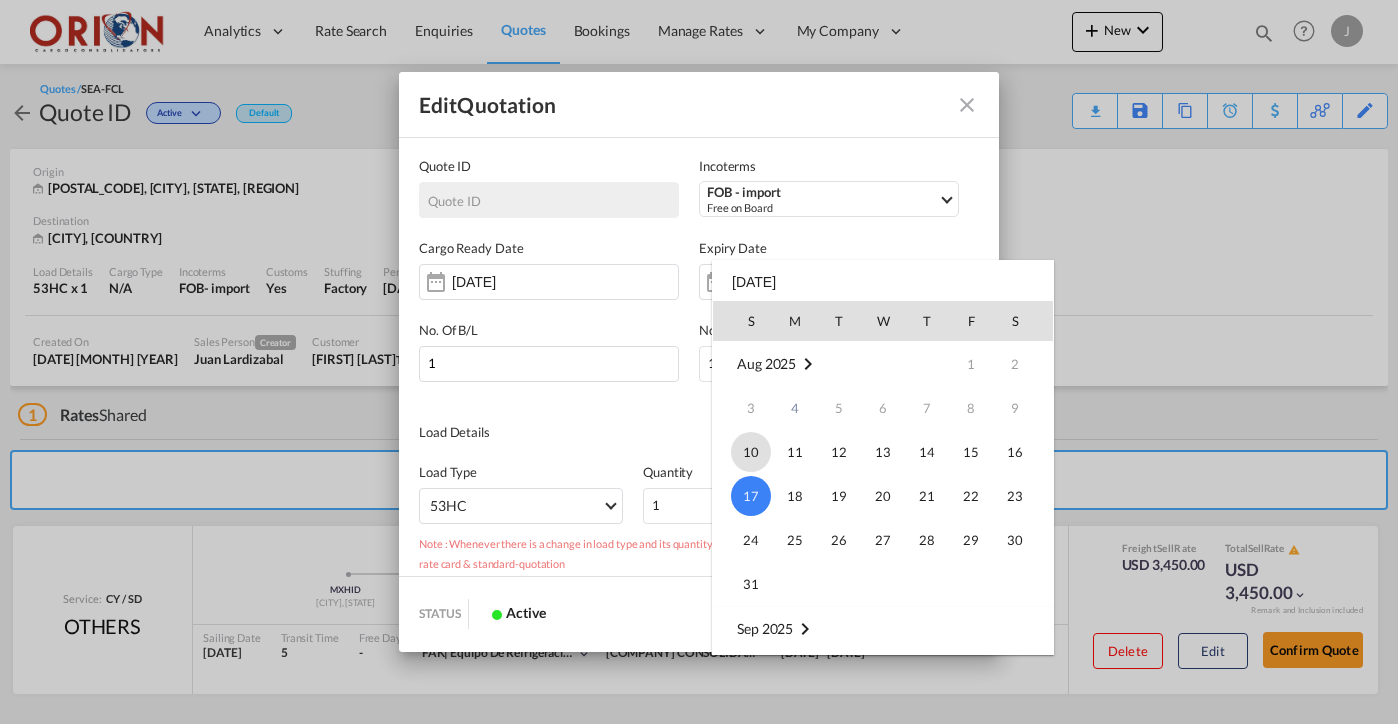 click on "10" at bounding box center (751, 452) 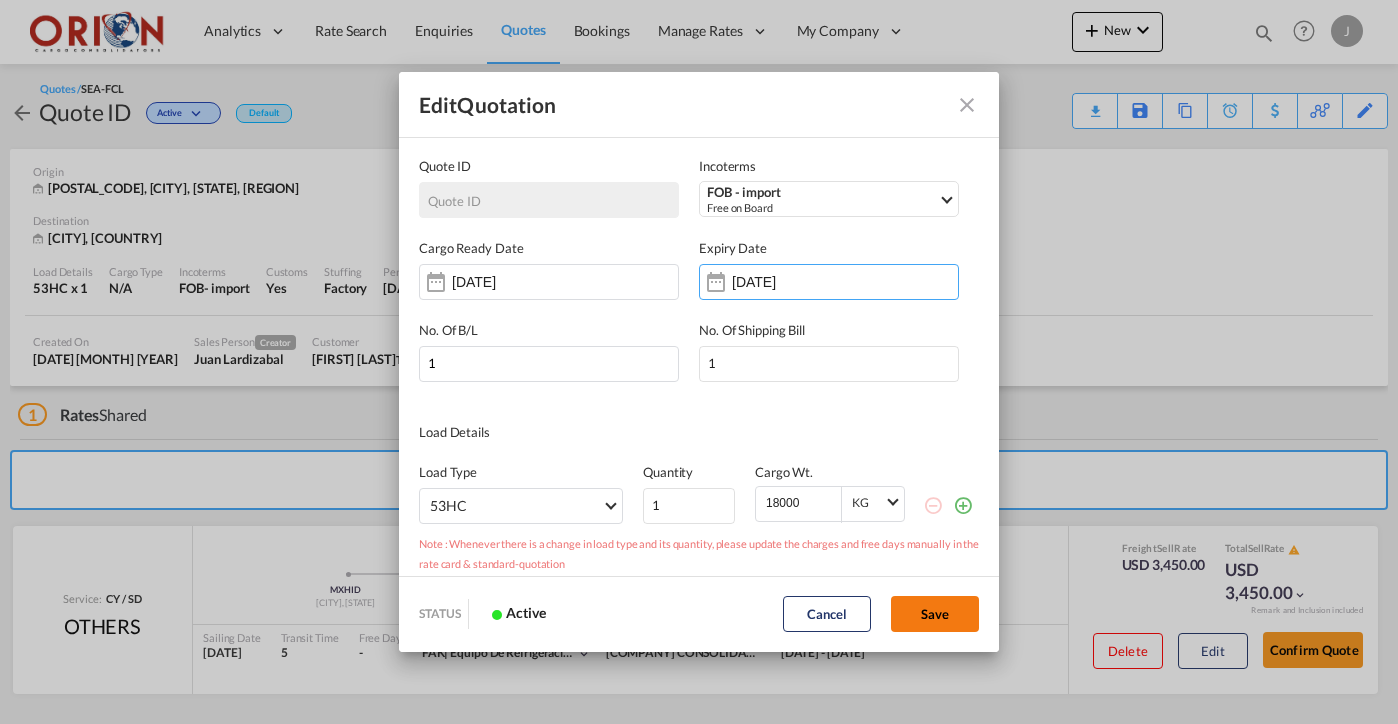 click on "Save" 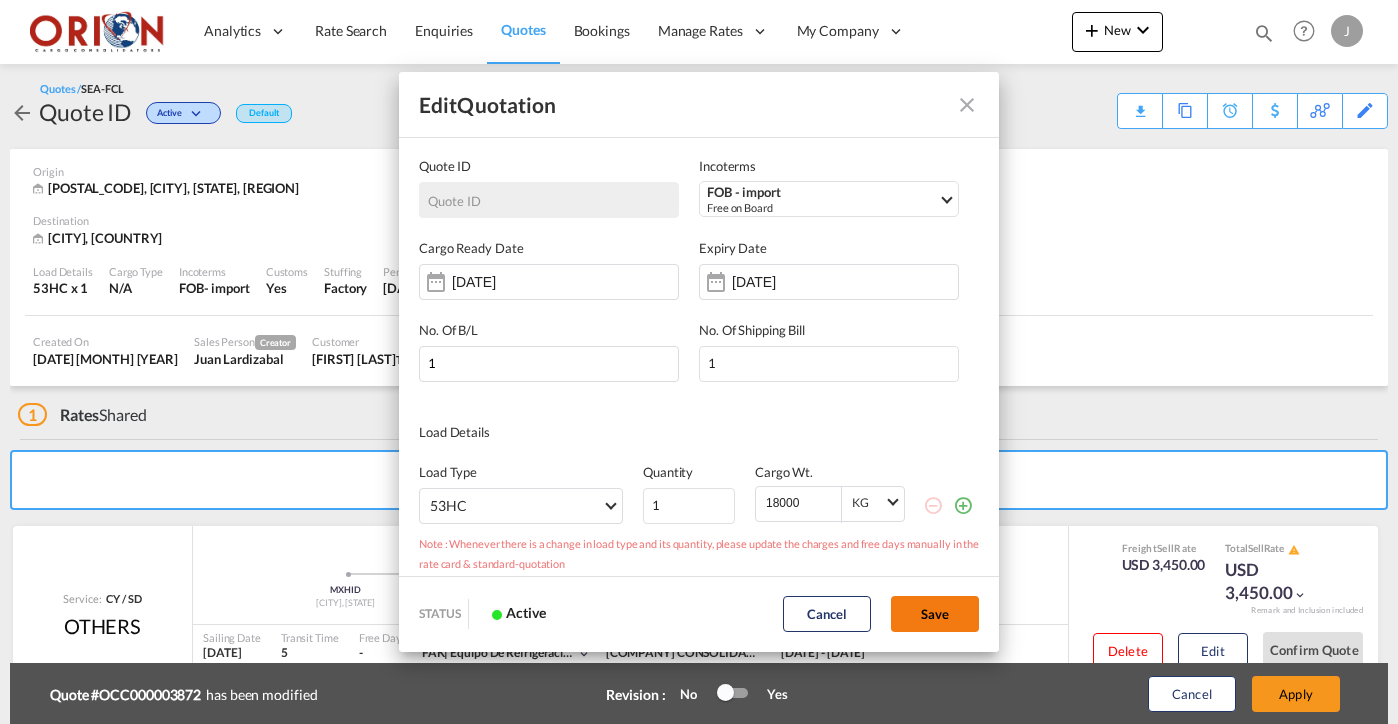 type on "09 Aug 2025" 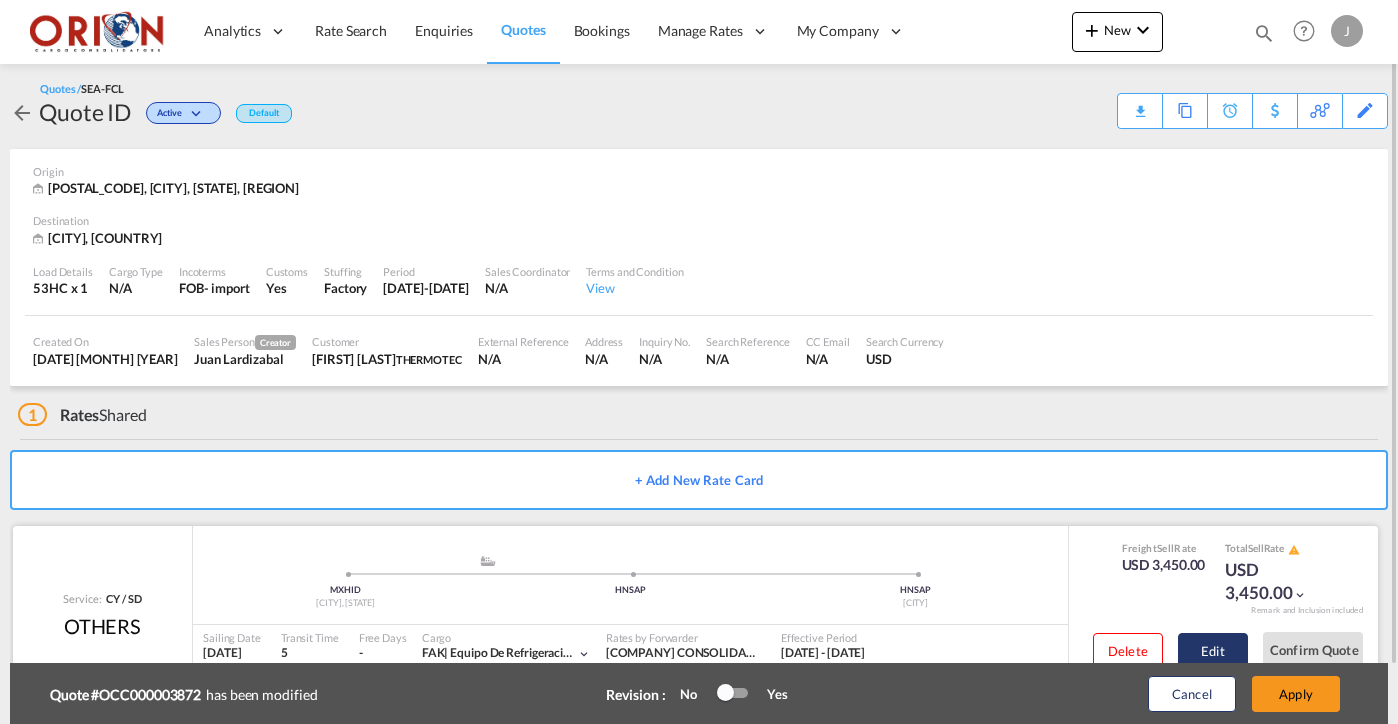 click on "Edit" at bounding box center [1213, 651] 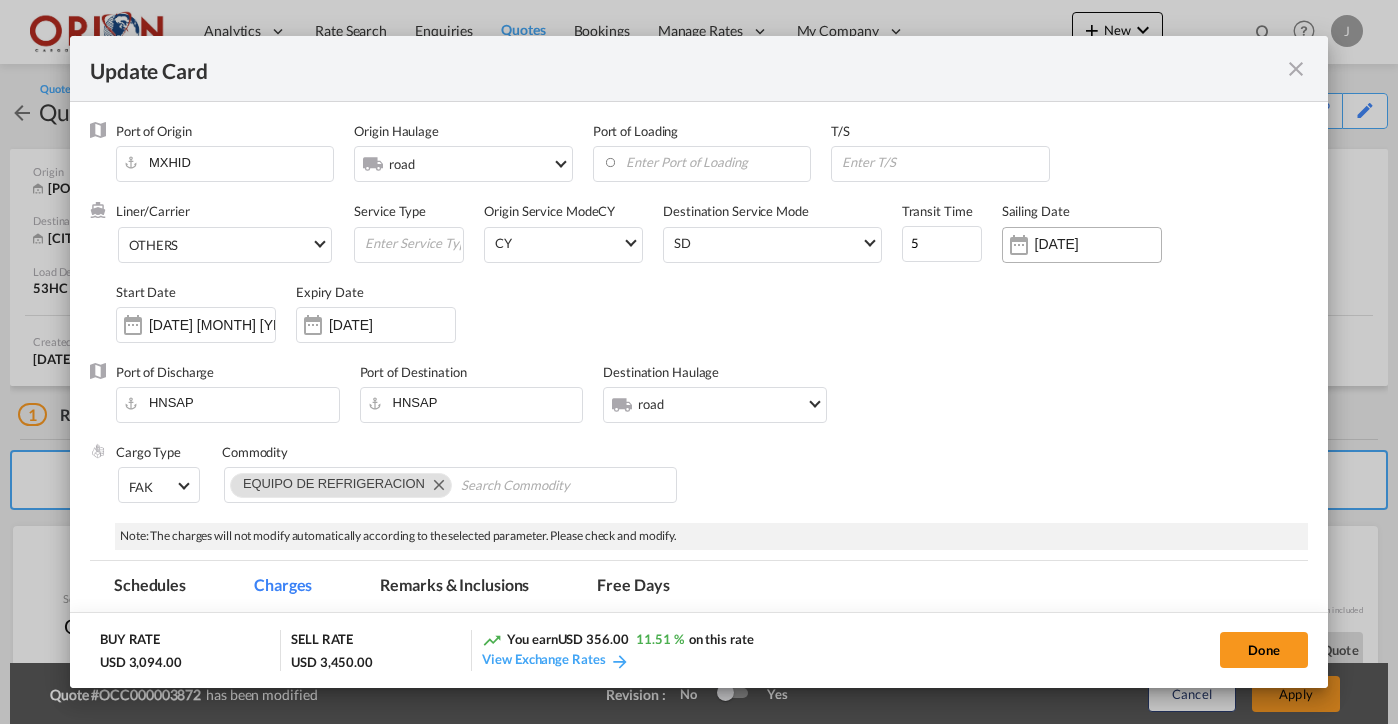 click on "[DATE]" at bounding box center (1098, 244) 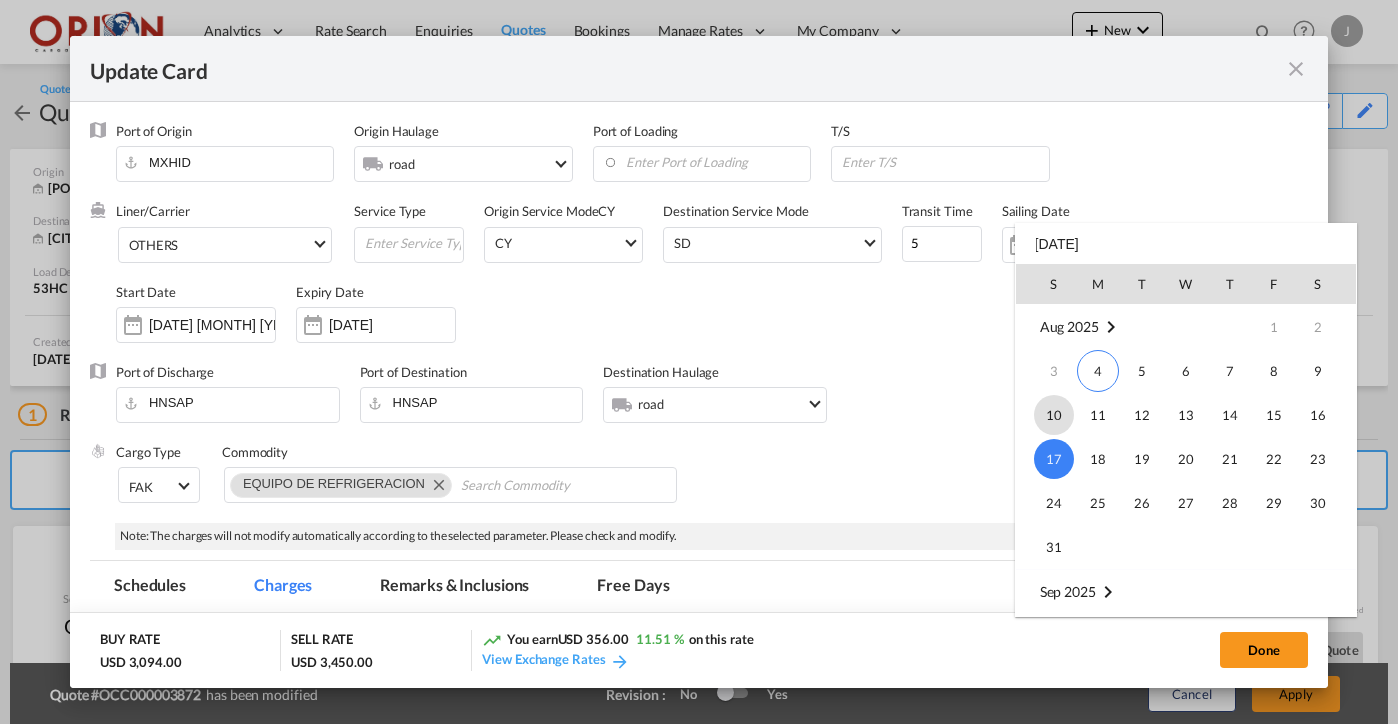 click on "10" at bounding box center (1054, 415) 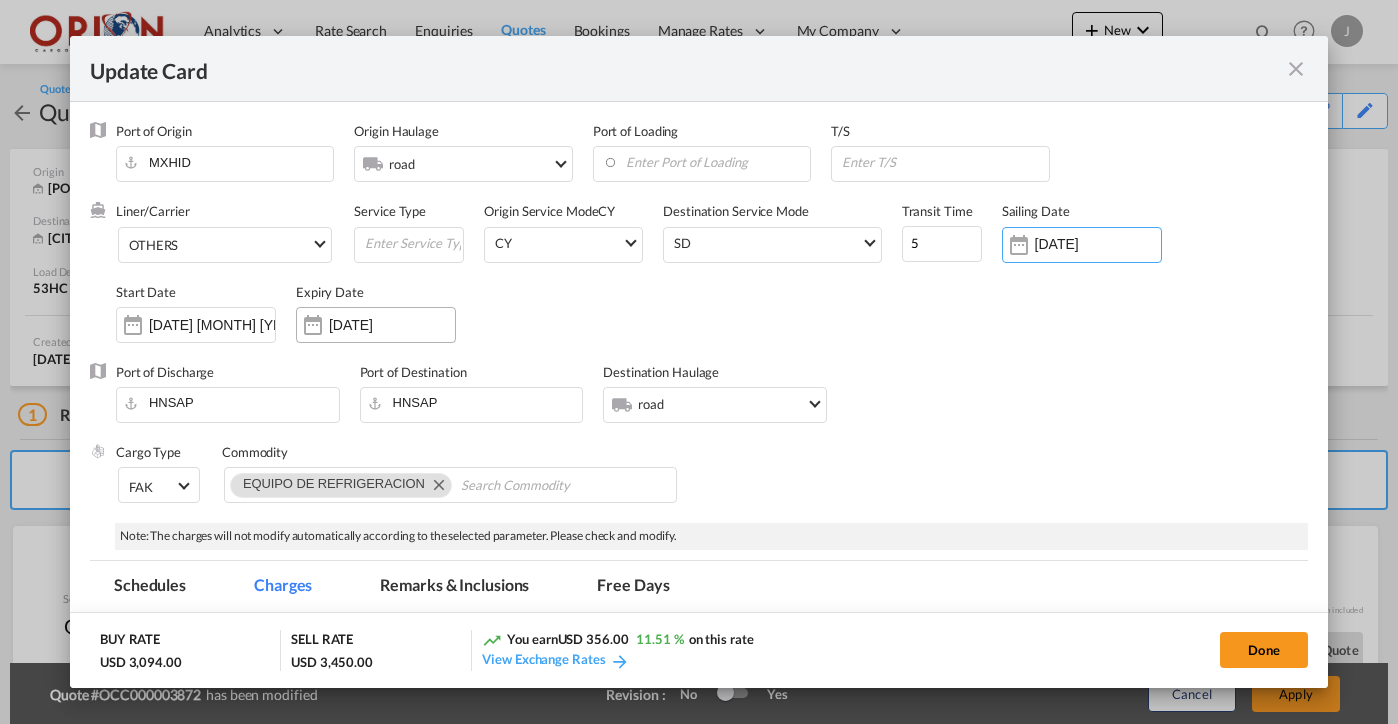 click on "[DATE]" at bounding box center [392, 325] 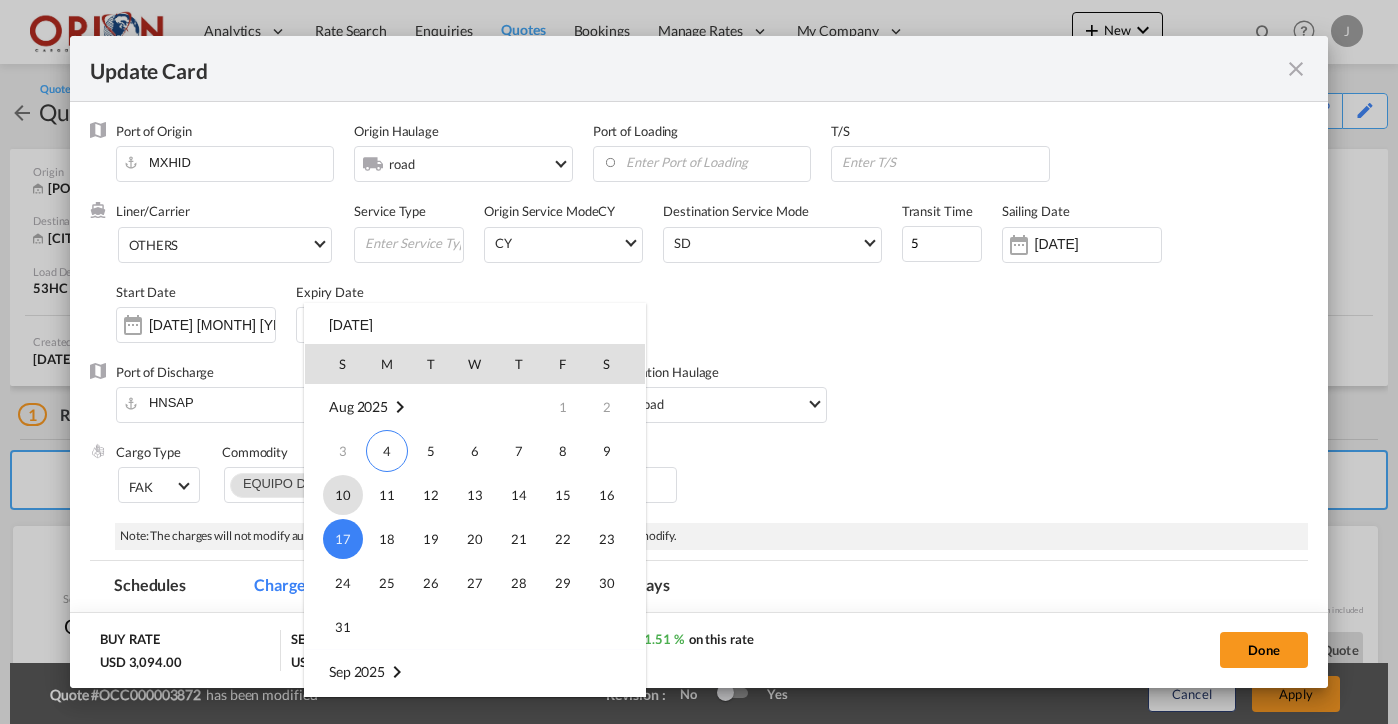 click on "10" at bounding box center [343, 495] 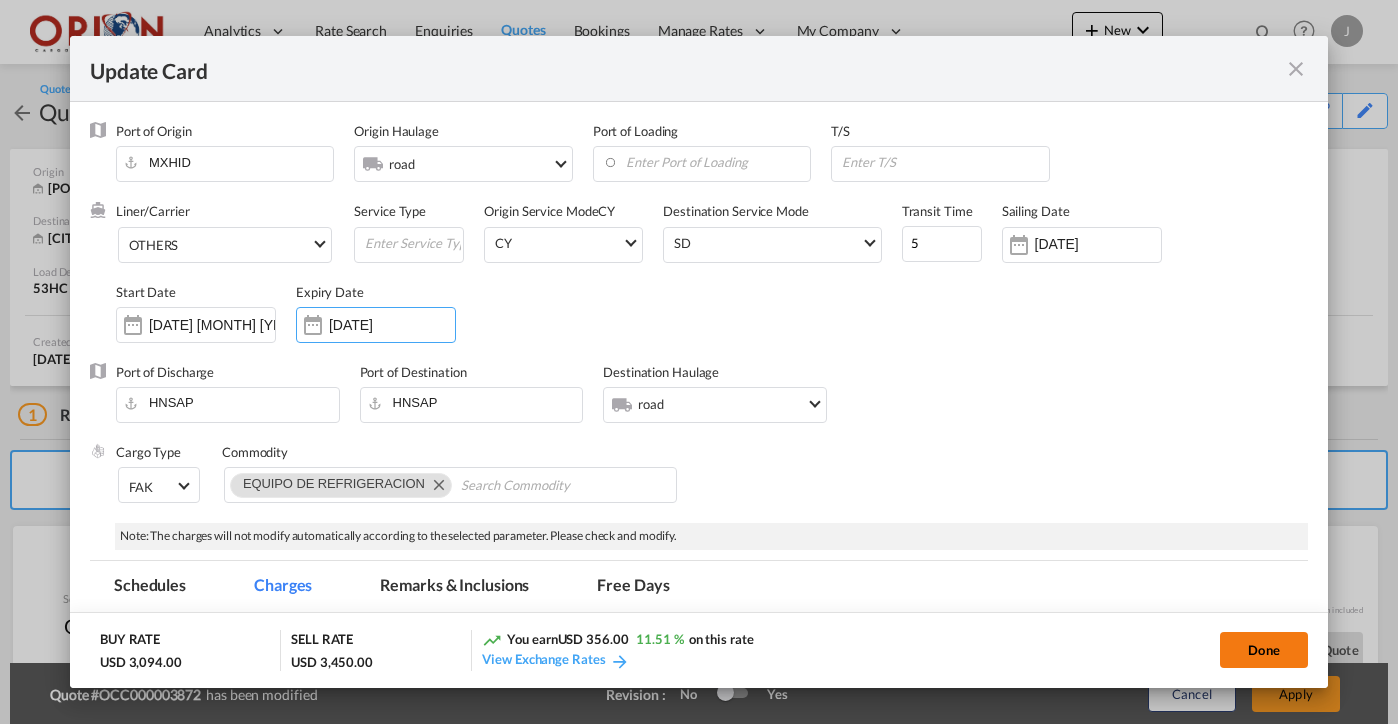 click on "Done" 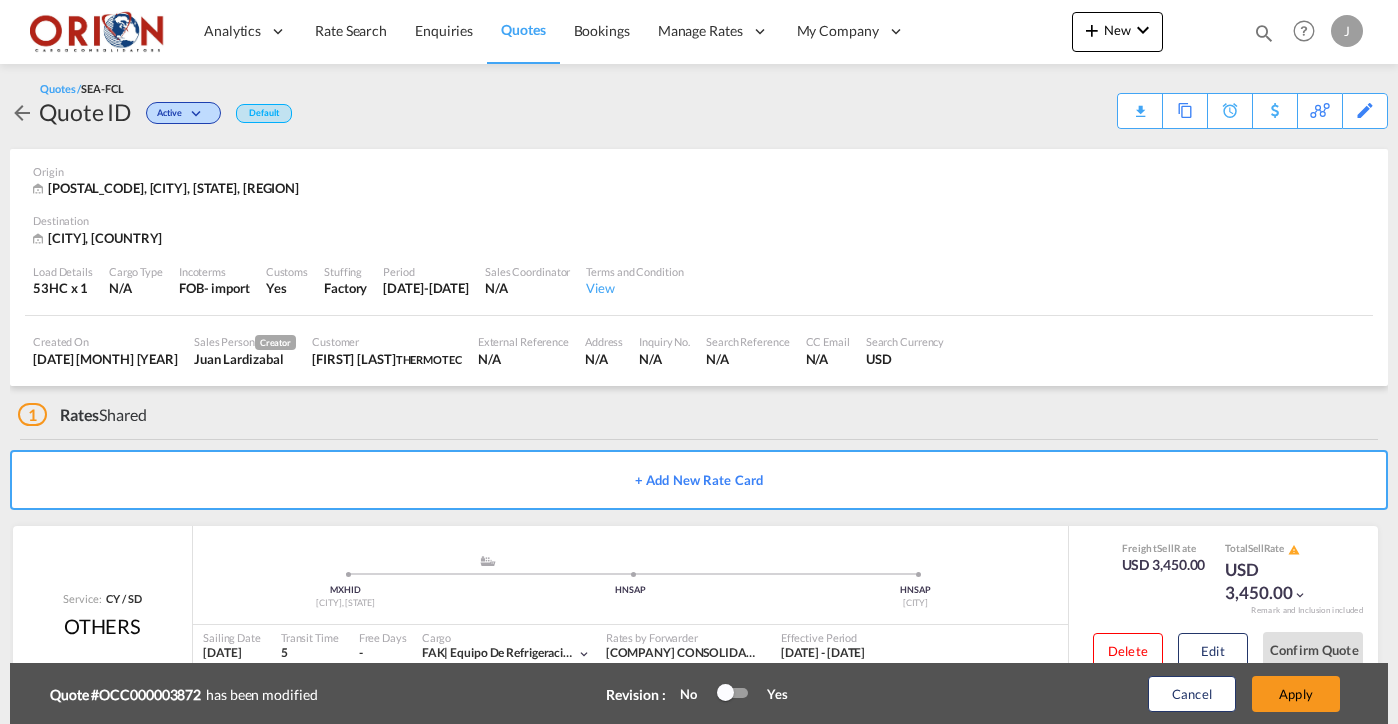 type on "09 Aug 2025" 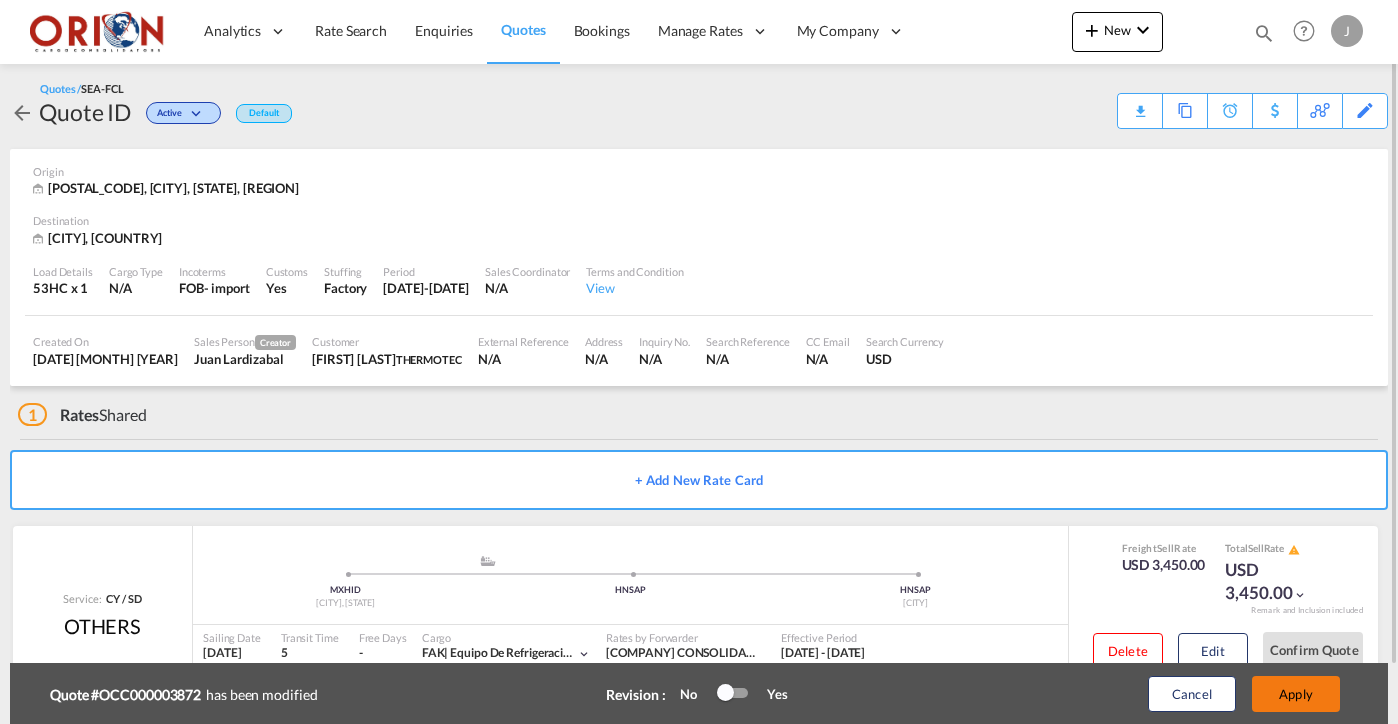 click on "Apply" at bounding box center (1296, 694) 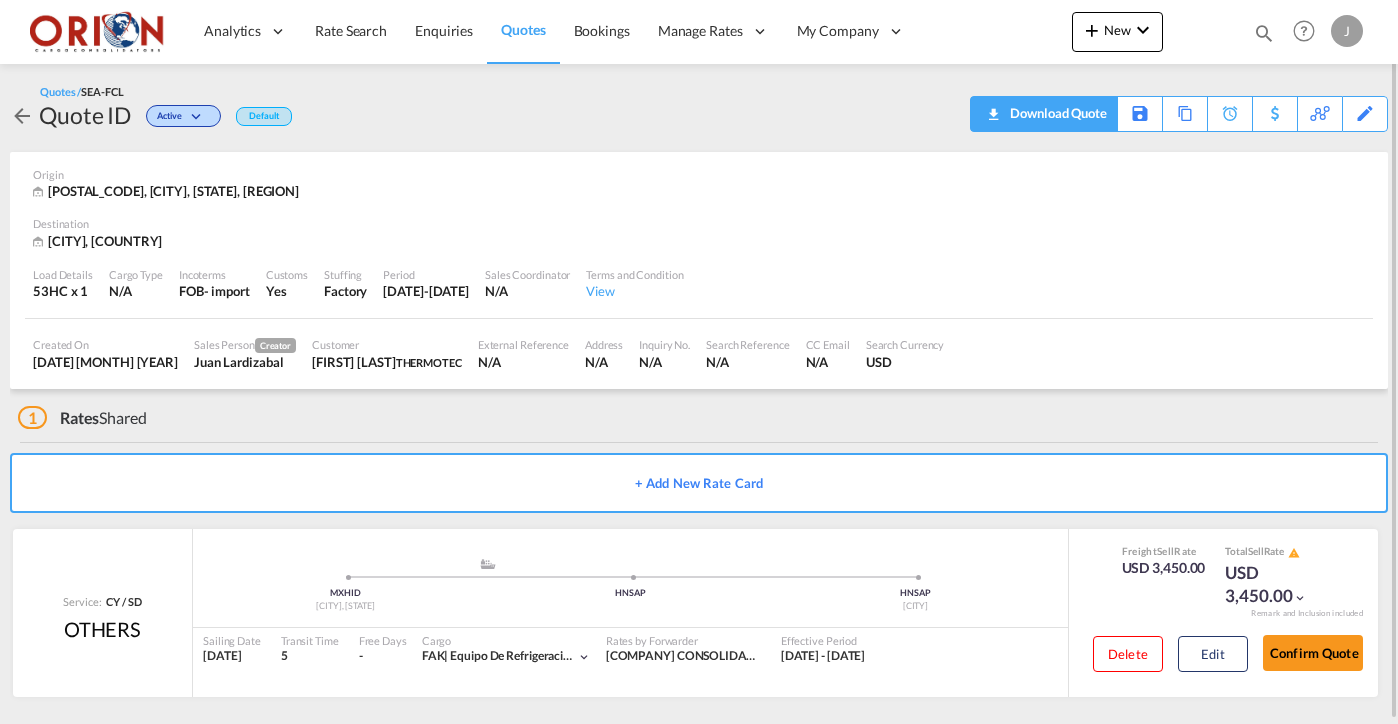 click on "Download Quote" at bounding box center [1056, 113] 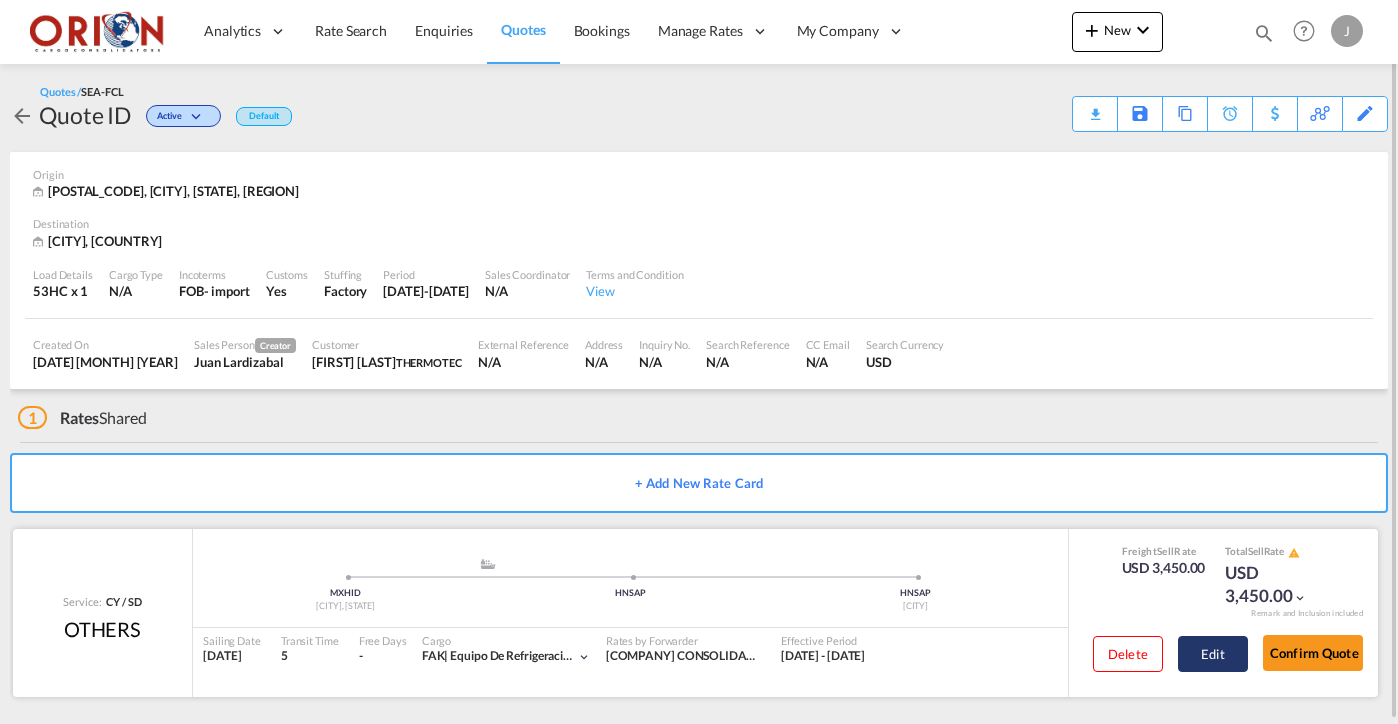click on "Edit" at bounding box center (1213, 654) 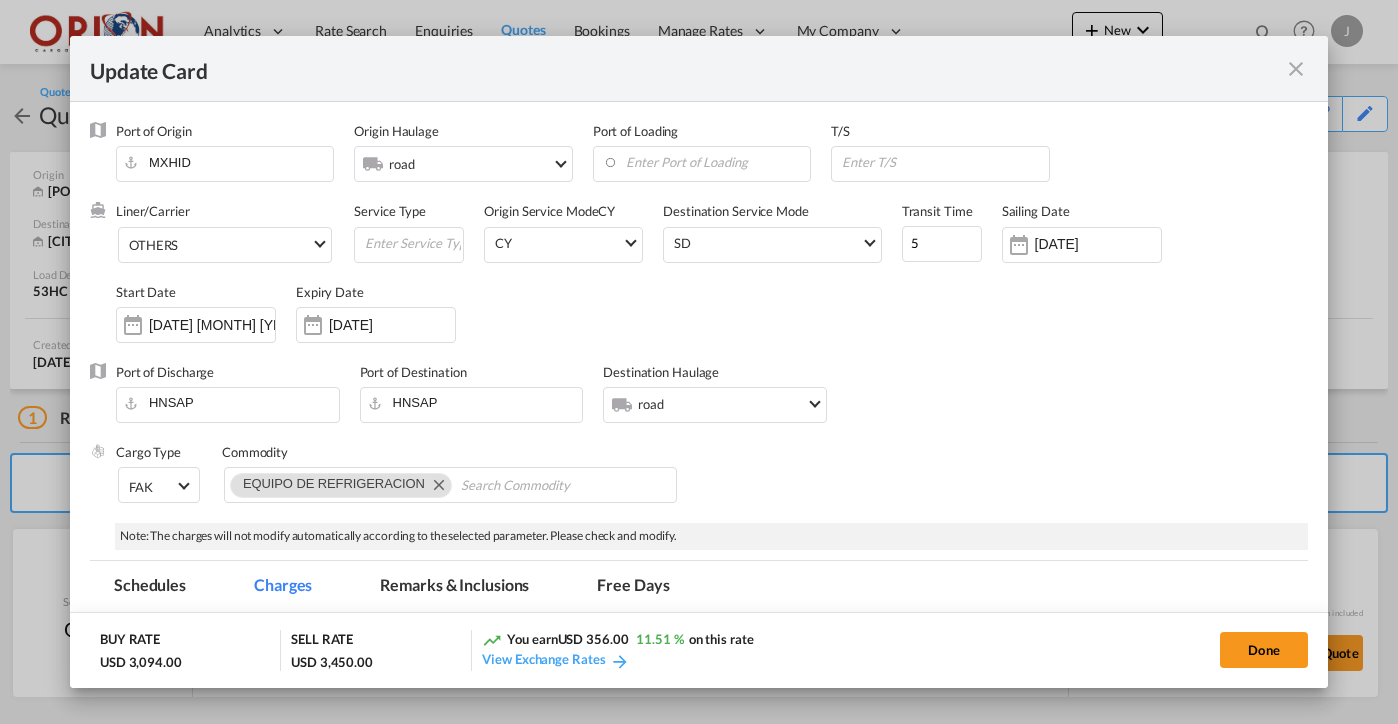 scroll, scrollTop: 1, scrollLeft: 0, axis: vertical 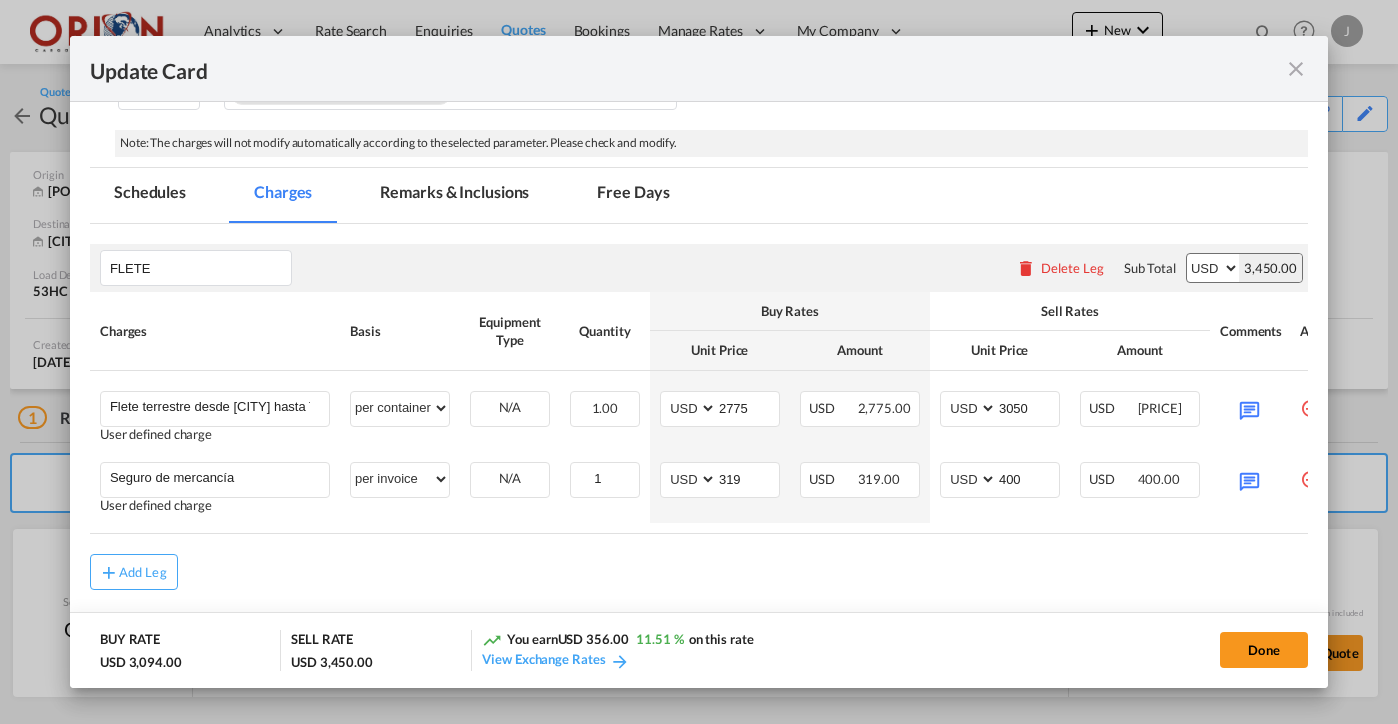 click on "Remarks & Inclusions" at bounding box center [454, 195] 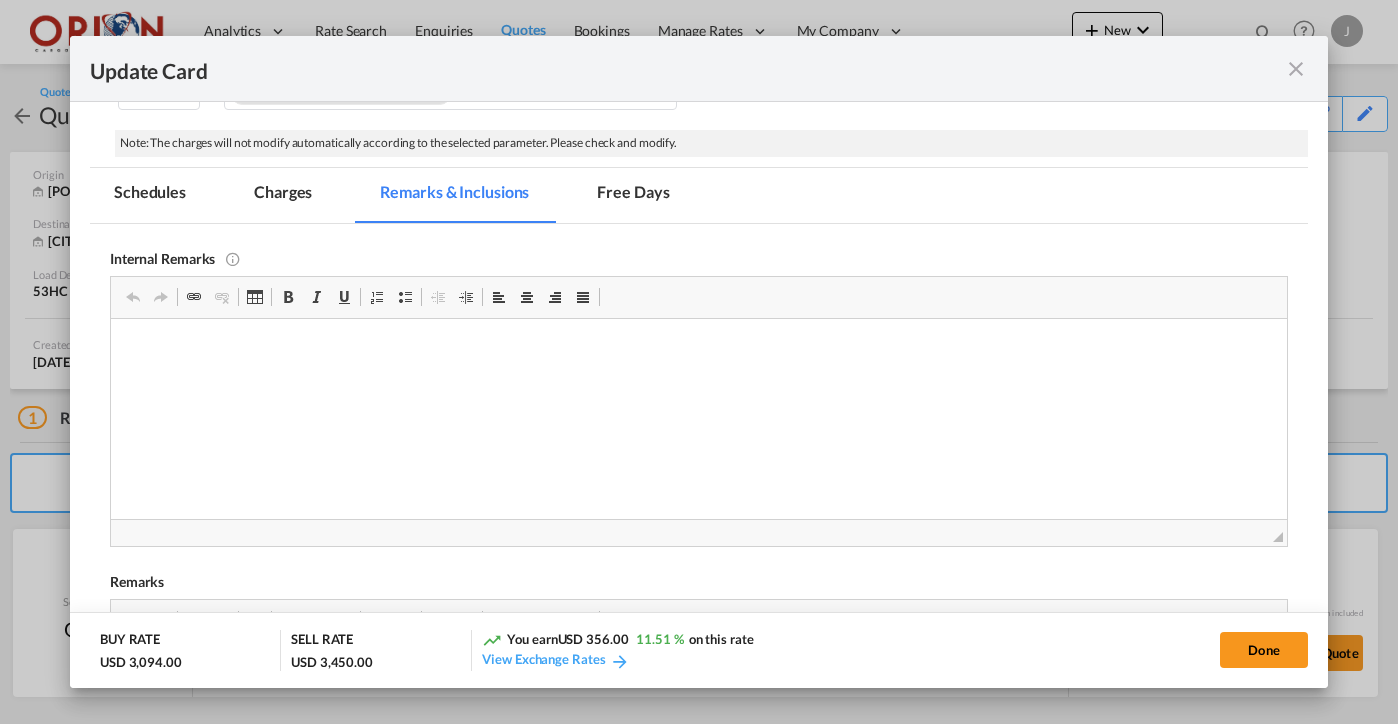 scroll, scrollTop: 0, scrollLeft: 0, axis: both 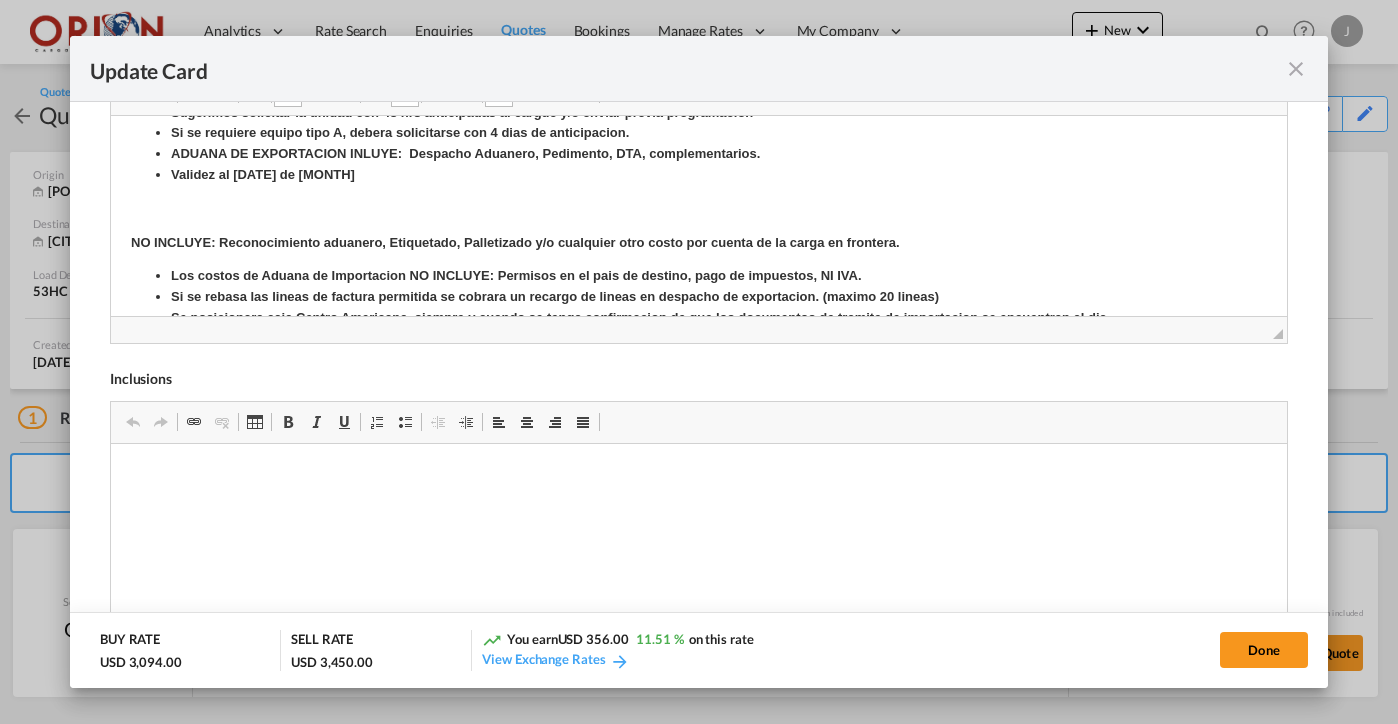 click on "Validez al [DATE] de [MONTH]" at bounding box center [262, 173] 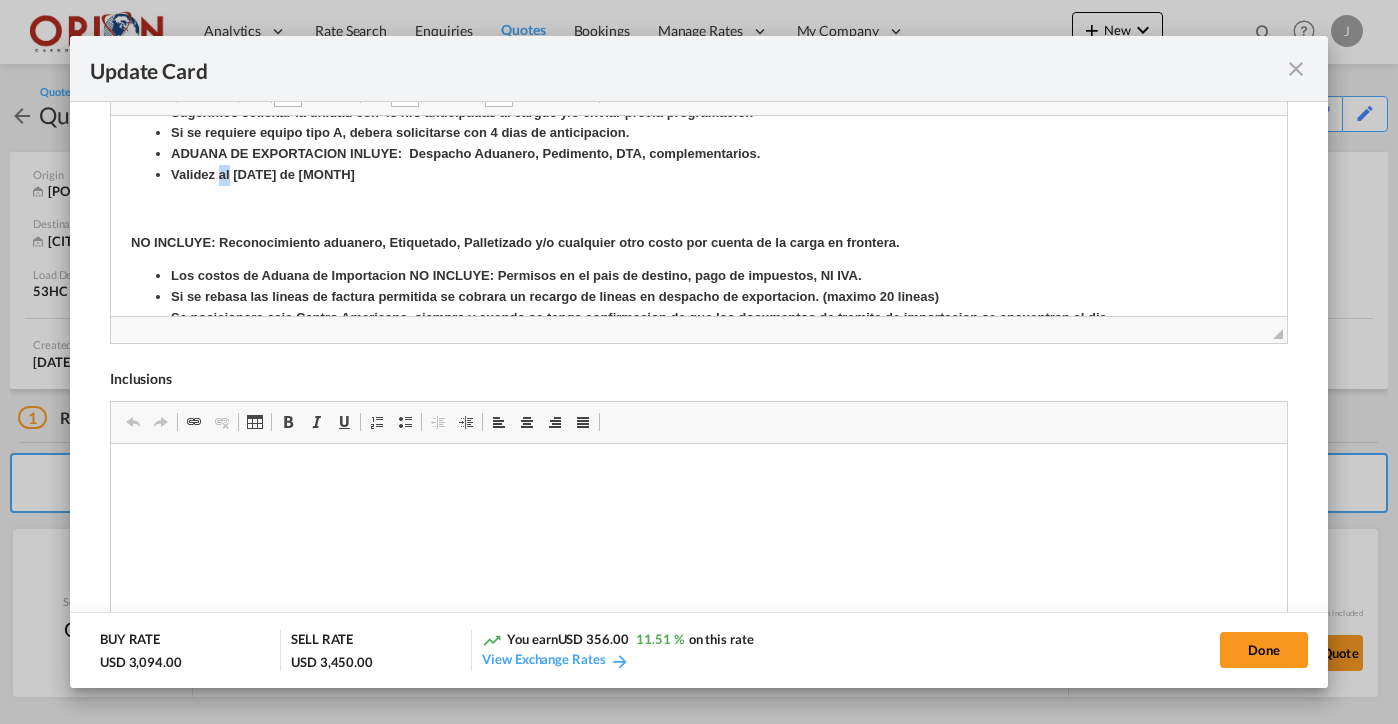click on "Validez al [DATE] de [MONTH]" at bounding box center (262, 173) 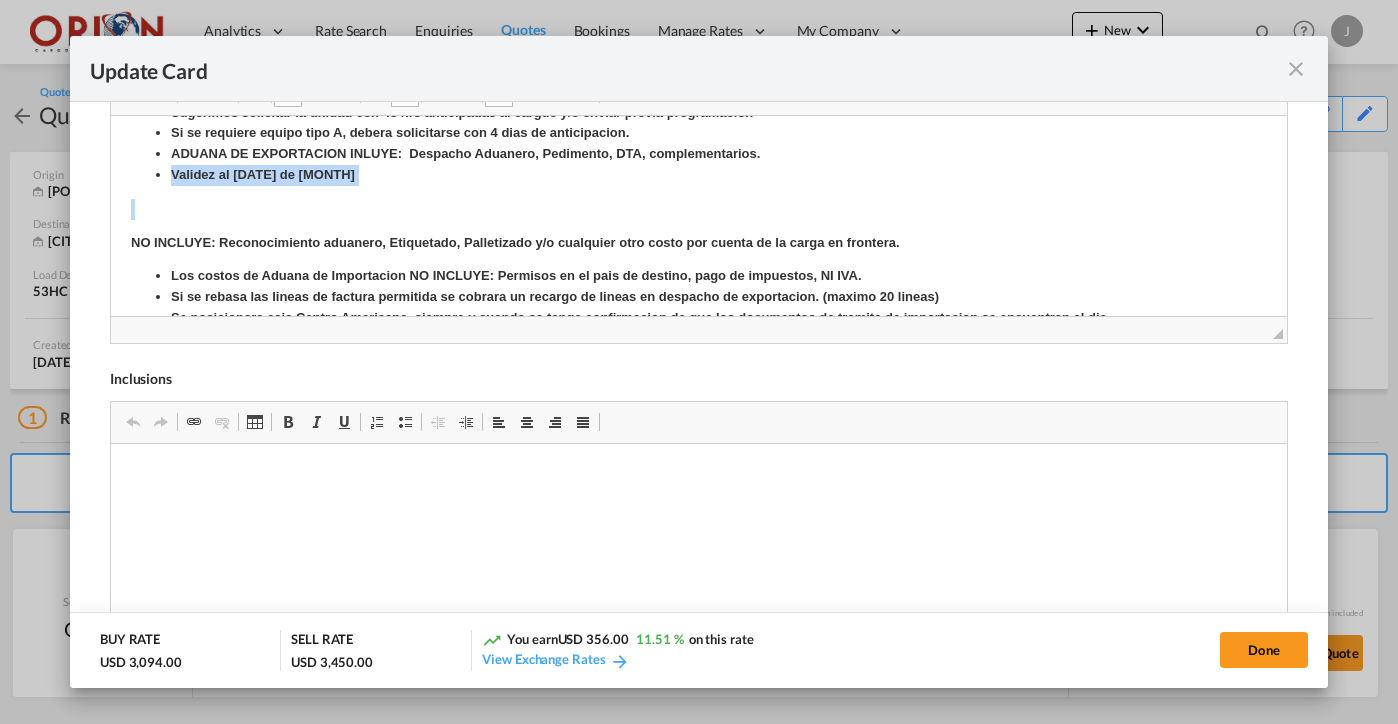 click on "Validez al [DATE] de [MONTH]" at bounding box center [262, 173] 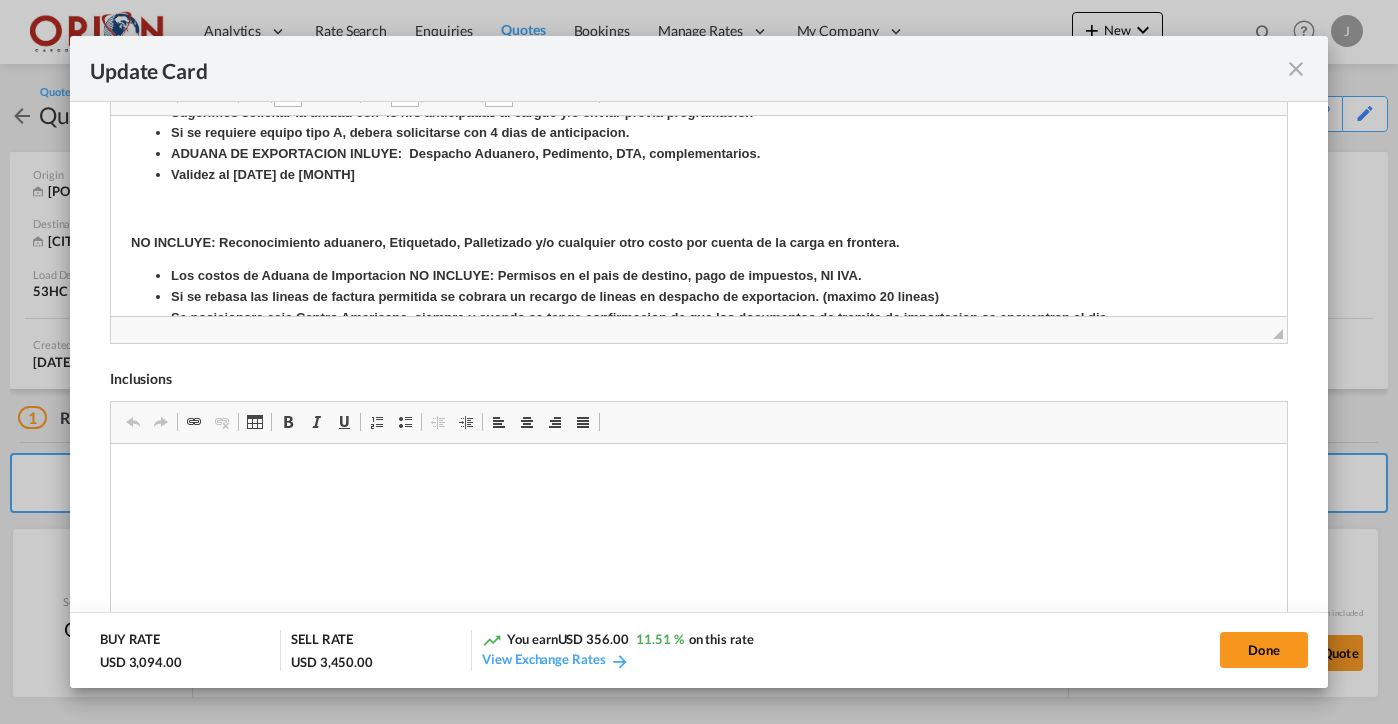 type 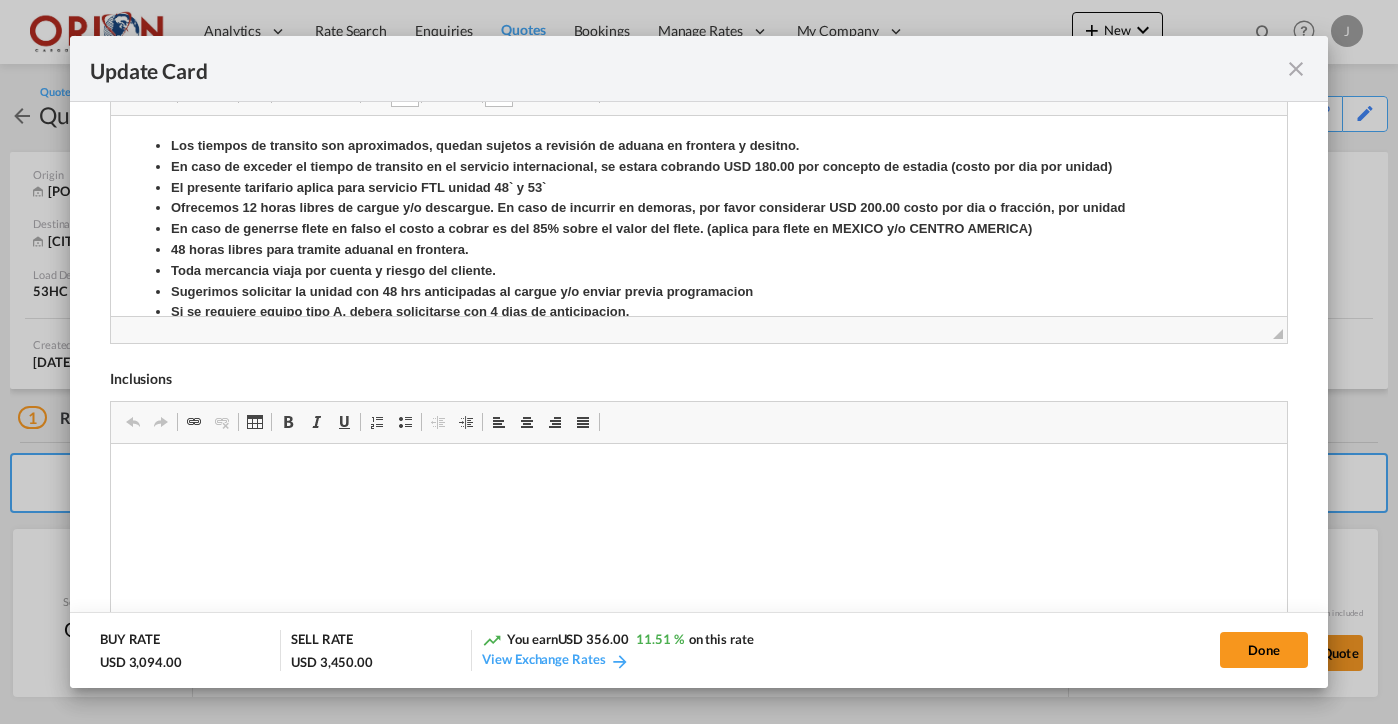 scroll, scrollTop: 0, scrollLeft: 0, axis: both 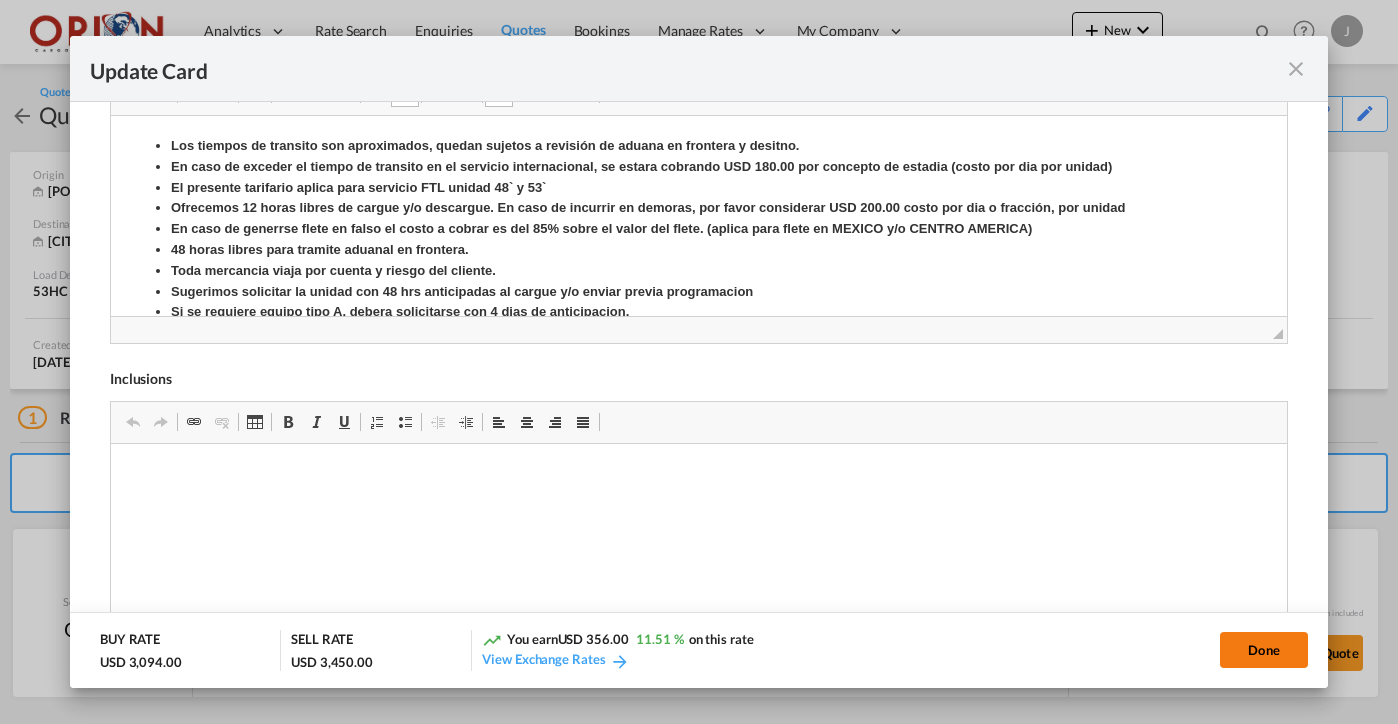 click on "Done" 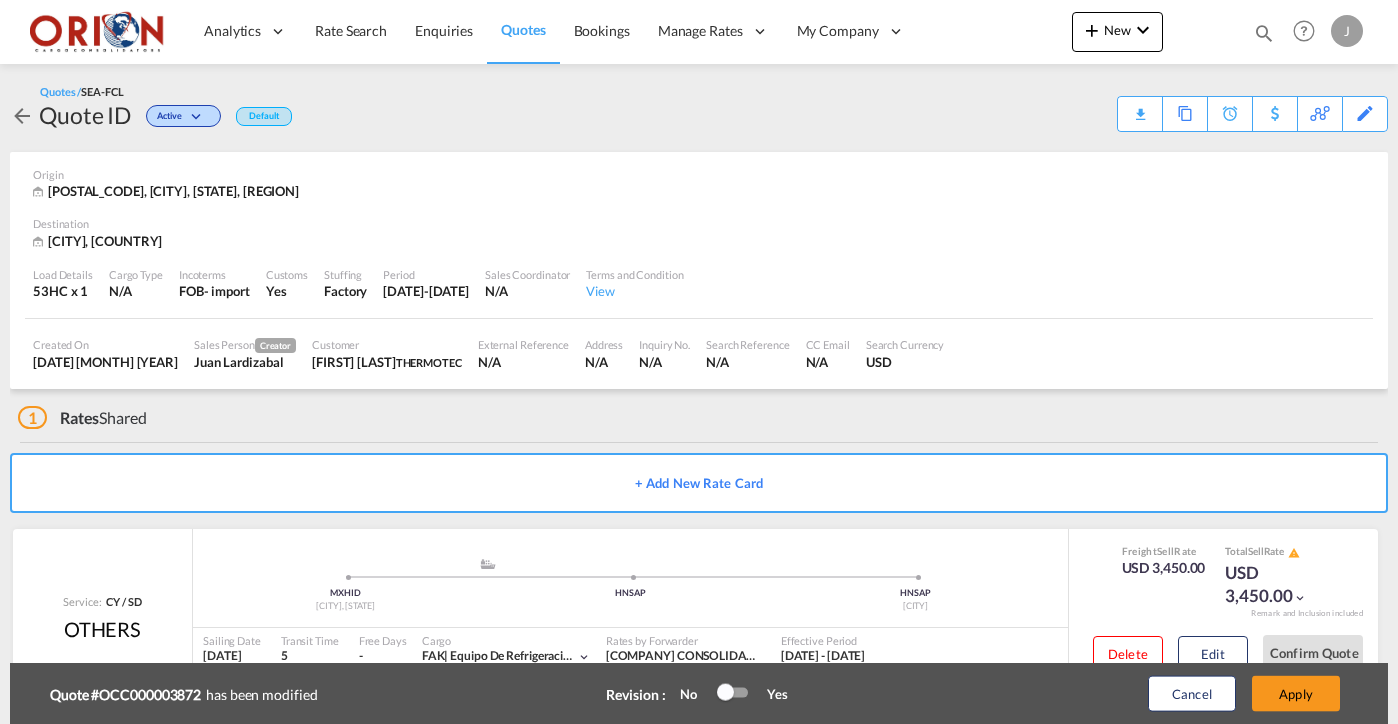 scroll, scrollTop: 392, scrollLeft: 0, axis: vertical 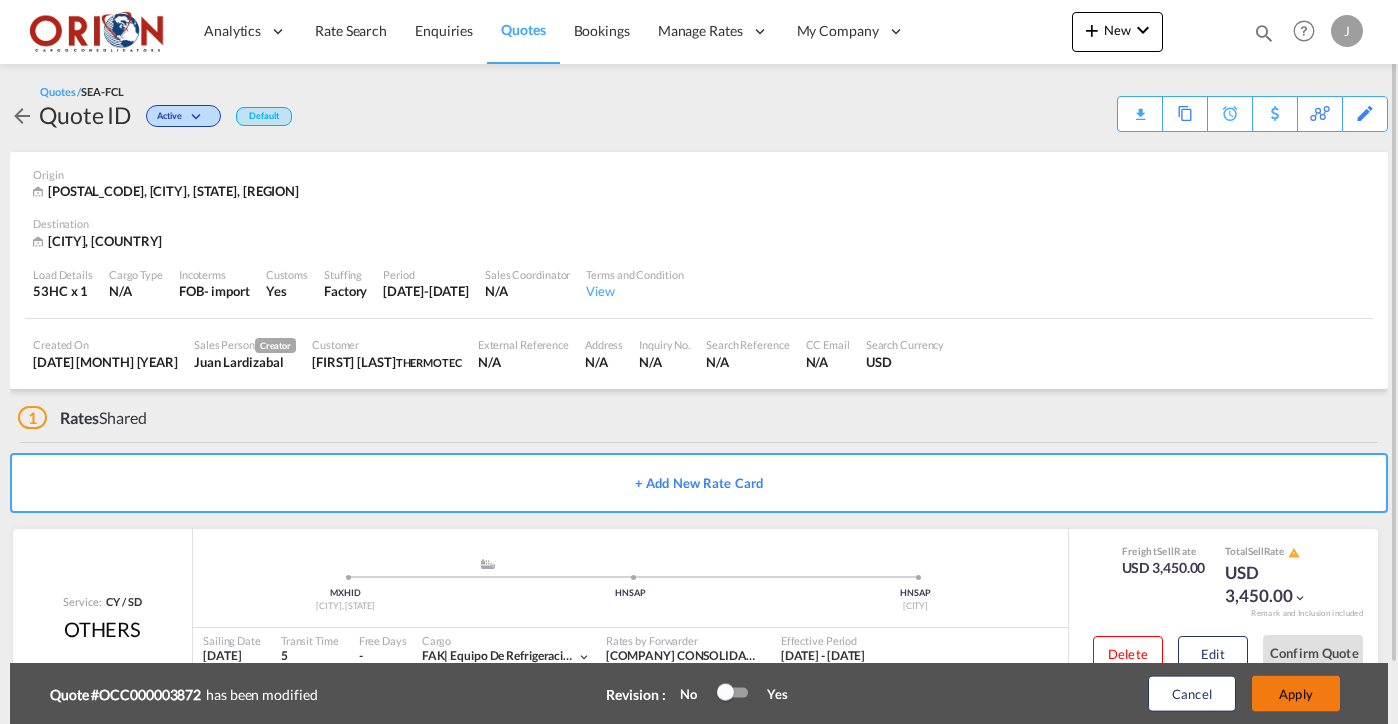 click on "Apply" at bounding box center (1296, 694) 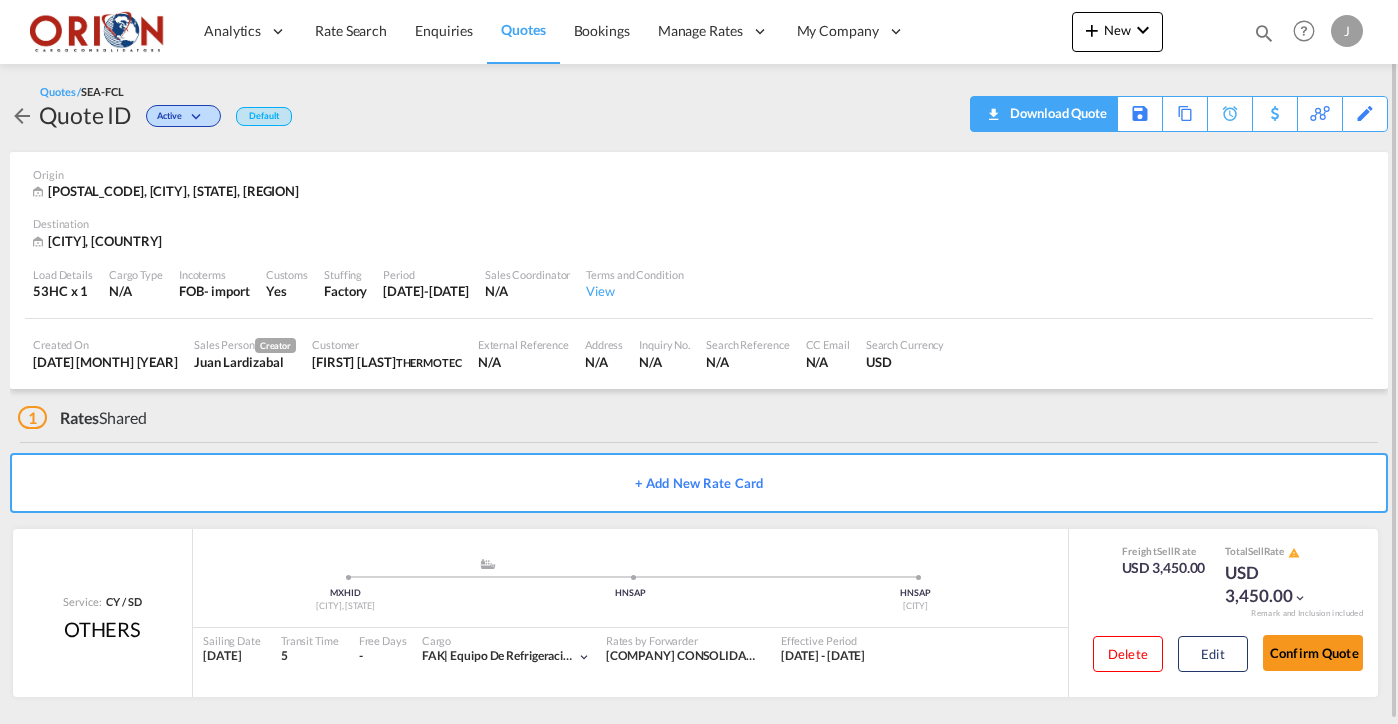 click on "Download Quote" at bounding box center [1056, 113] 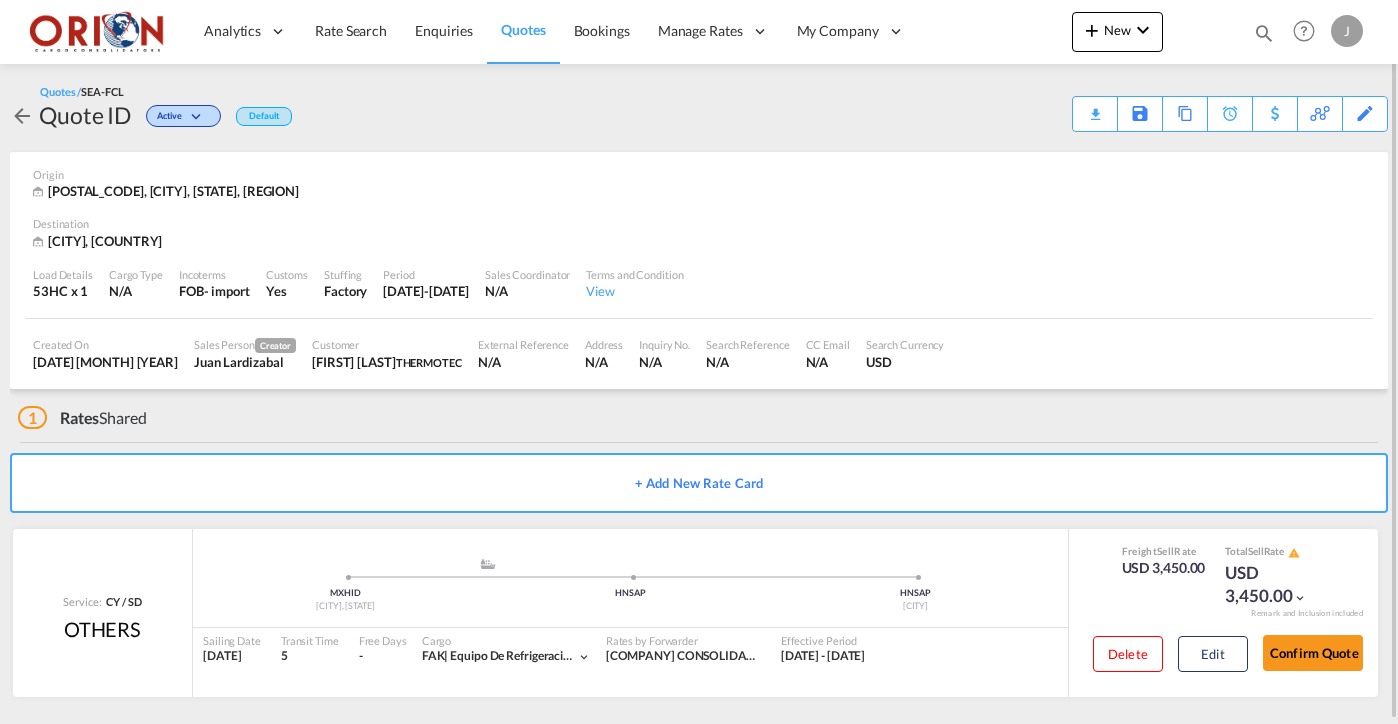 click on "Quotes" at bounding box center (523, 29) 